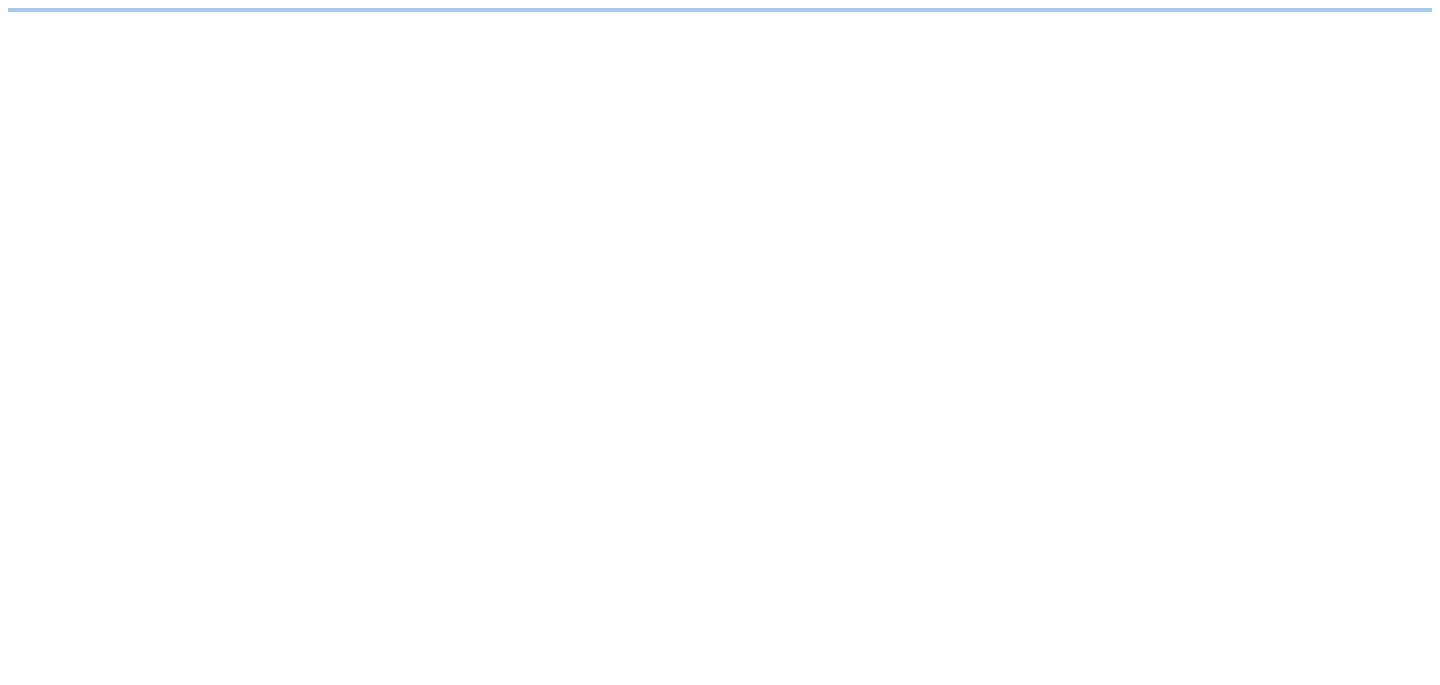 scroll, scrollTop: 0, scrollLeft: 0, axis: both 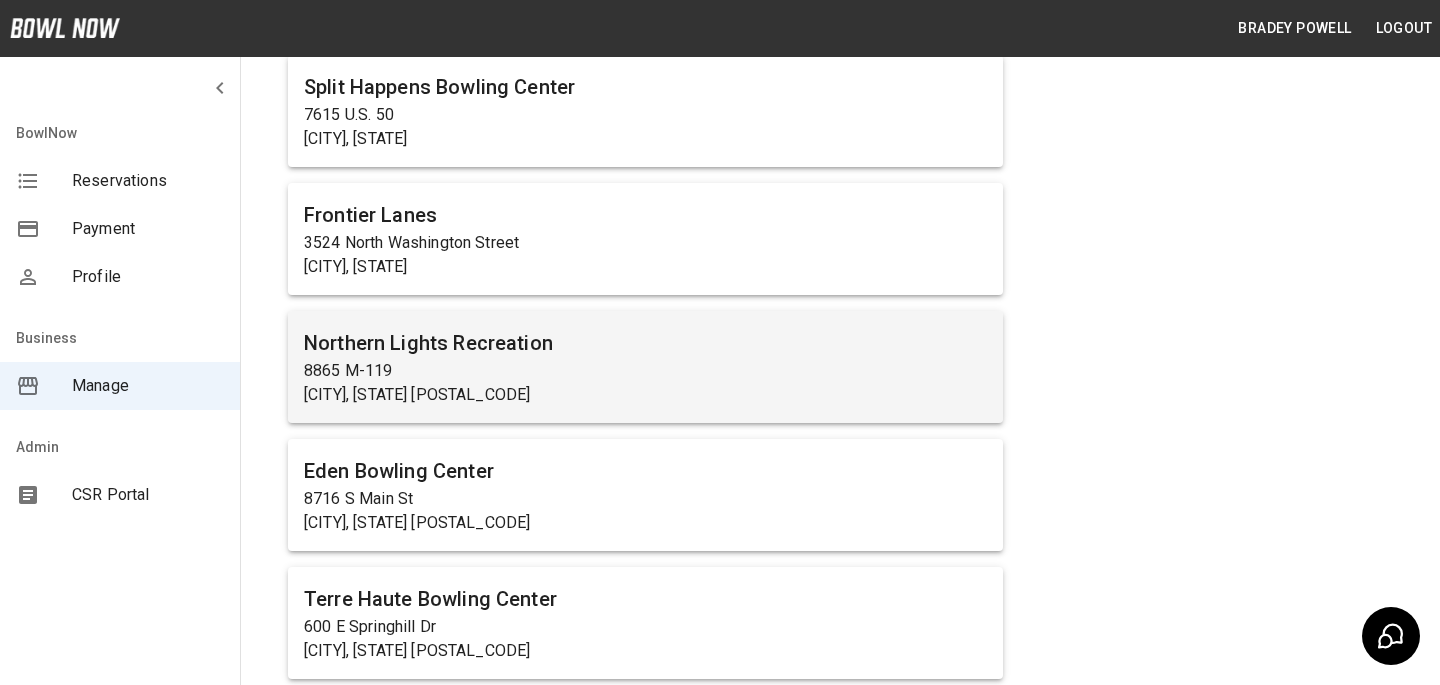 click on "Northern Lights Recreation" at bounding box center [645, 343] 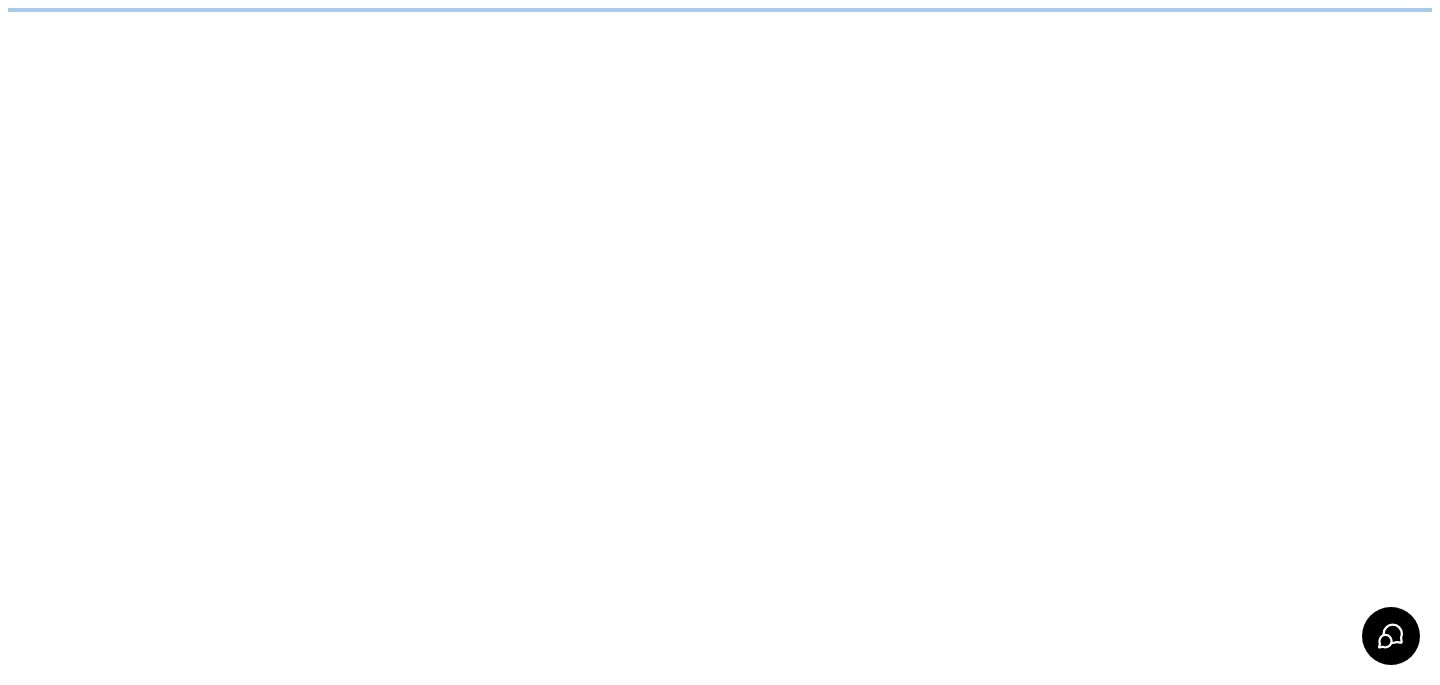scroll, scrollTop: 0, scrollLeft: 0, axis: both 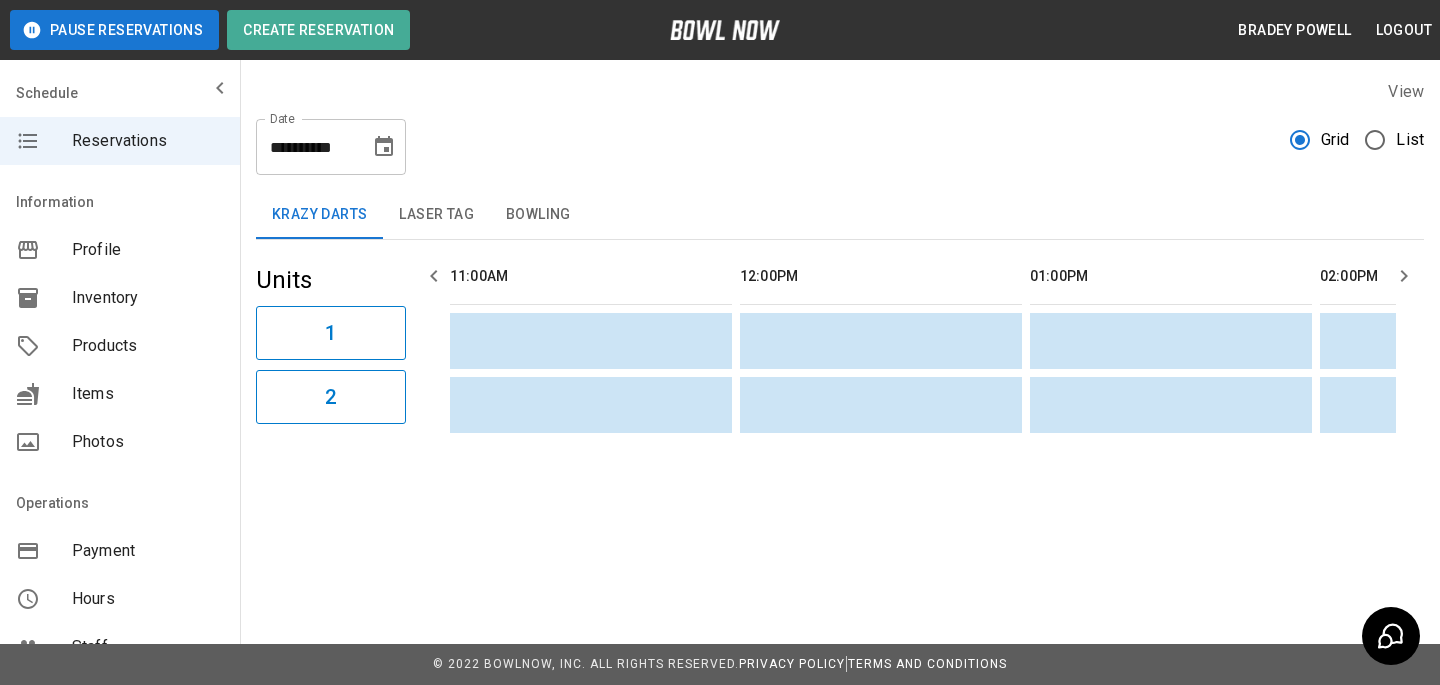 click on "Products" at bounding box center [148, 346] 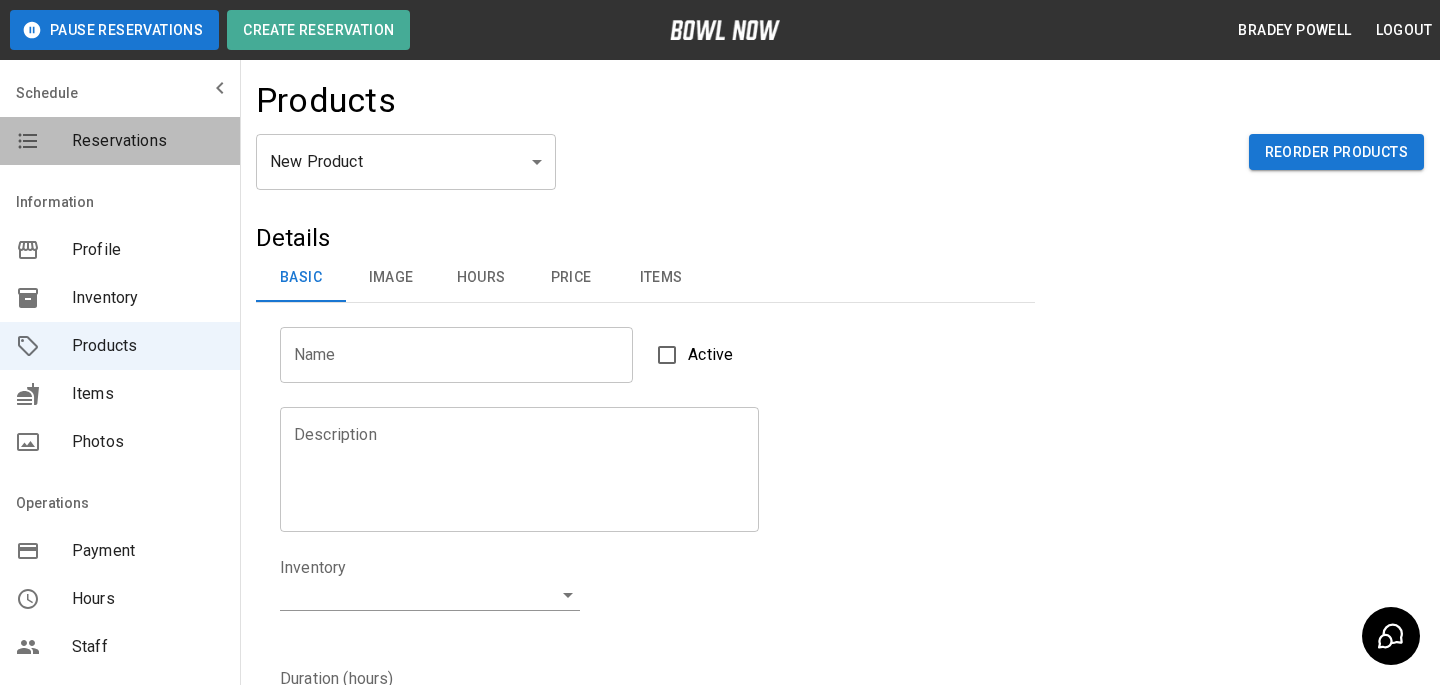 click on "Reservations" at bounding box center [120, 141] 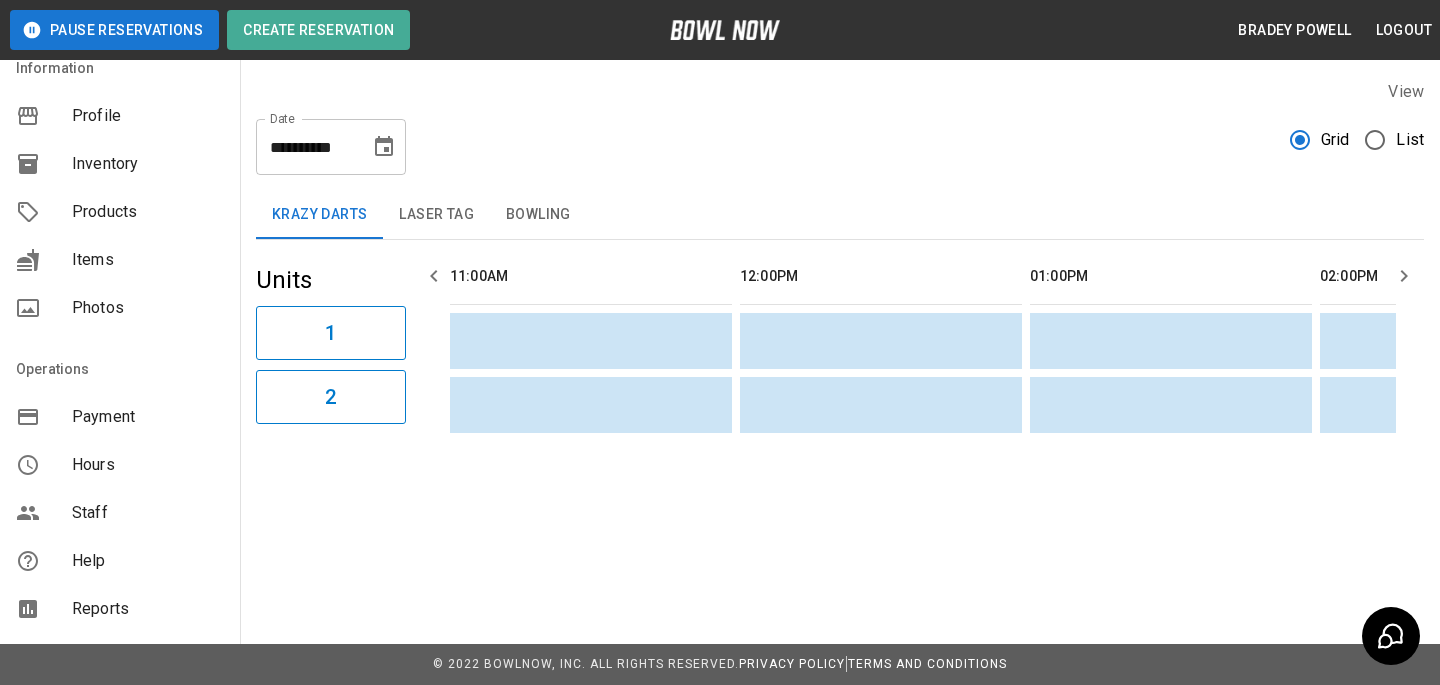 scroll, scrollTop: 206, scrollLeft: 0, axis: vertical 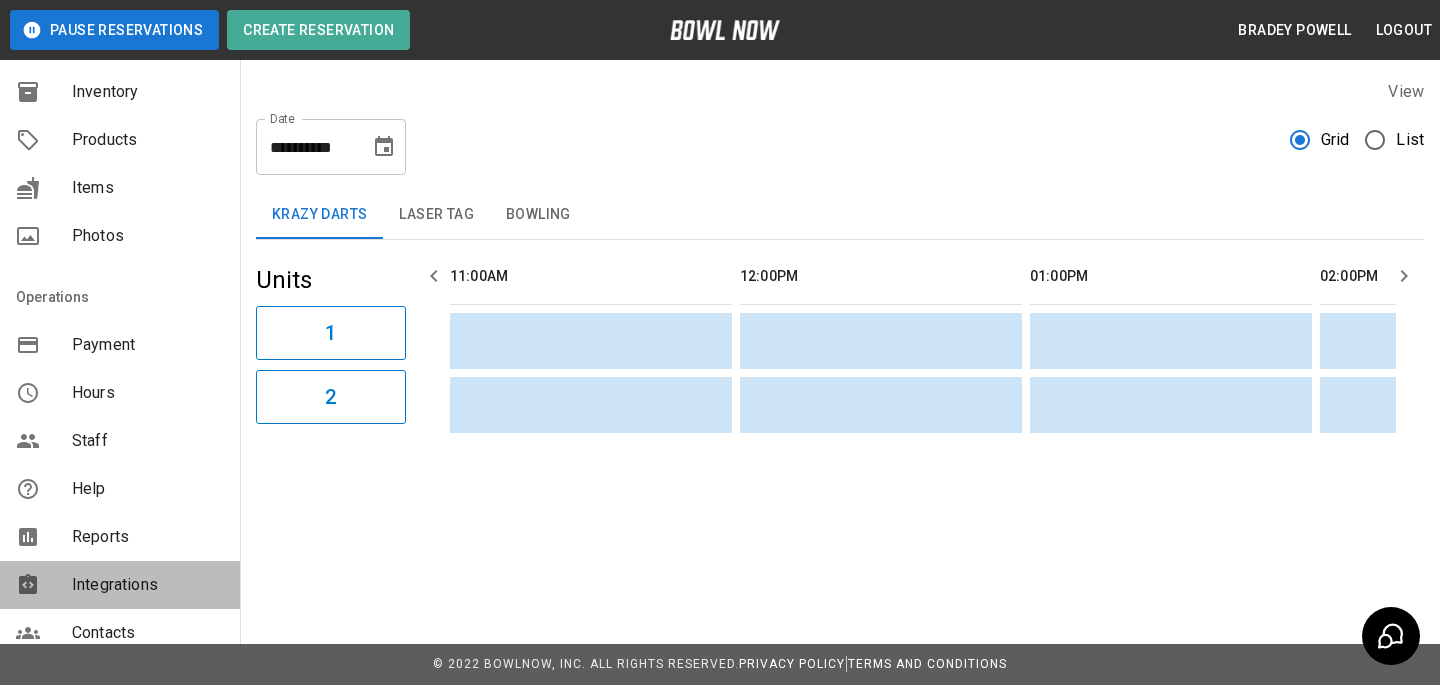click on "Integrations" at bounding box center (148, 585) 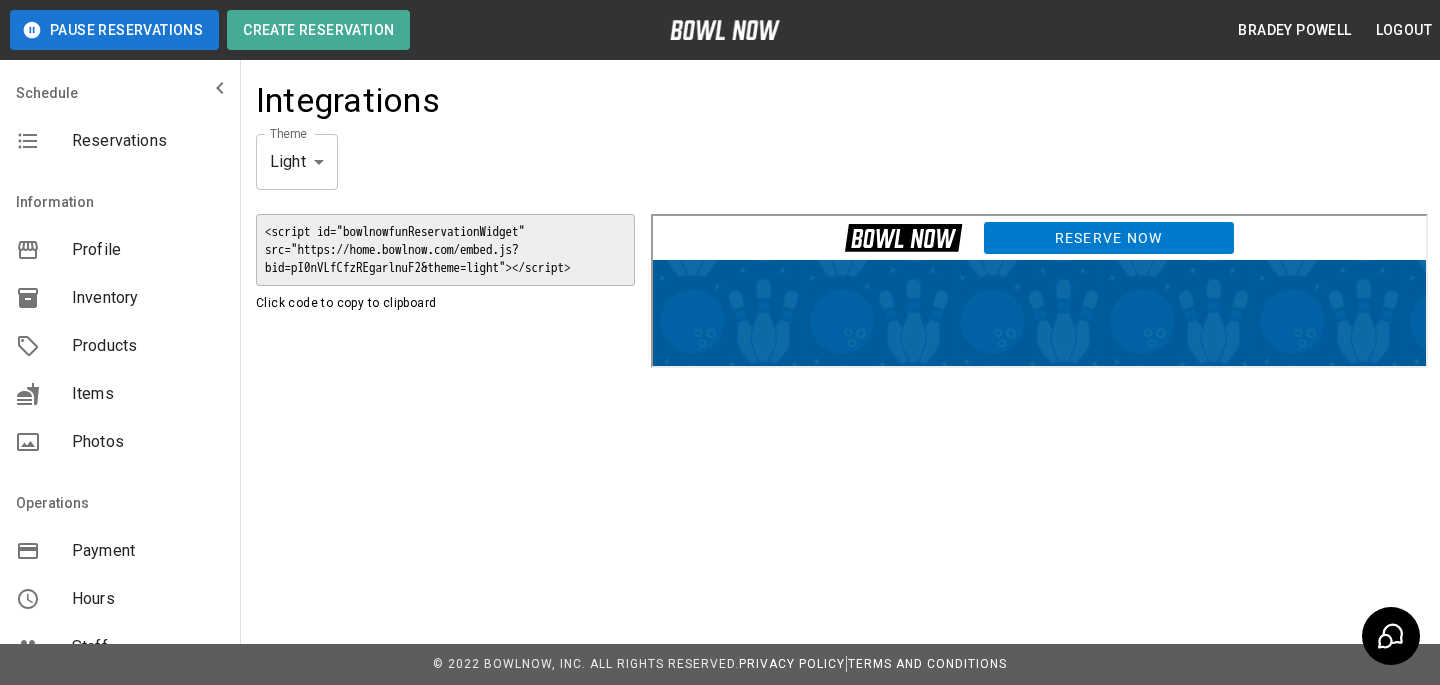 scroll, scrollTop: 0, scrollLeft: 0, axis: both 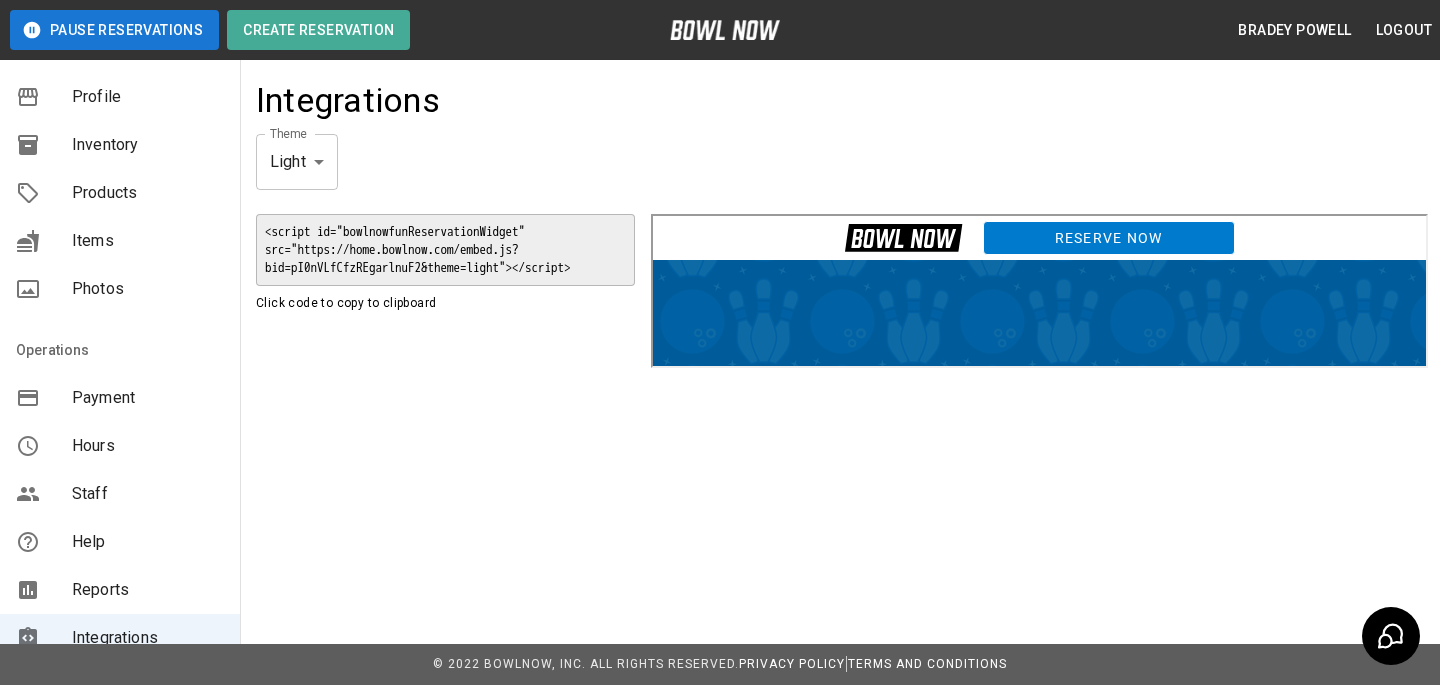 click on "Staff" at bounding box center (148, 494) 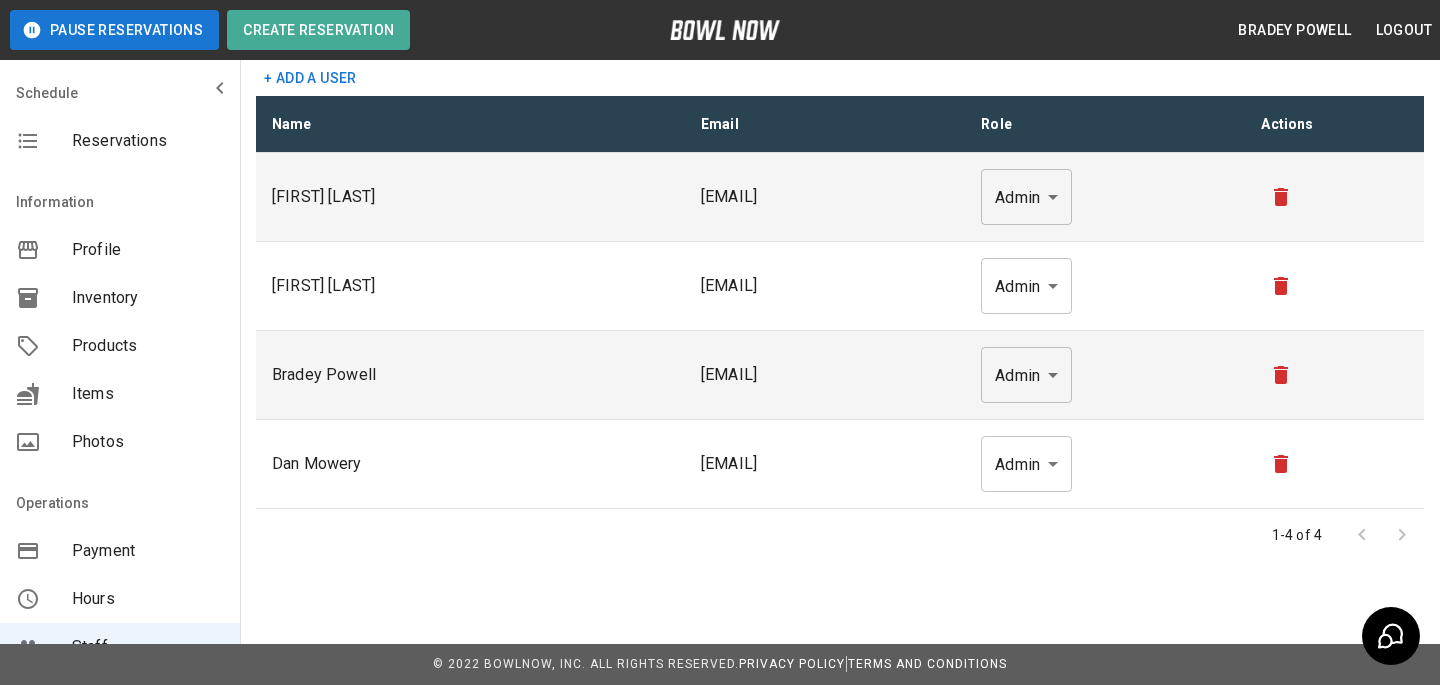 scroll, scrollTop: 74, scrollLeft: 0, axis: vertical 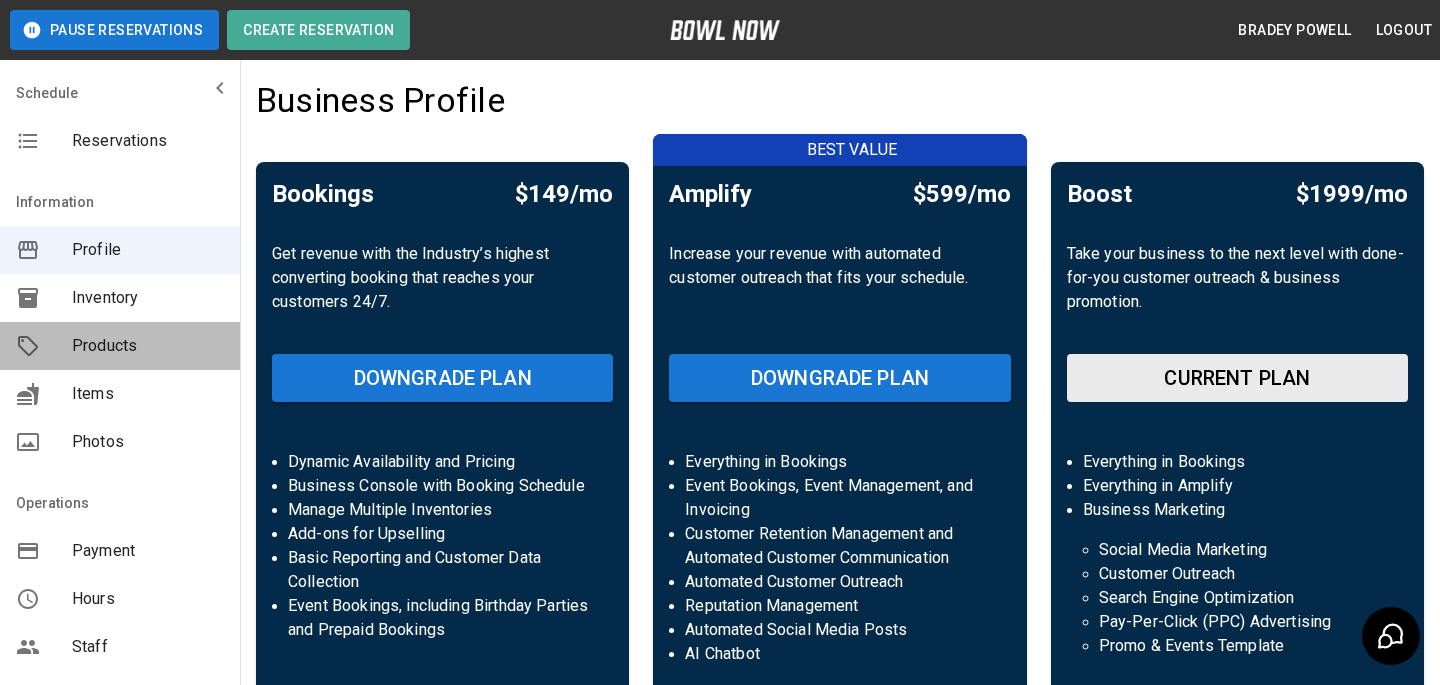 click on "Products" at bounding box center (120, 346) 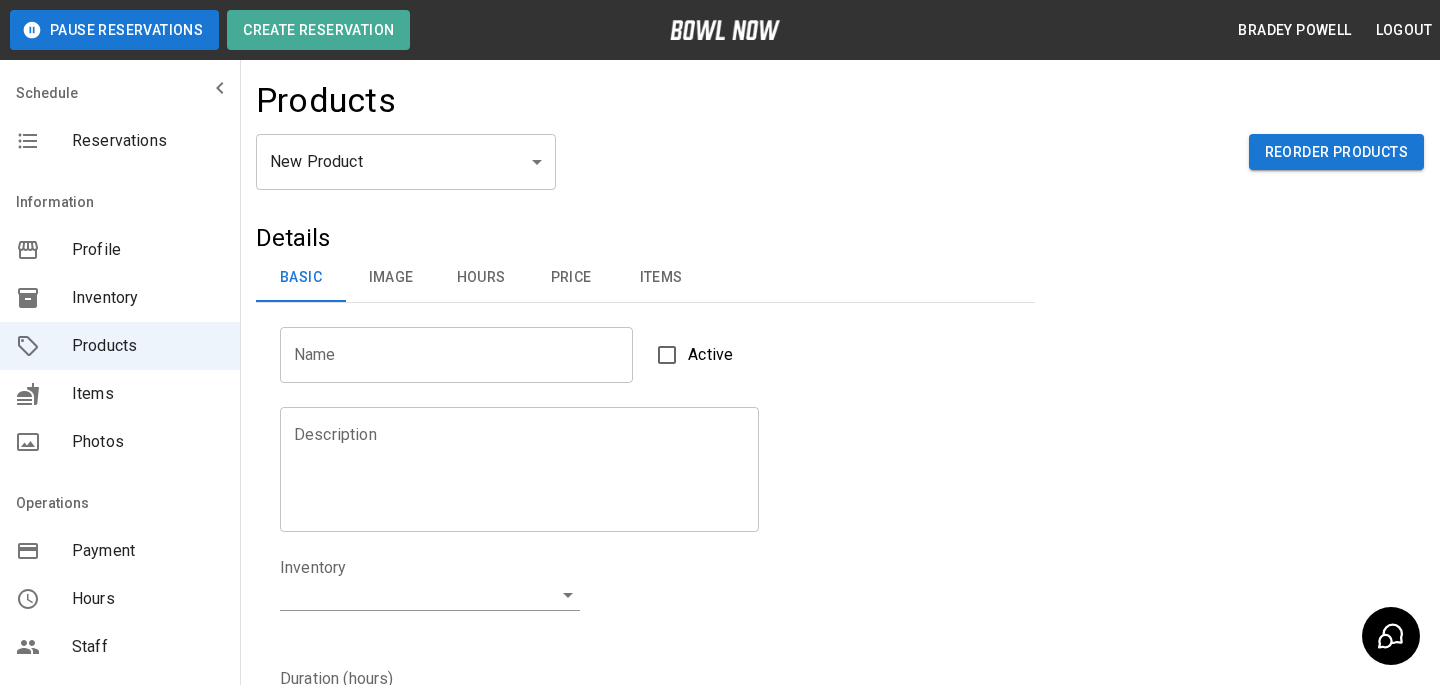 click on "Pause Reservations Create Reservation [FIRST] [LAST] Logout Schedule Reservations Information Profile Inventory Products Items Photos Operations Payment Hours Staff Help Reports Integrations Contacts User Account Products New Product ** ​ Reorder Products Details Basic Image Hours Price Items Name Name Active Description Description Inventory ​ Duration (hours) Min * Min Max * Max Guest Count Min * Min Max * Max Limit Product Availability Restrict product availability within a date range Limit Availability? Current Image Select an Image Upload   Product Hours: Same as Business Hours ******* Product Hours: Deposit only? Collect Deposit Only % * ​ percent ******* ​ Unit Price $ * Unit Price per hour **** ​ Price per Shoe $ * Price per Shoe Include Shoes? Require Shoes? Sales Tax % * Sales Tax Tax Unit Price Tax Shoes Discounts and Promos Create discount codes and promos for your product ADD DISCOUNT CODE Select Items For This Product Laser Tag T-Shirt Bowling Birthday Pin Create Privacy Policy   |" at bounding box center [720, 644] 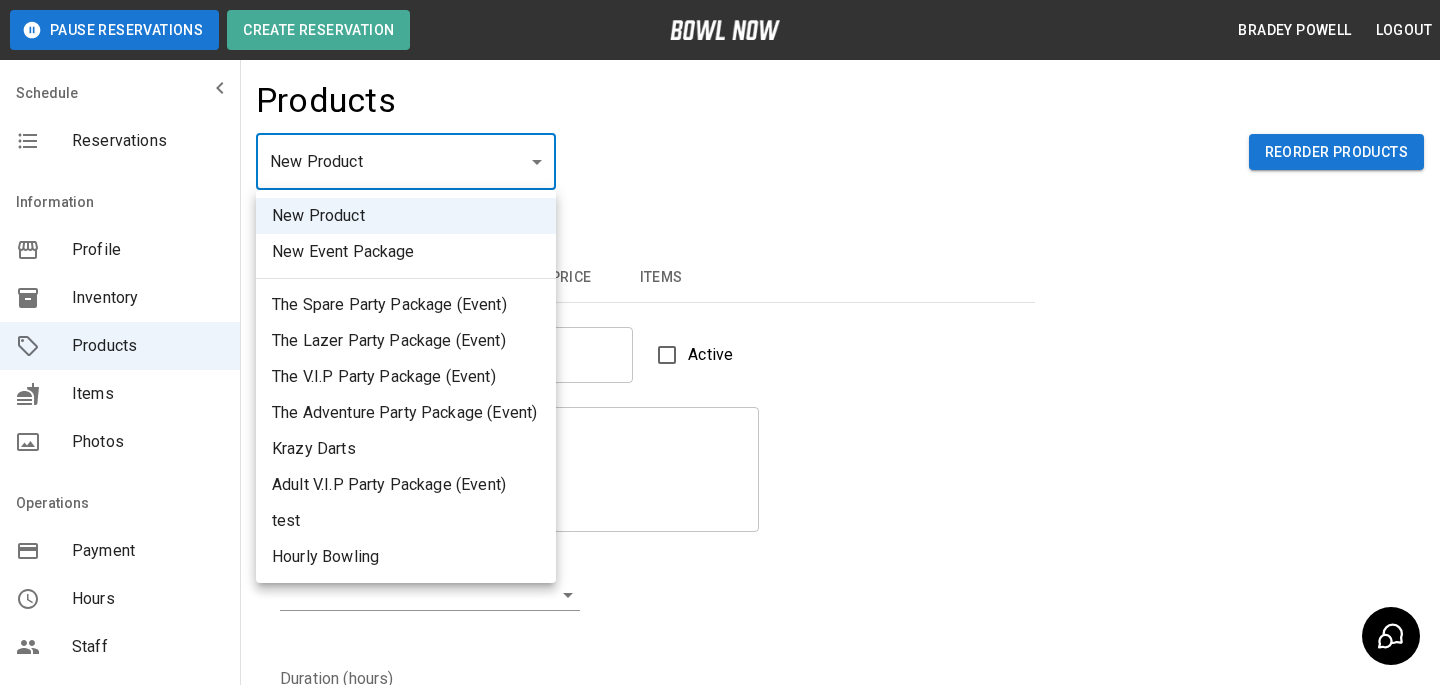 click on "test" at bounding box center (406, 521) 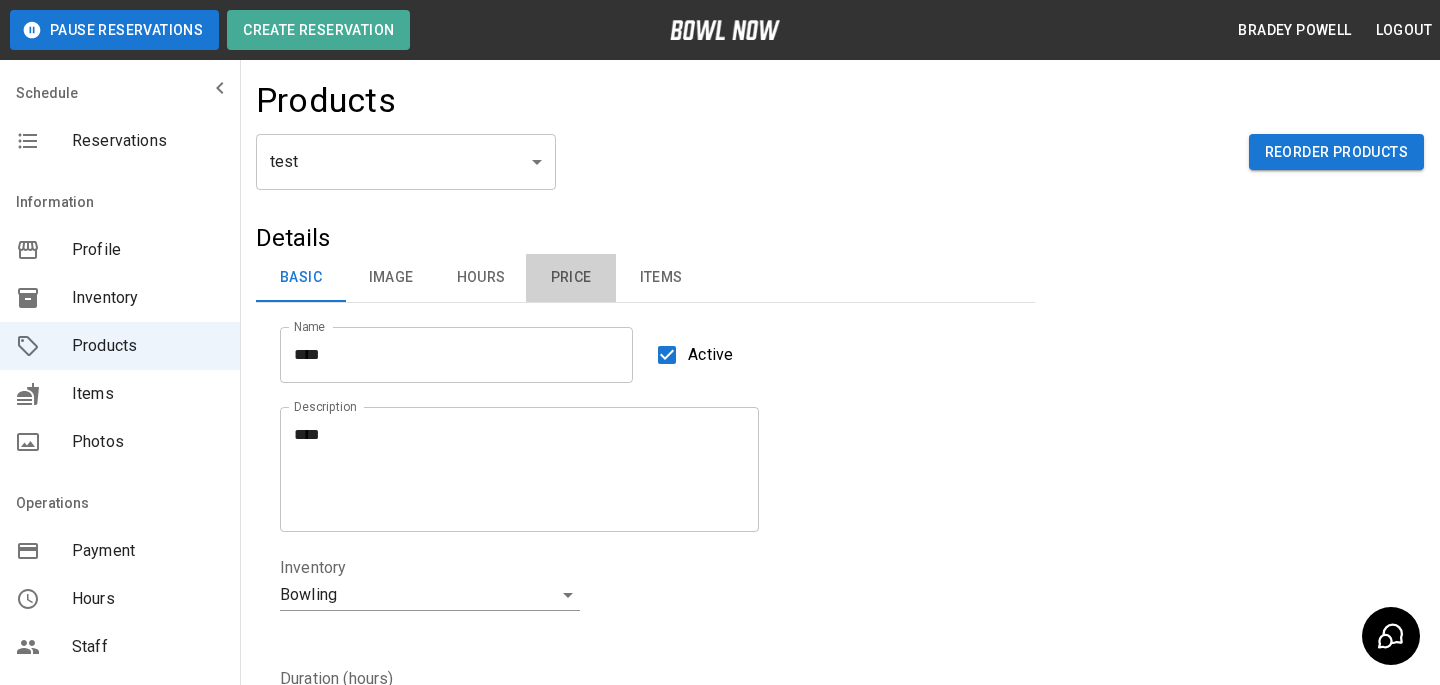 click on "Price" at bounding box center (571, 278) 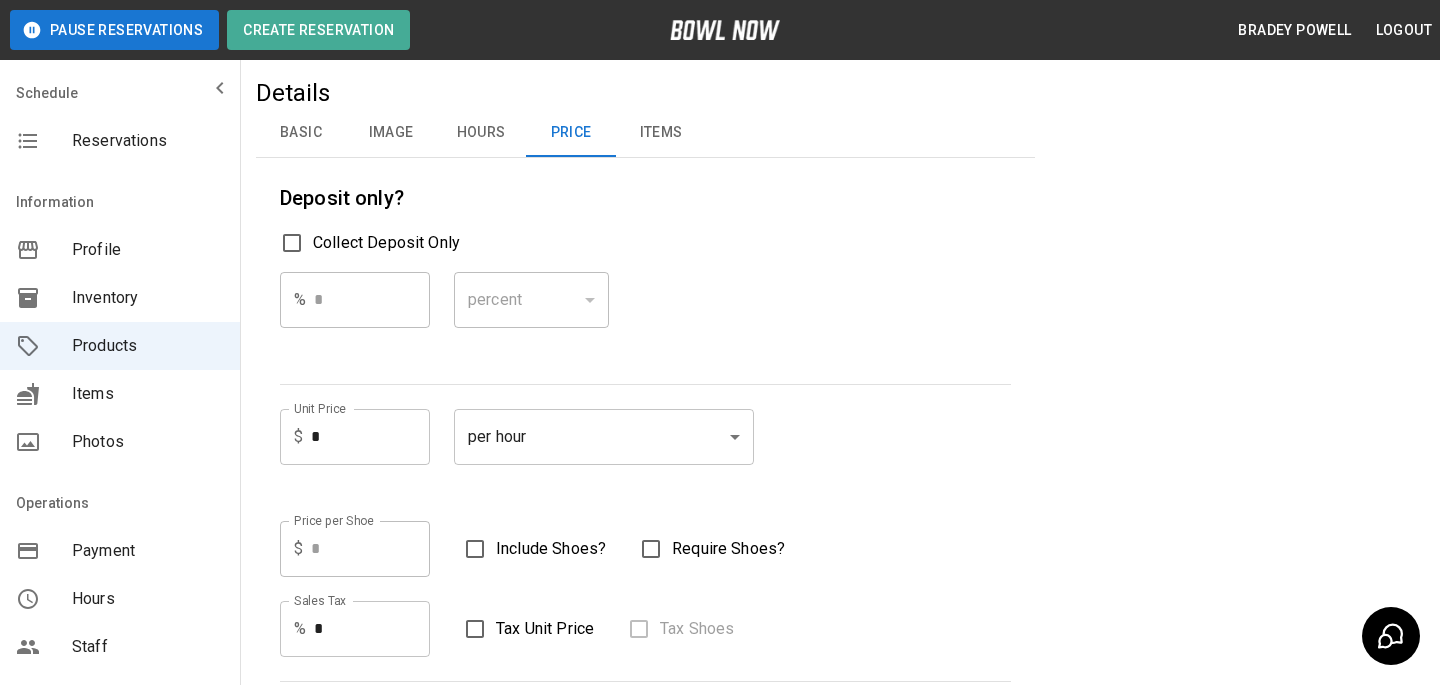 scroll, scrollTop: 0, scrollLeft: 0, axis: both 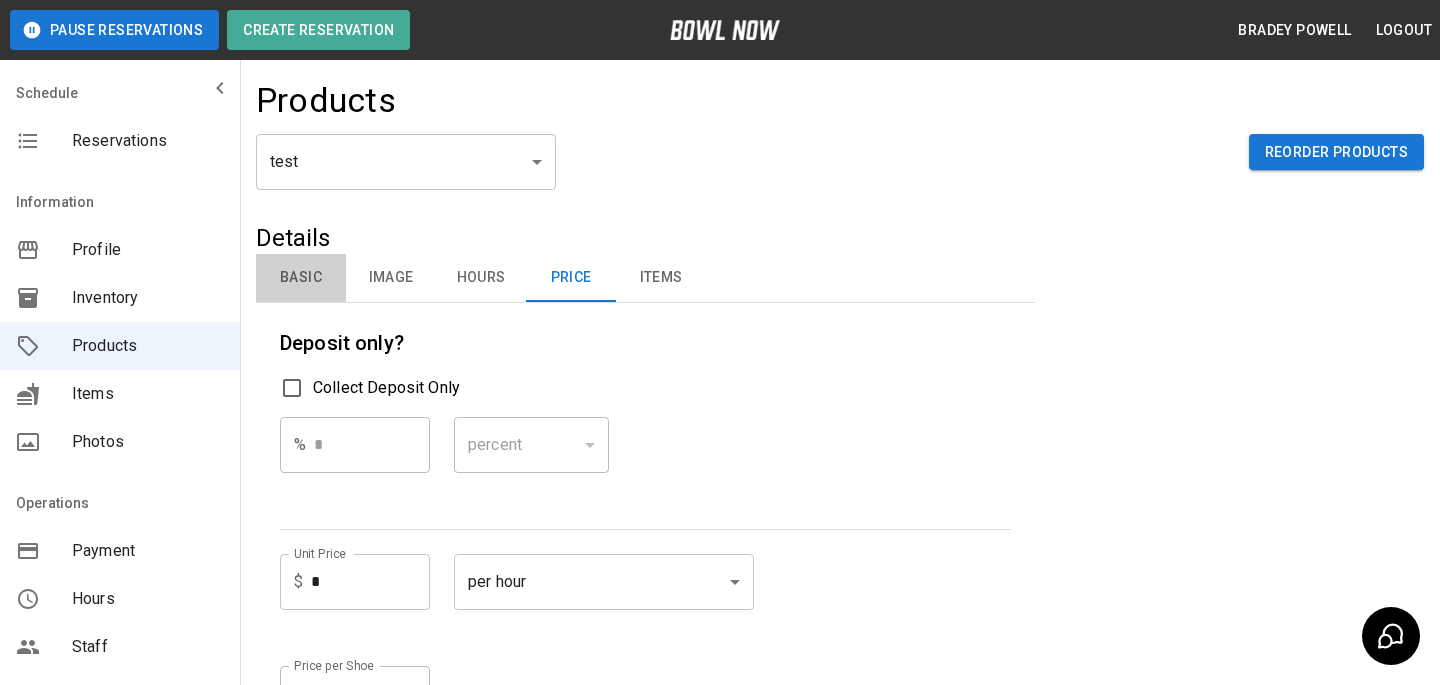 click on "Basic" at bounding box center (301, 278) 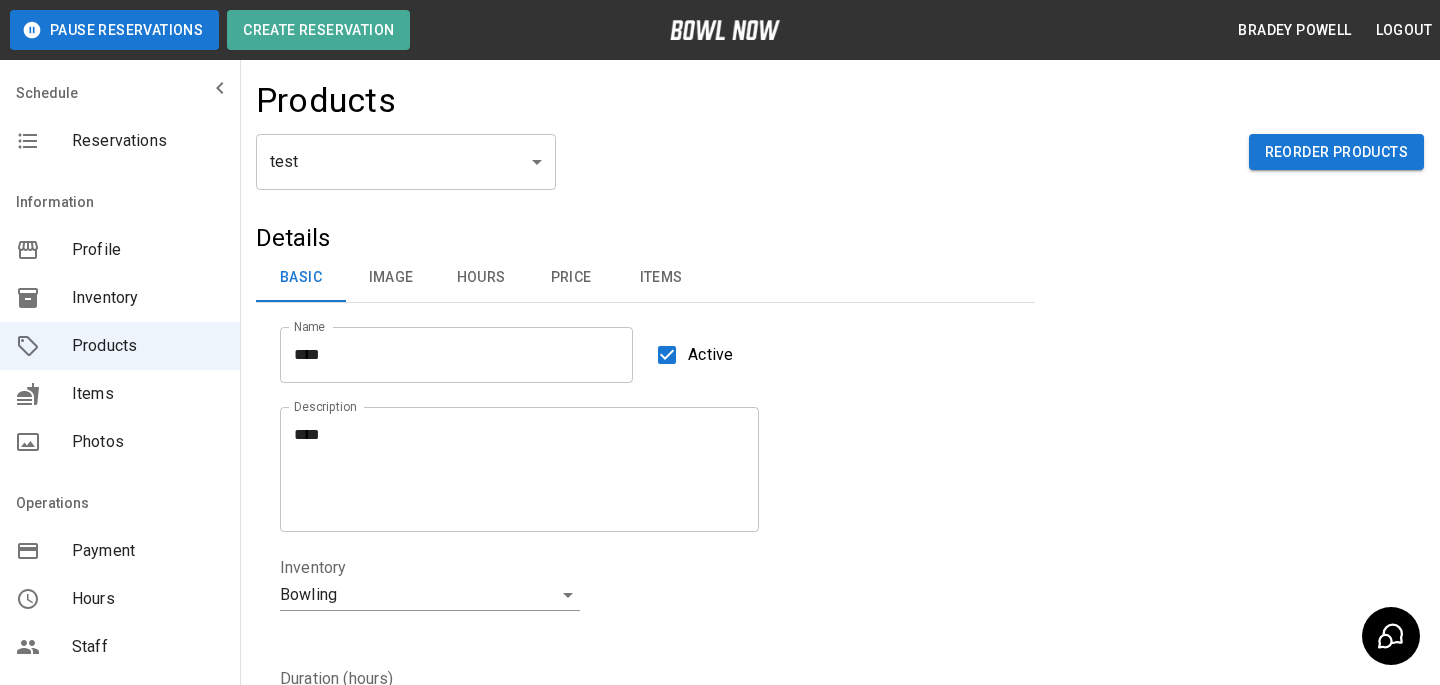click on "Reservations" at bounding box center (148, 141) 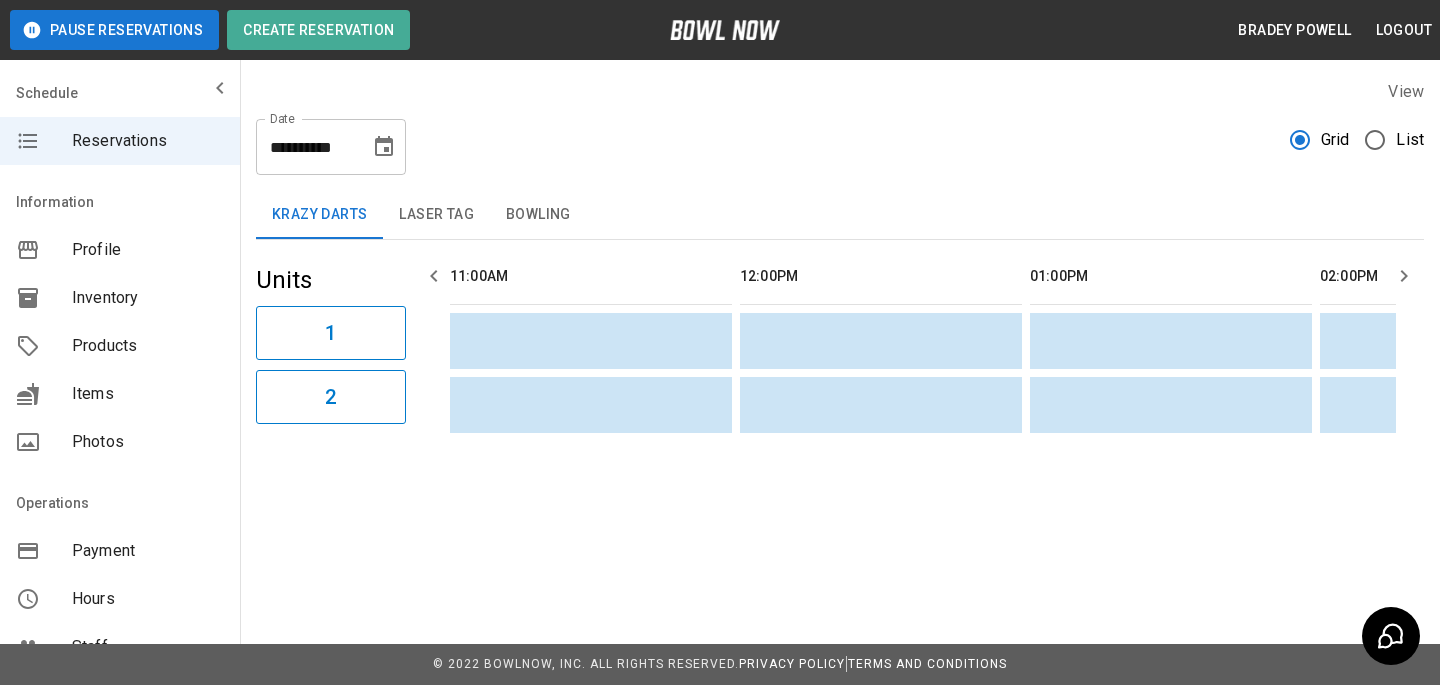 drag, startPoint x: 462, startPoint y: 235, endPoint x: 510, endPoint y: 228, distance: 48.507732 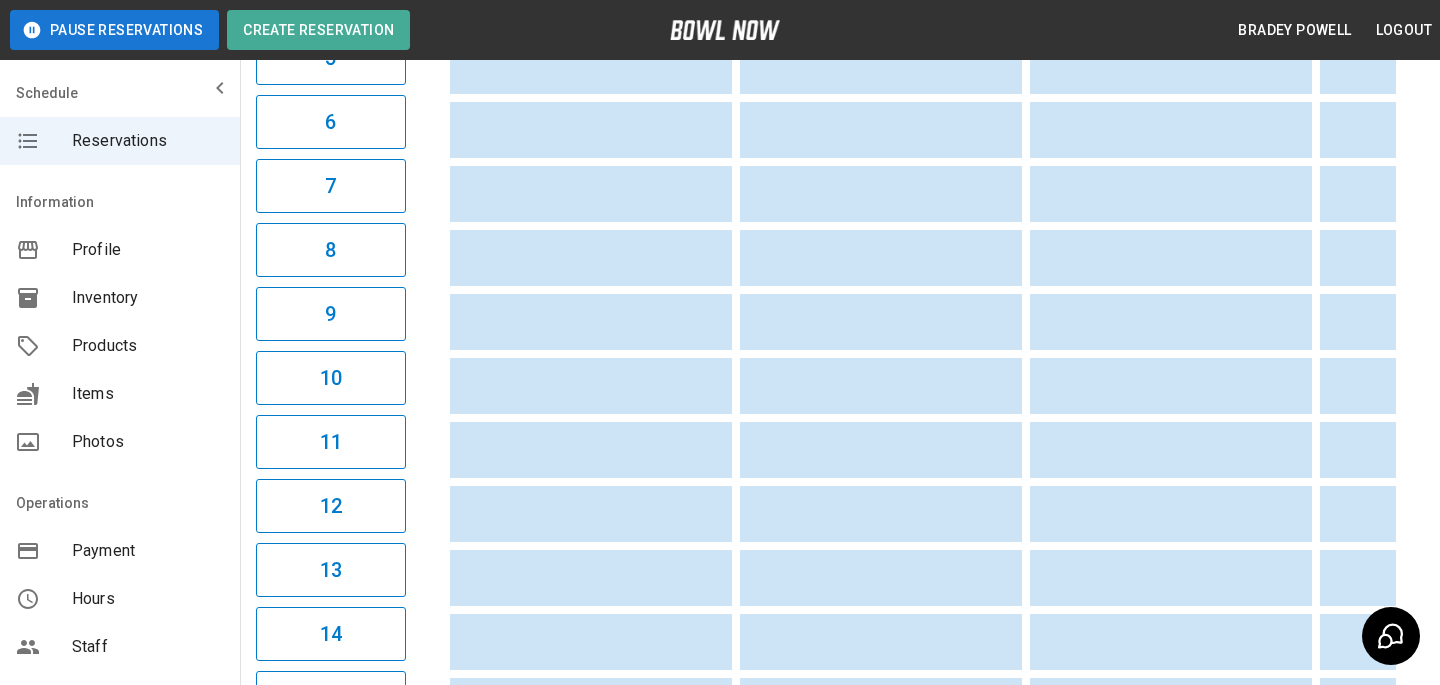 scroll, scrollTop: 0, scrollLeft: 0, axis: both 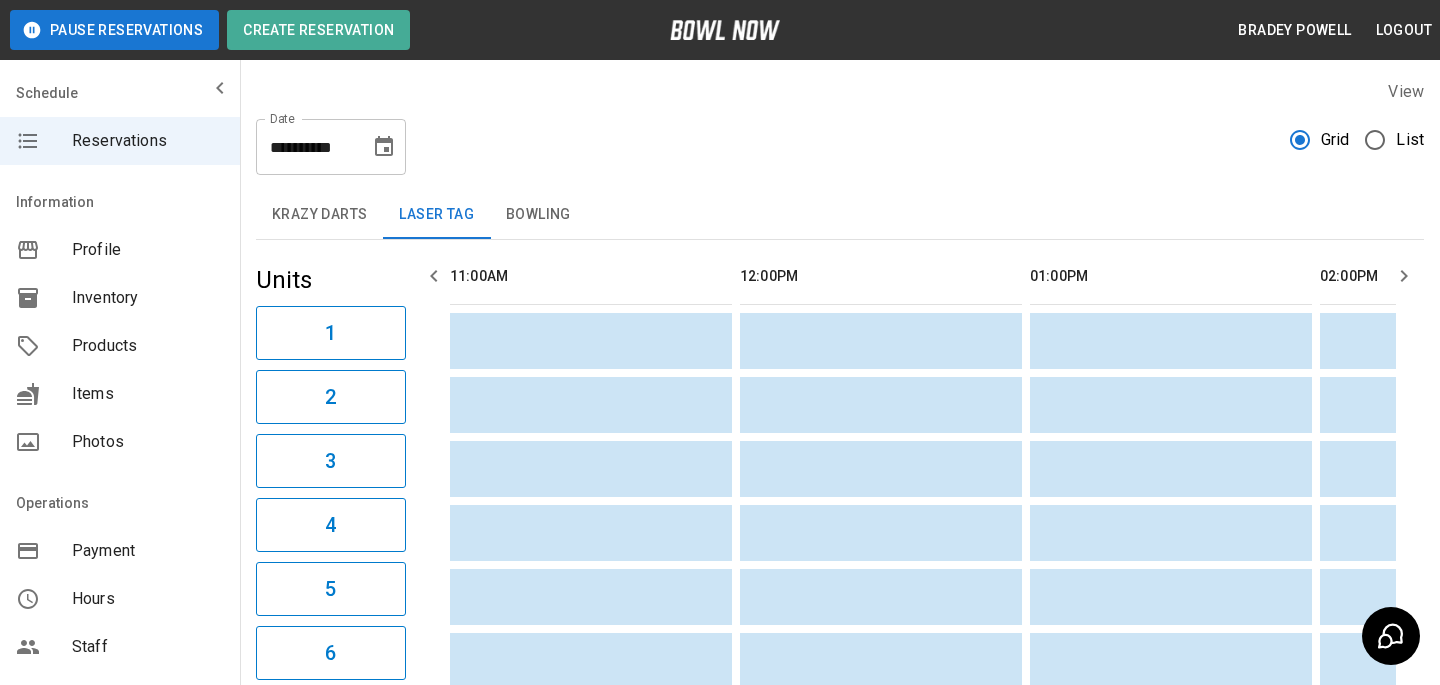click on "Bowling" at bounding box center (538, 215) 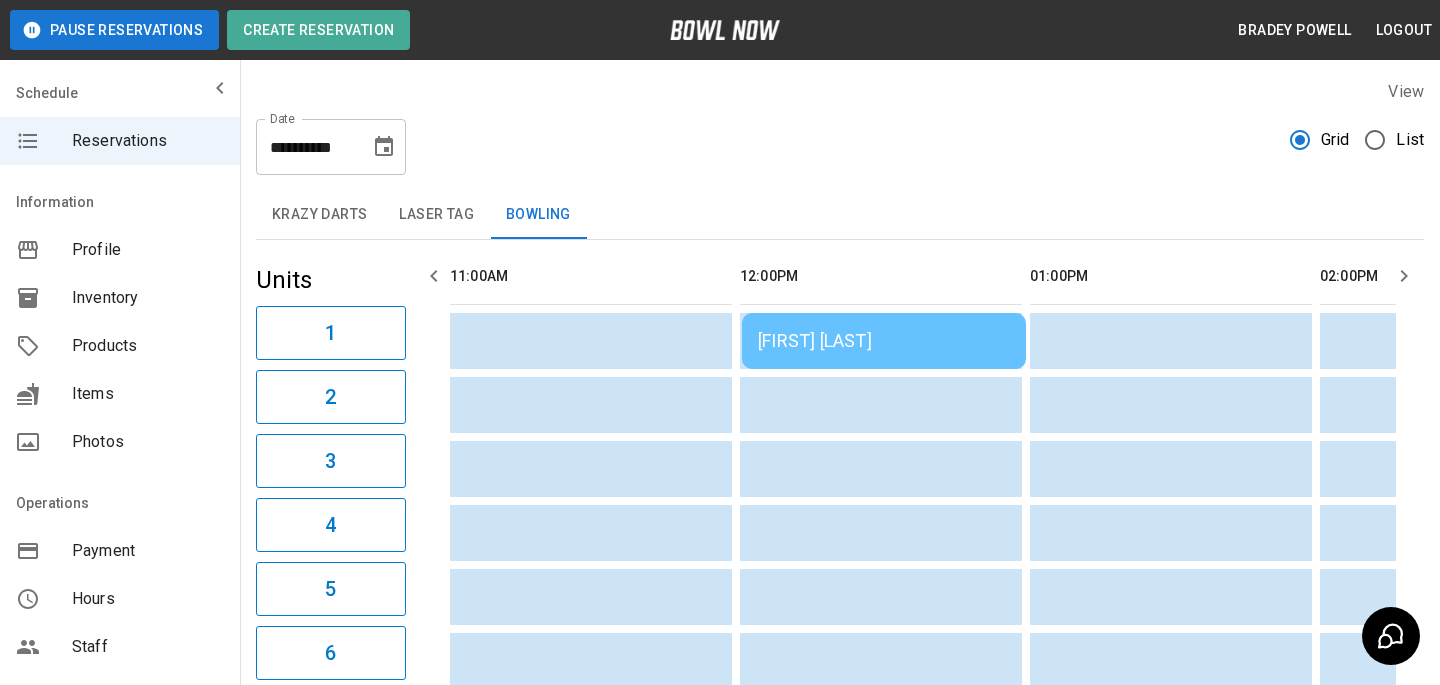 click on "[FIRST] [LAST]" at bounding box center (884, 341) 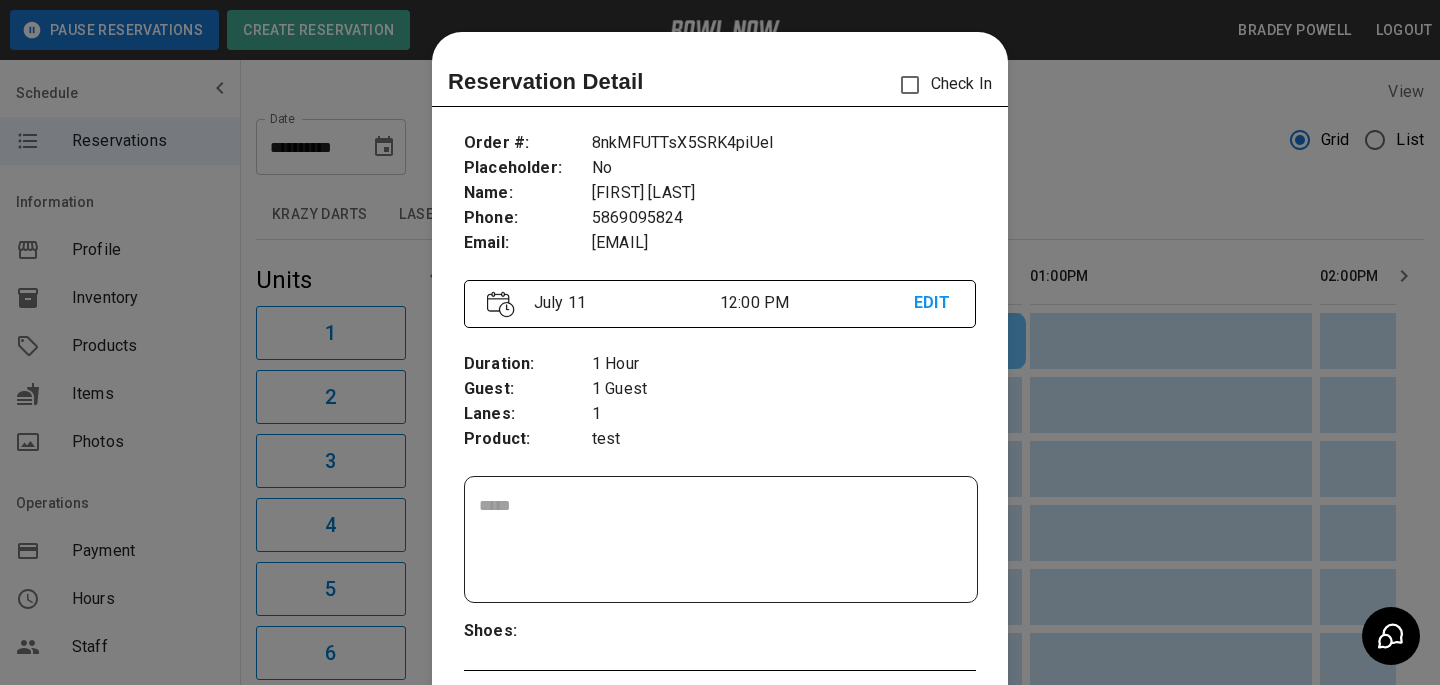 scroll, scrollTop: 32, scrollLeft: 0, axis: vertical 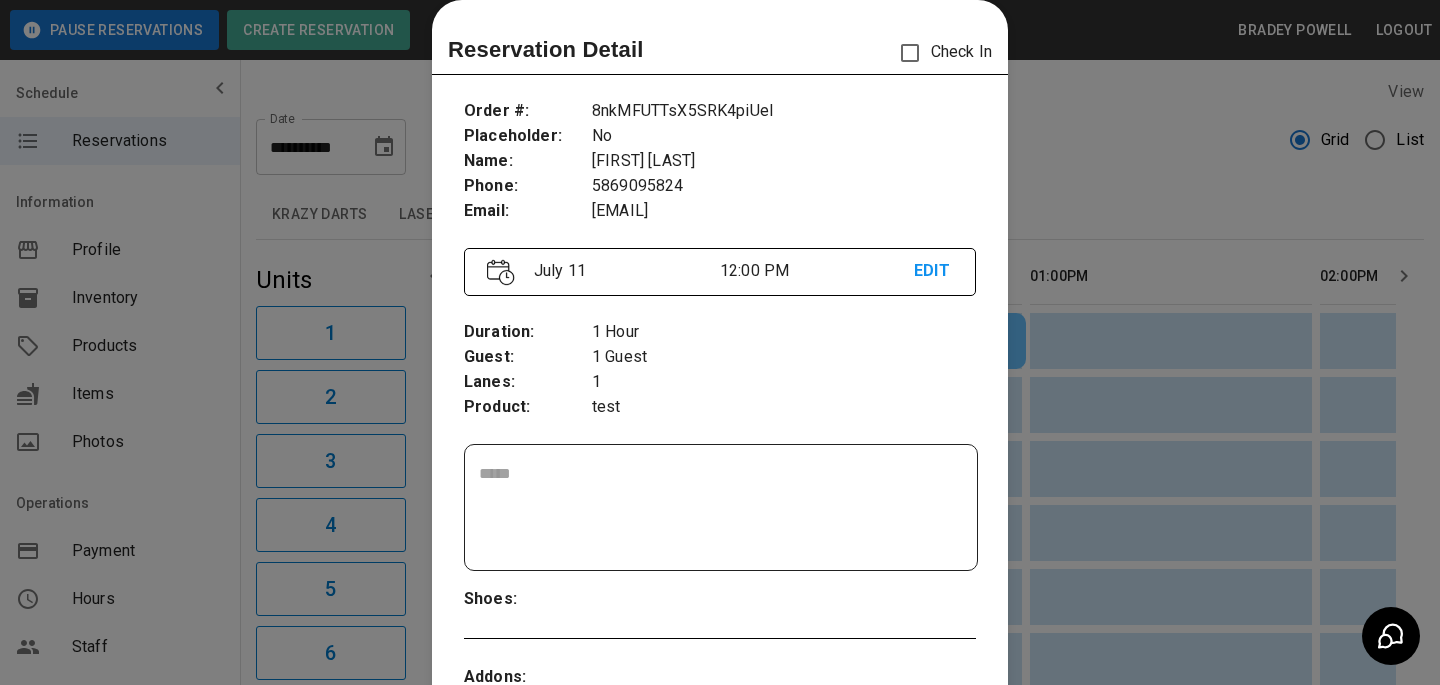 click at bounding box center [720, 342] 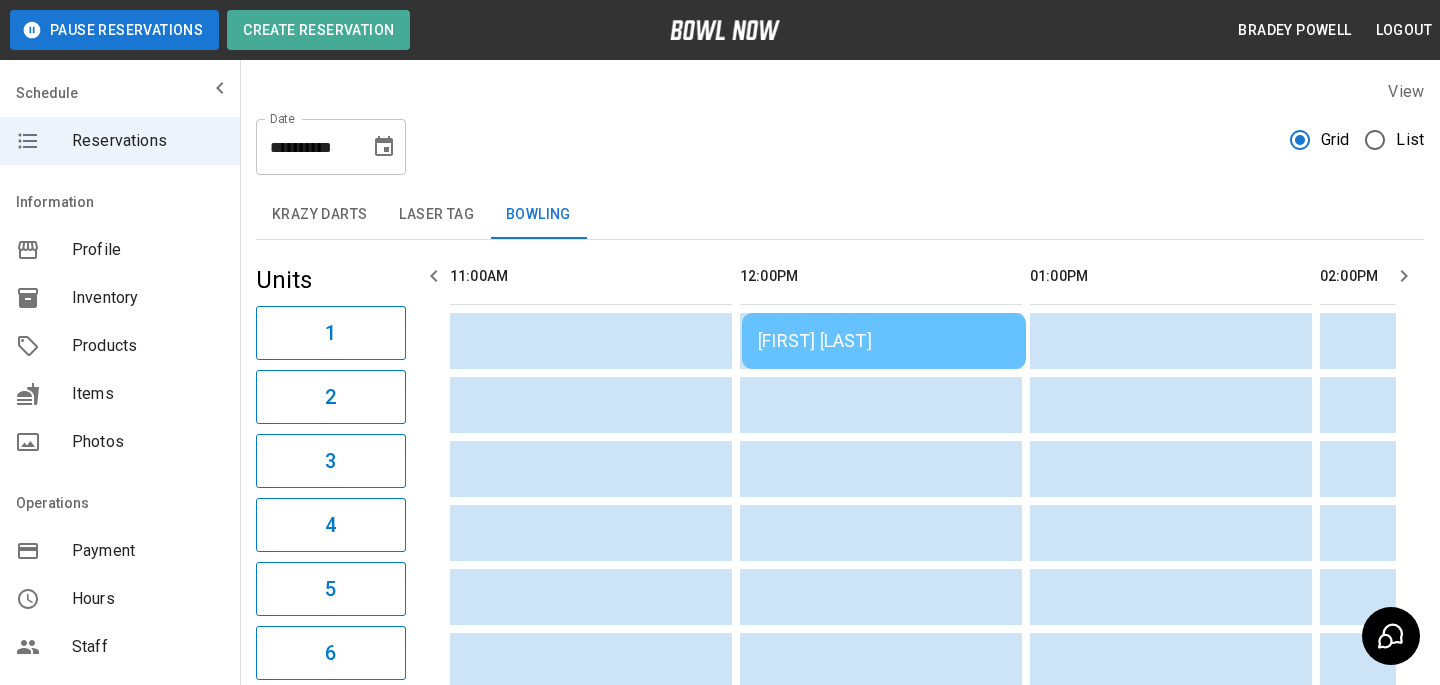 scroll, scrollTop: 0, scrollLeft: 155, axis: horizontal 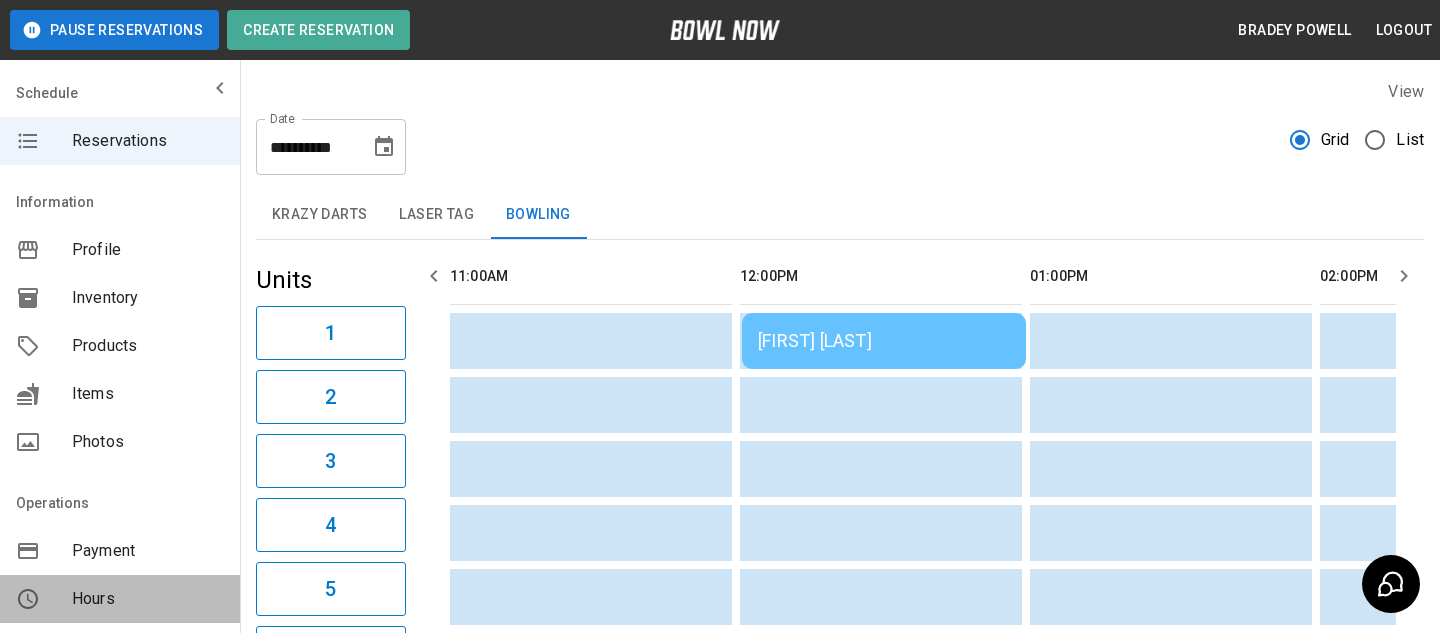 click on "Hours" at bounding box center (120, 599) 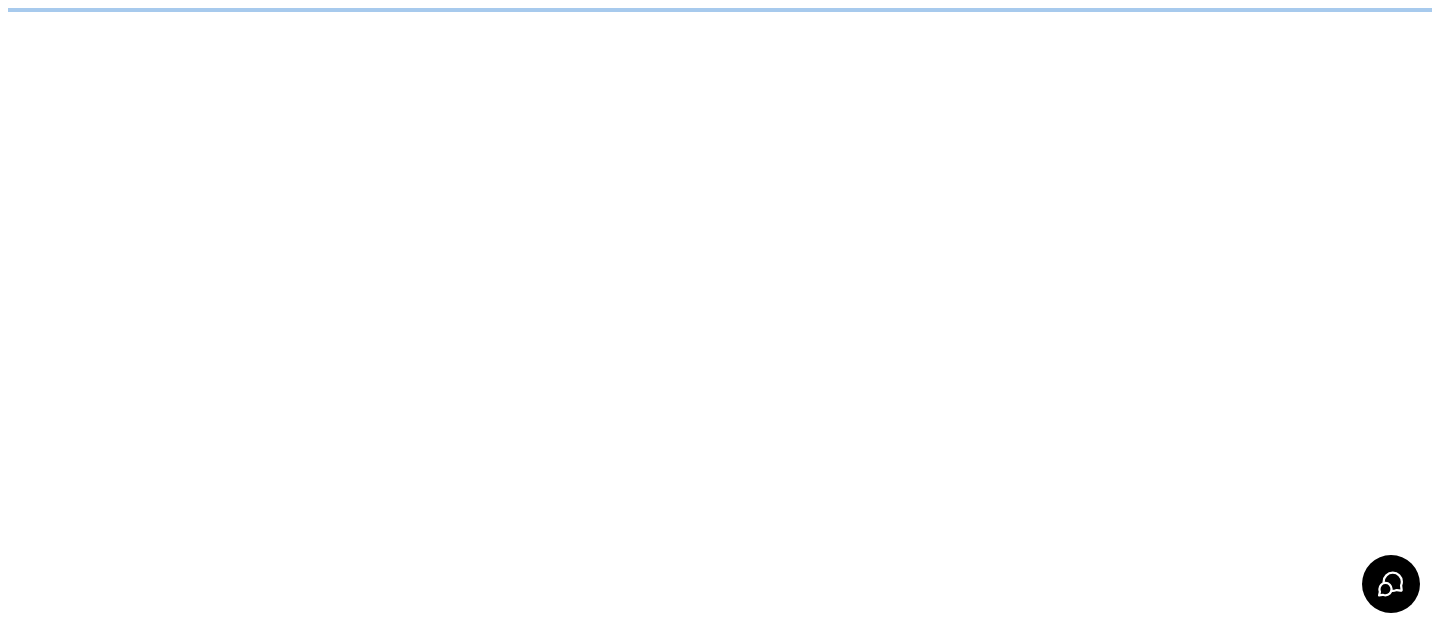 click on "/businesses/pI0nVLfCfzREgarlnuF2/hours" at bounding box center [720, 10] 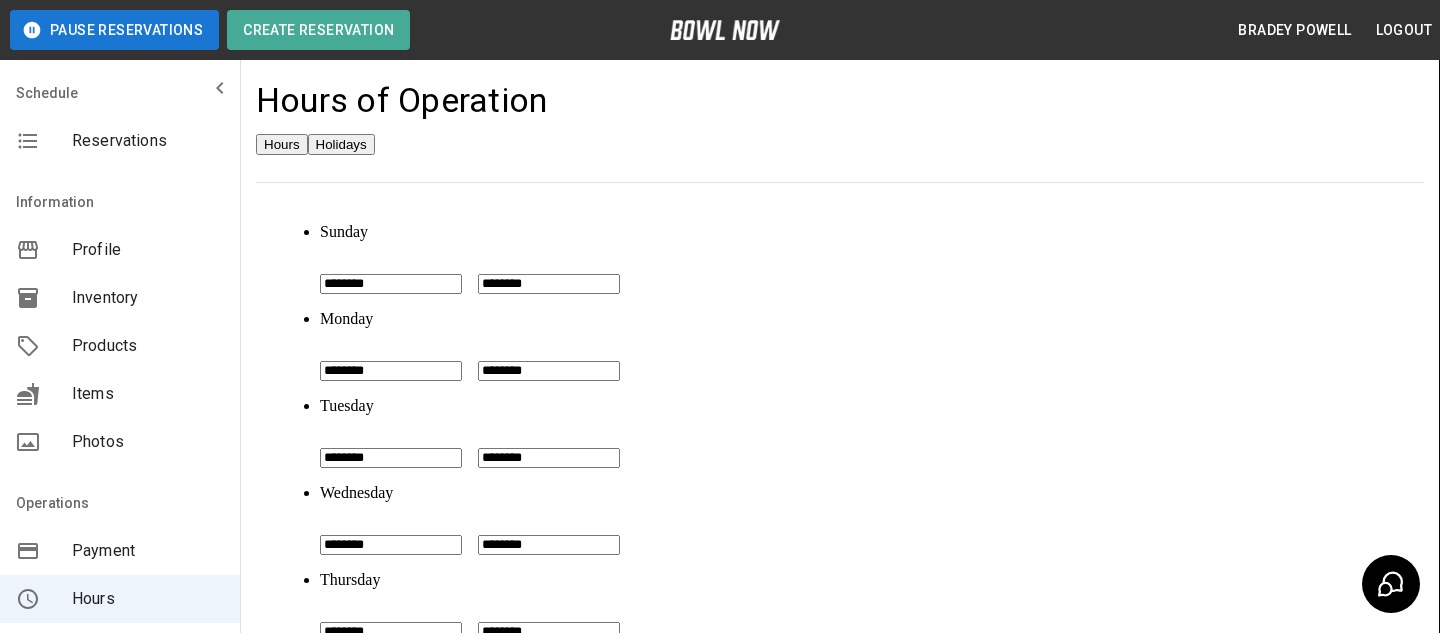 click on "Payment" at bounding box center (148, 551) 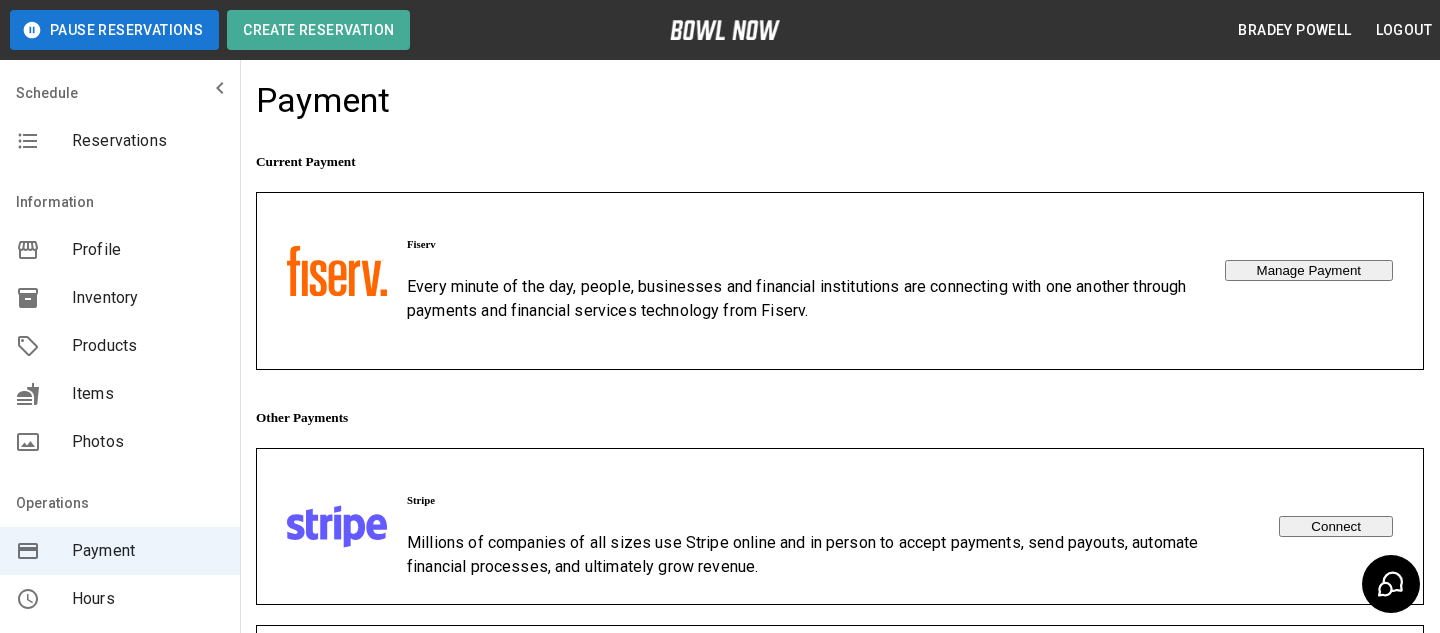 click on "Reservations" at bounding box center [120, 141] 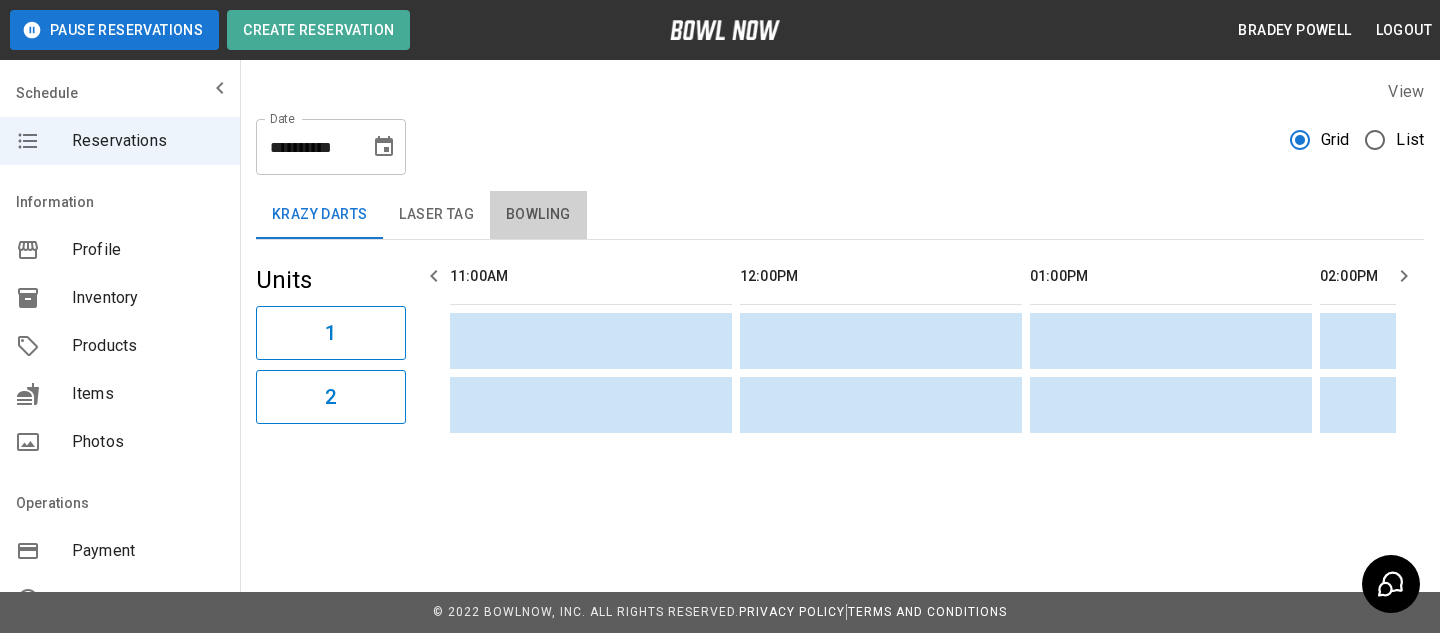 click on "Bowling" at bounding box center [538, 215] 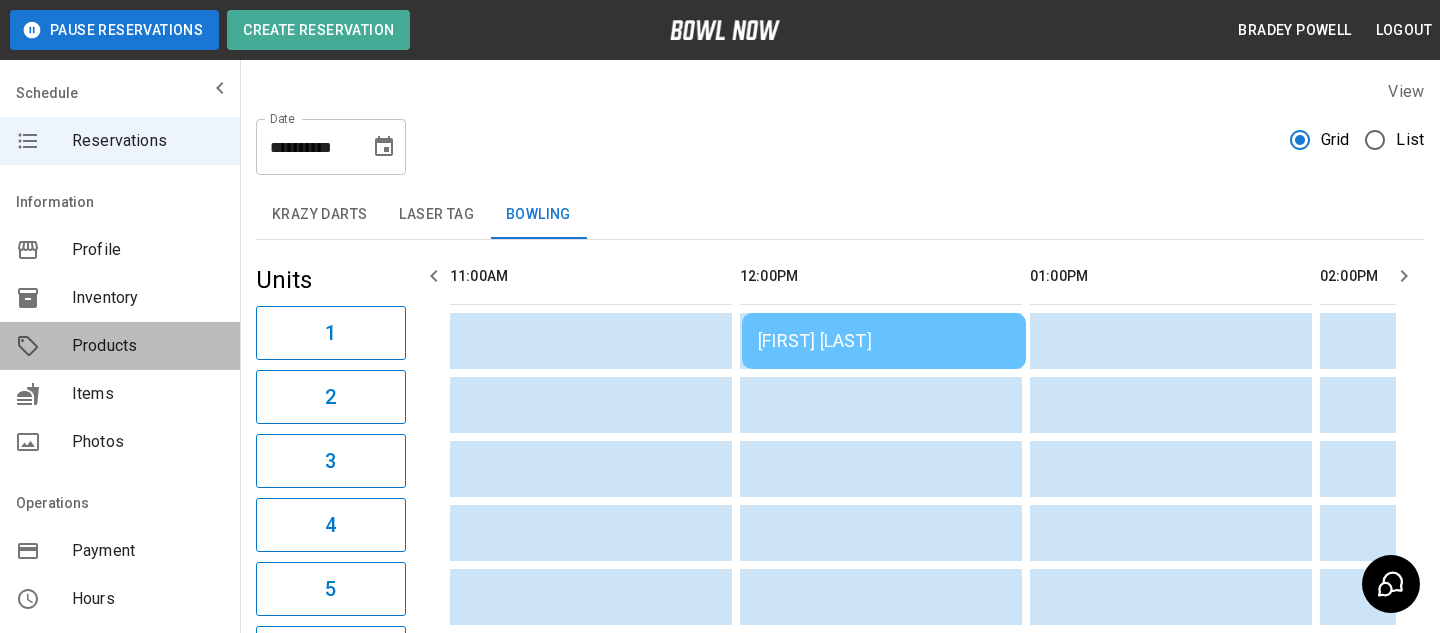 click on "Products" at bounding box center (148, 346) 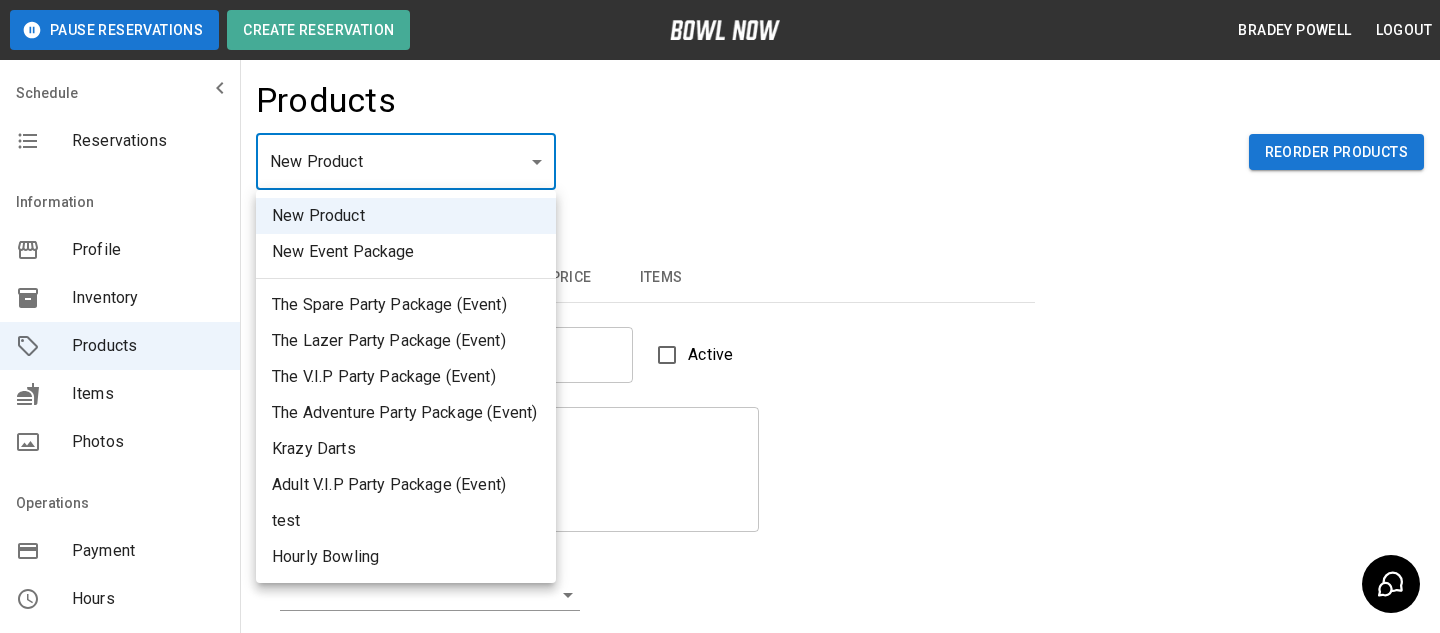 click on "Pause Reservations Create Reservation [FIRST] [LAST] Logout Schedule Reservations Information Profile Inventory Products Items Photos Operations Payment Hours Staff Help Reports Integrations Contacts User Account Products New Product ** ​ Reorder Products Details Basic Image Hours Price Items Name Name Active Description Description Inventory ​ Duration (hours) Min * Min Max * Max Guest Count Min * Min Max * Max Limit Product Availability Restrict product availability within a date range Limit Availability? Current Image Select an Image Upload   Product Hours: Same as Business Hours ******* Product Hours: Deposit only? Collect Deposit Only % * ​ percent ******* ​ Unit Price $ * Unit Price per hour **** ​ Price per Shoe $ * Price per Shoe Include Shoes? Require Shoes? Sales Tax % * Sales Tax Tax Unit Price Tax Shoes Discounts and Promos Create discount codes and promos for your product ADD DISCOUNT CODE Select Items For This Product Laser Tag T-Shirt Bowling Birthday Pin Create Privacy Policy   |" at bounding box center (720, 644) 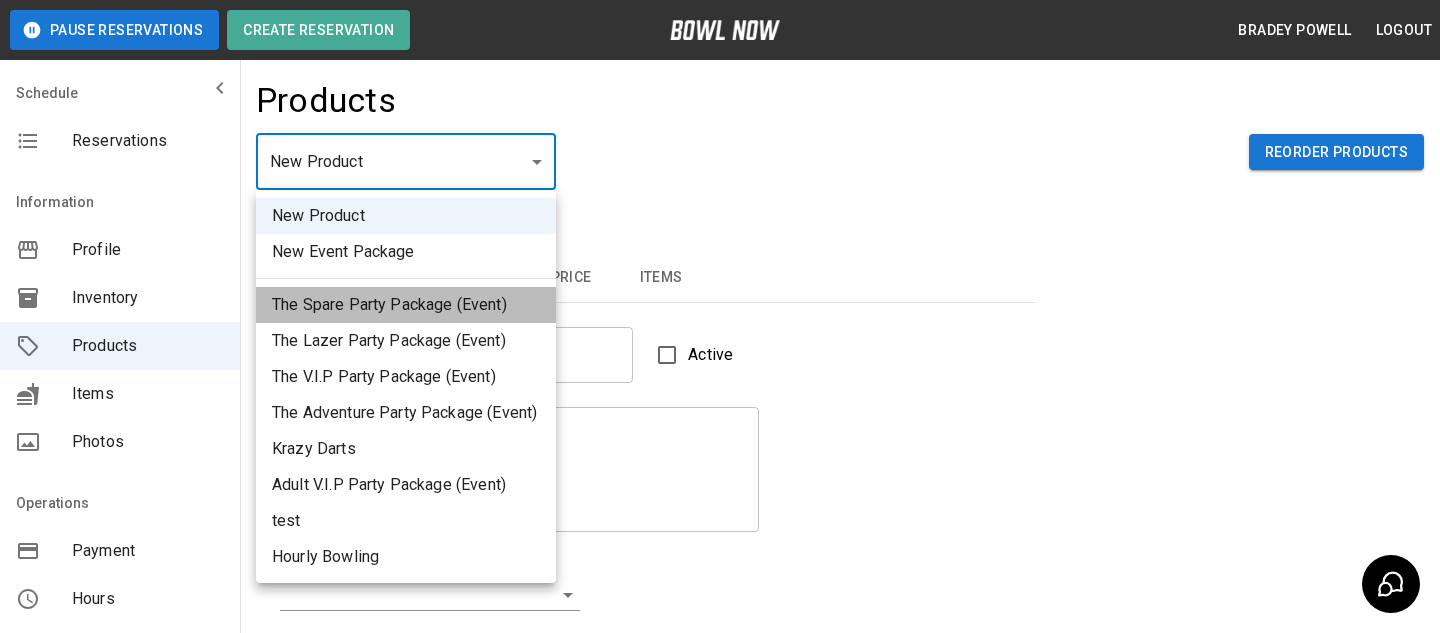 click on "The Spare Party Package   (Event)" at bounding box center [406, 305] 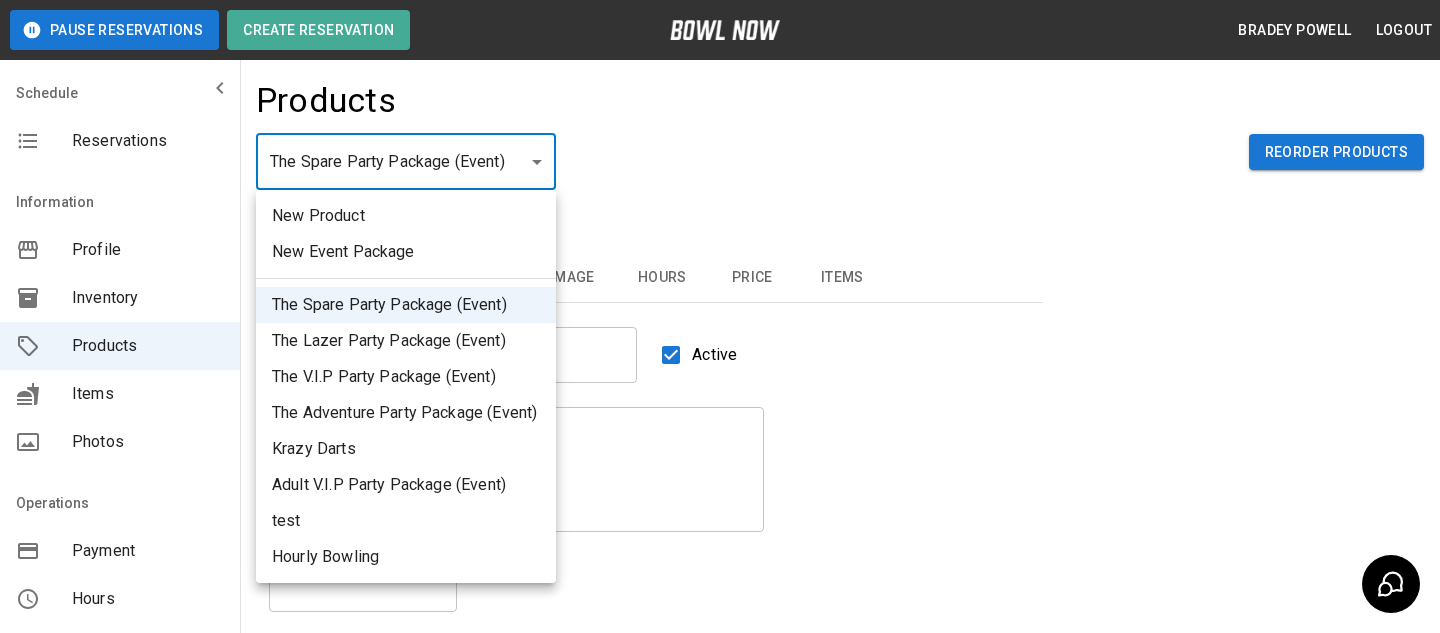 click on "**********" at bounding box center [720, 433] 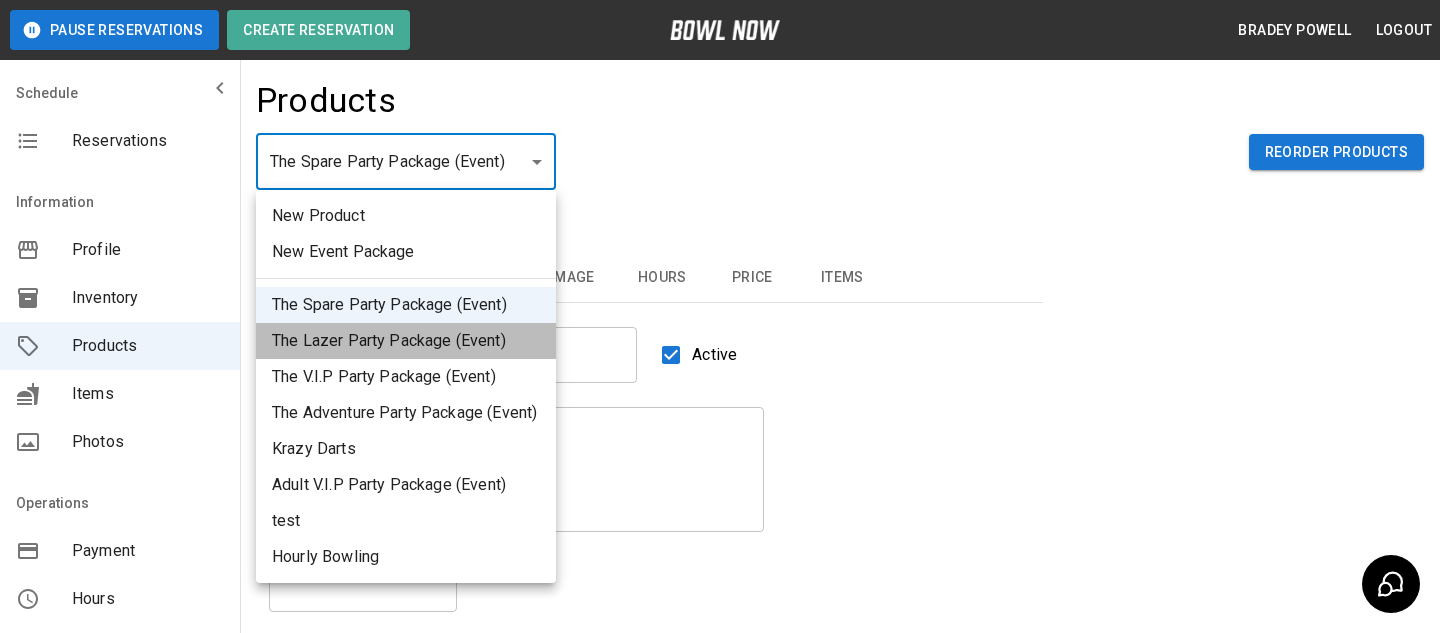 click on "The Lazer Party Package   (Event)" at bounding box center (406, 341) 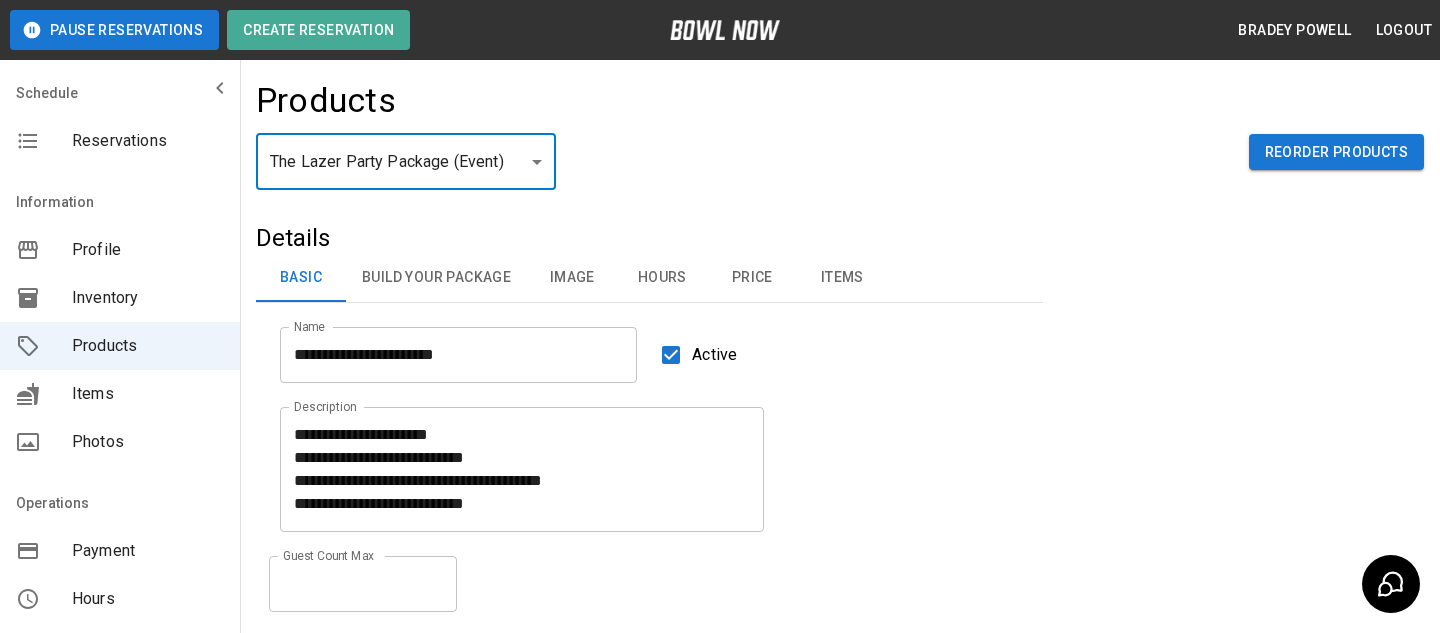 click on "**********" at bounding box center [720, 433] 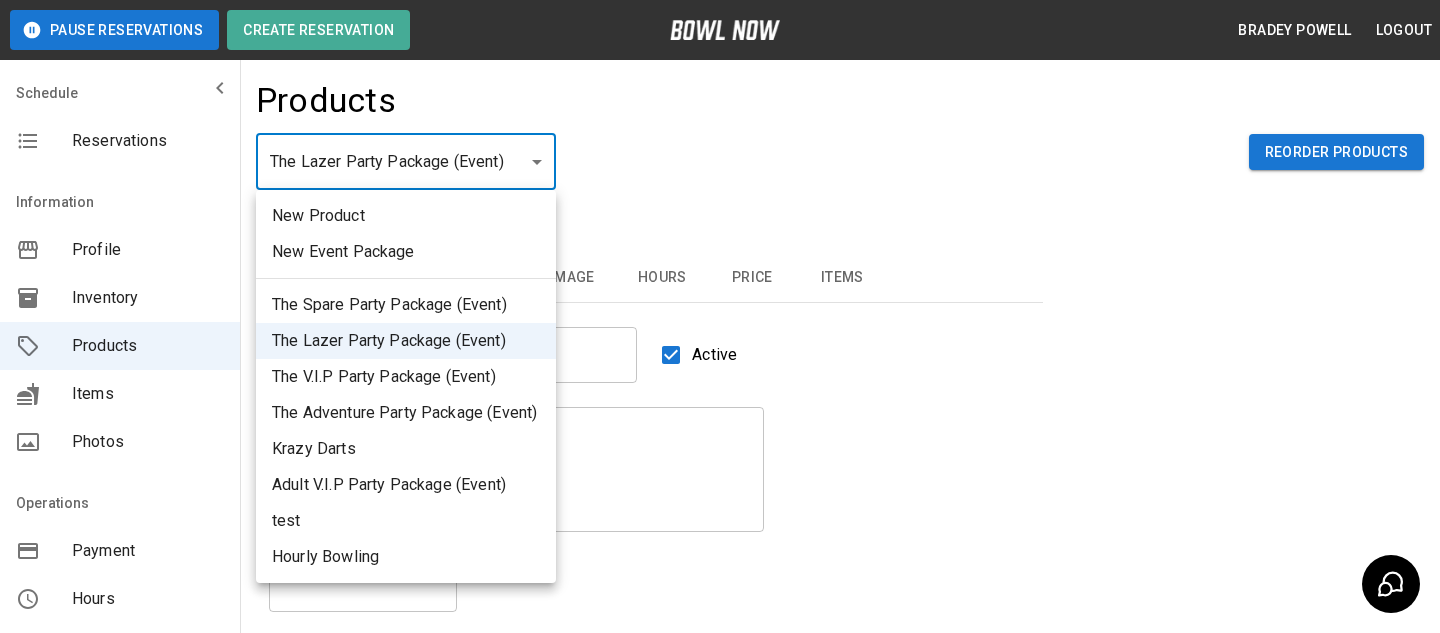 click at bounding box center [720, 316] 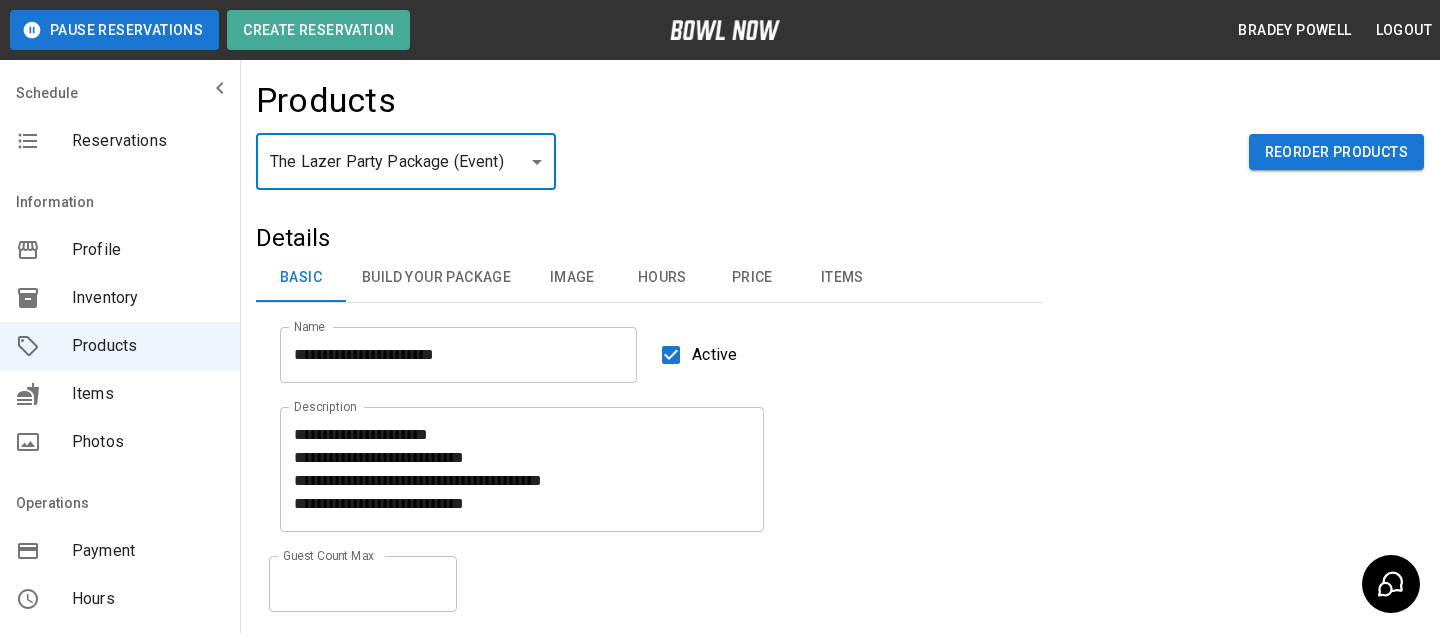 click on "**********" at bounding box center [720, 433] 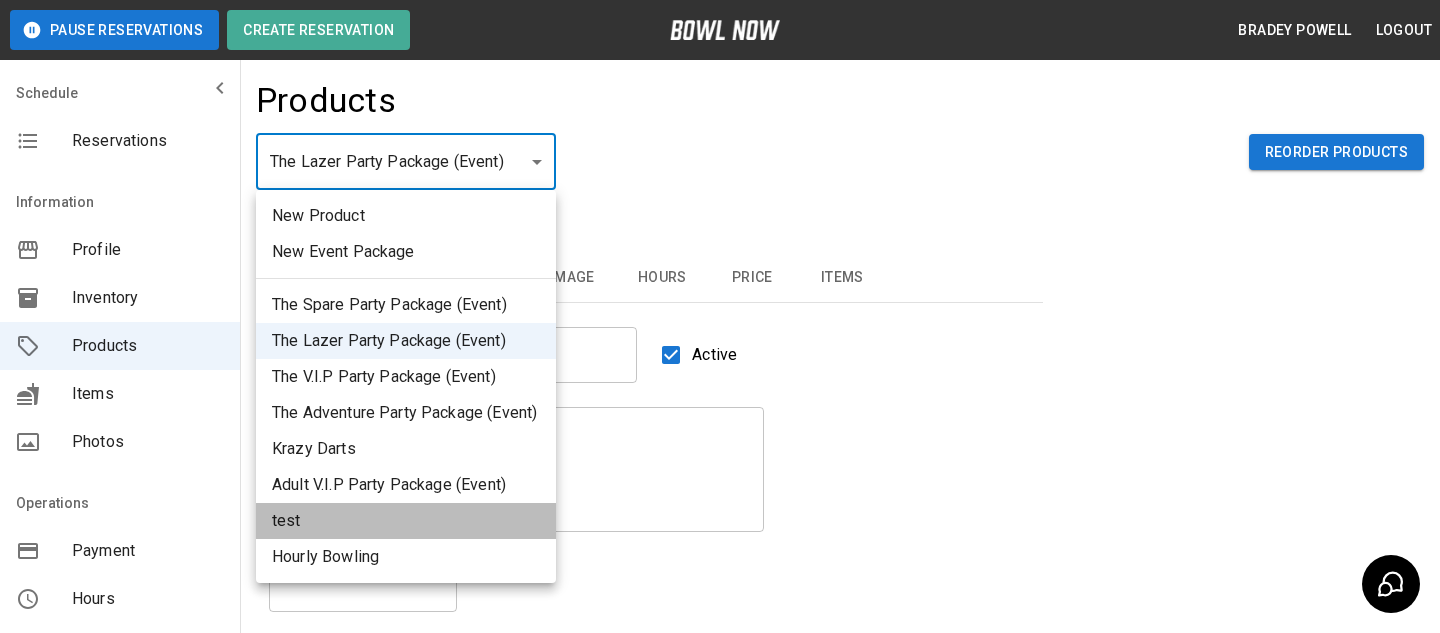 click on "test" at bounding box center [406, 521] 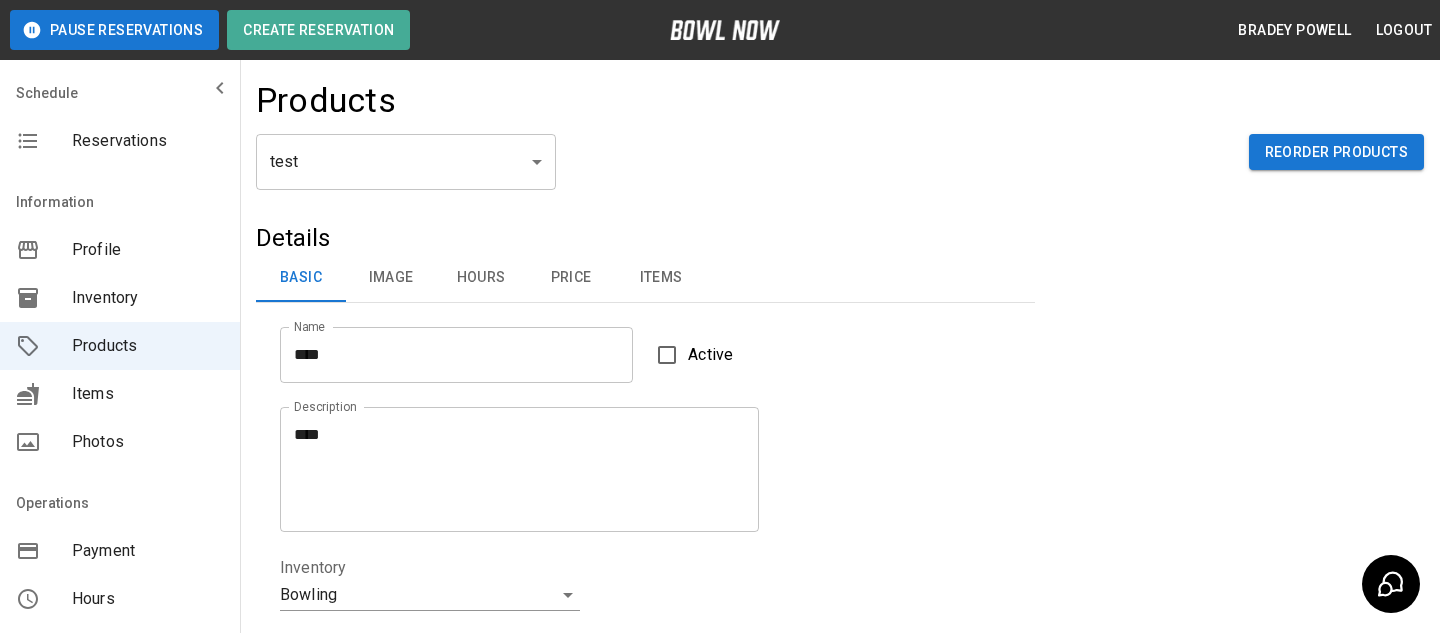 click on "Description **** Description" at bounding box center (633, 457) 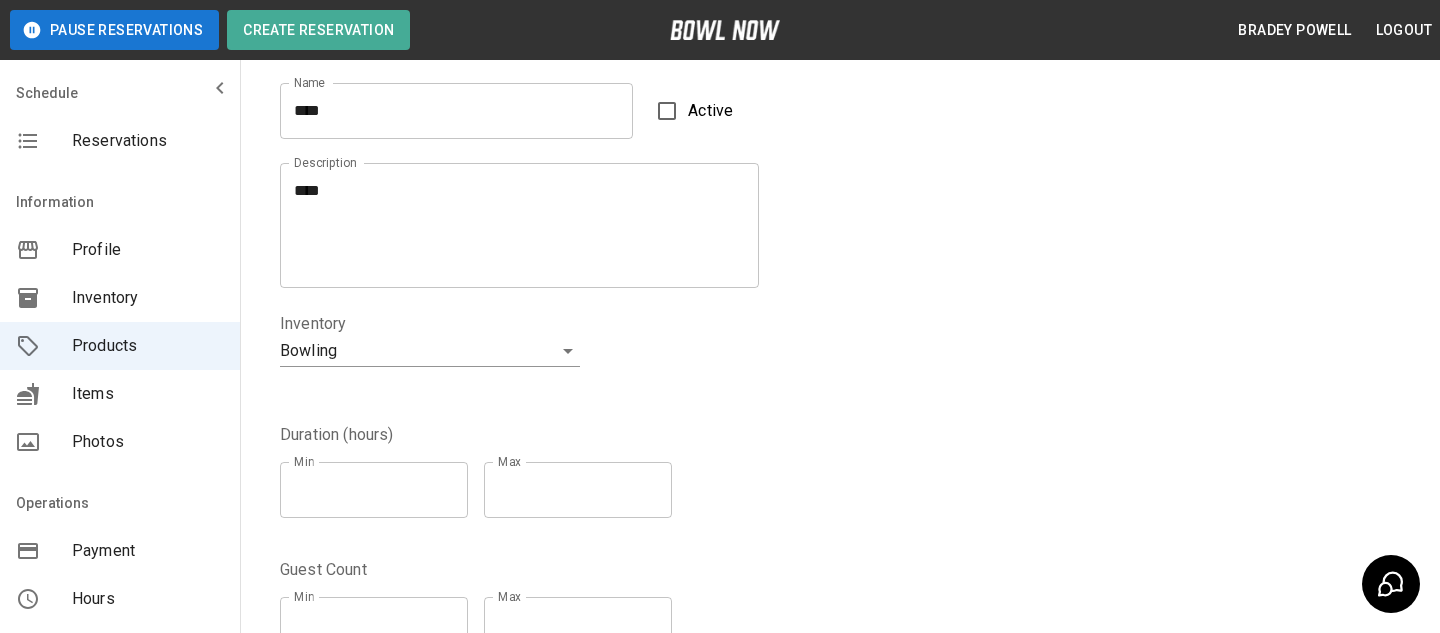 scroll, scrollTop: 656, scrollLeft: 0, axis: vertical 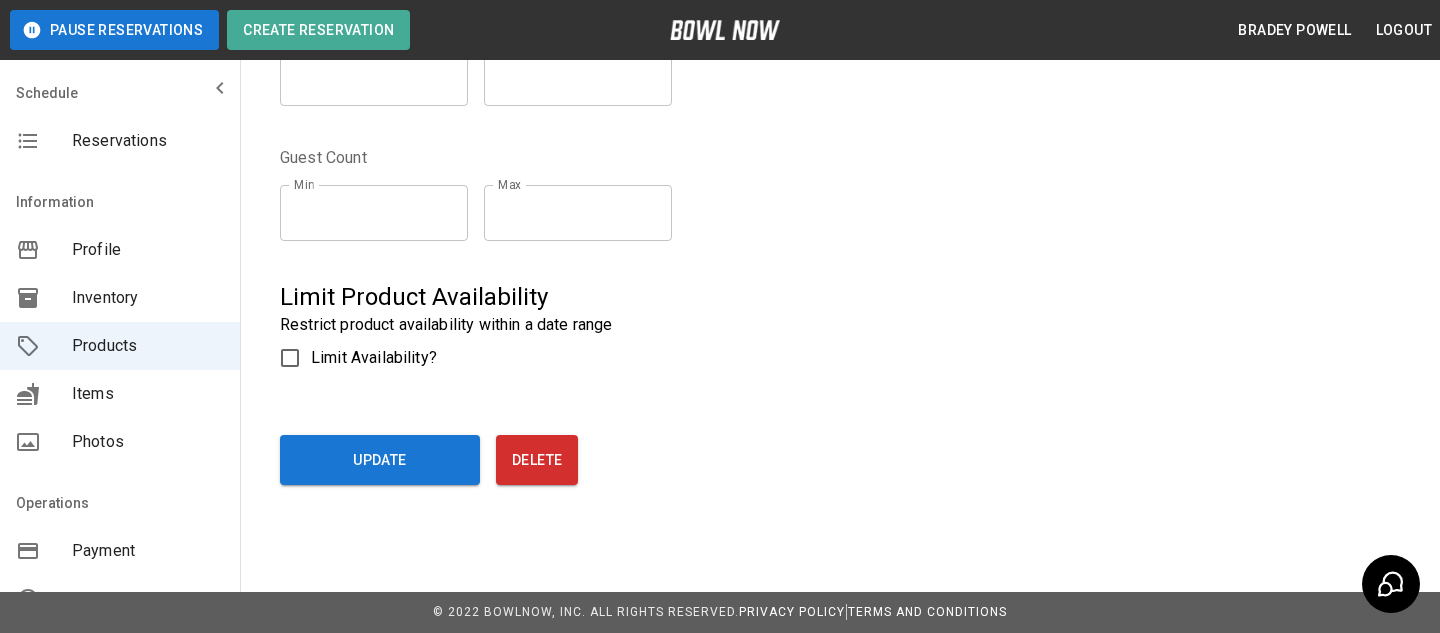 click on "**********" at bounding box center (840, -34) 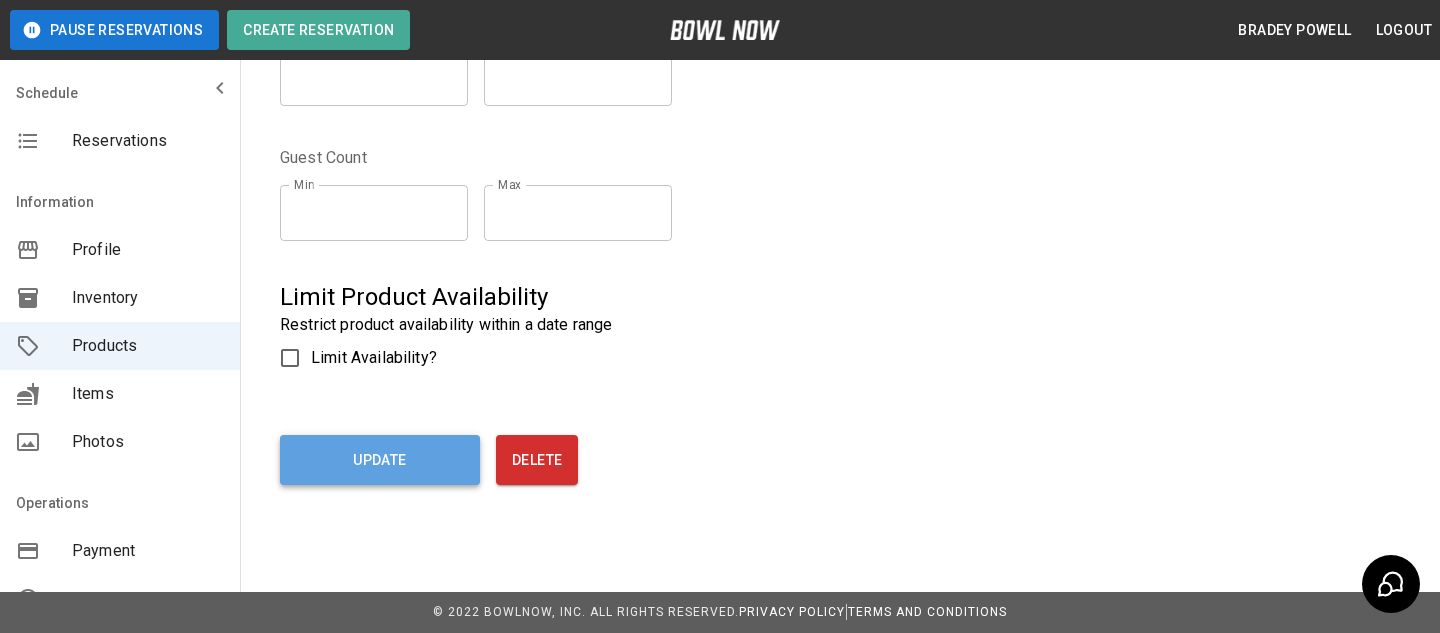 click on "Update" at bounding box center (380, 460) 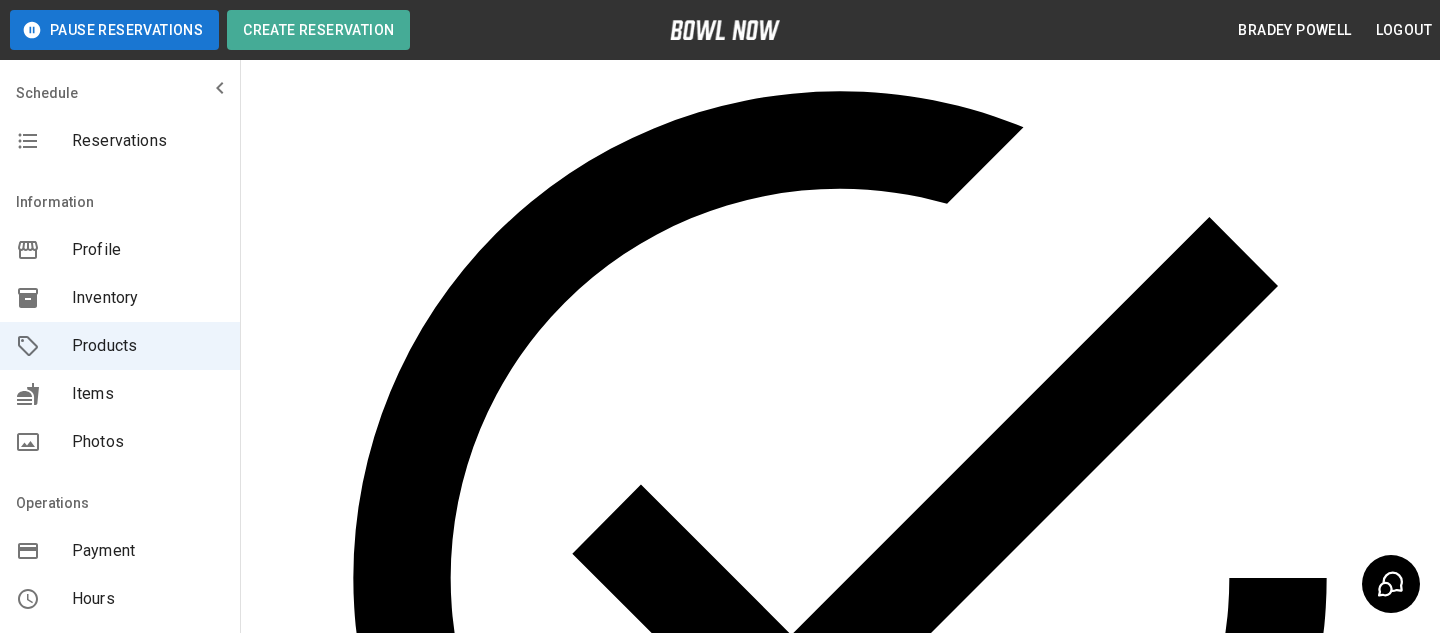 scroll, scrollTop: 151, scrollLeft: 0, axis: vertical 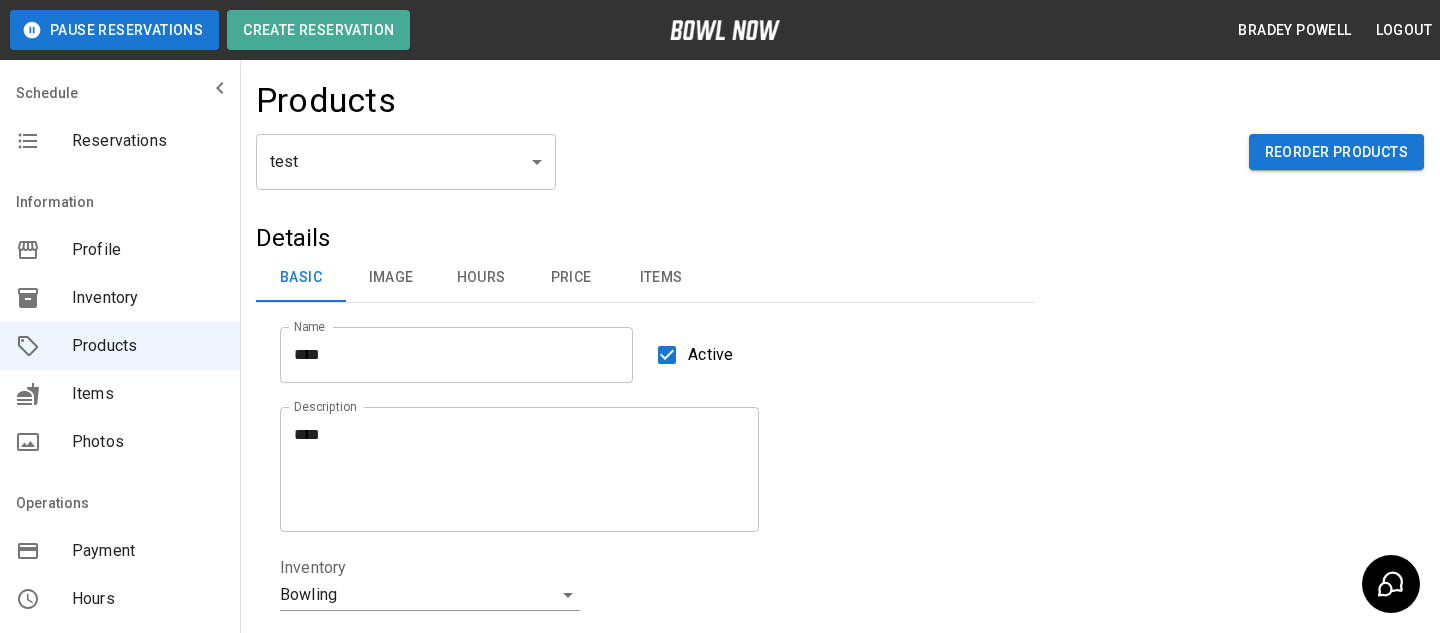 click on "Reservations" at bounding box center [148, 141] 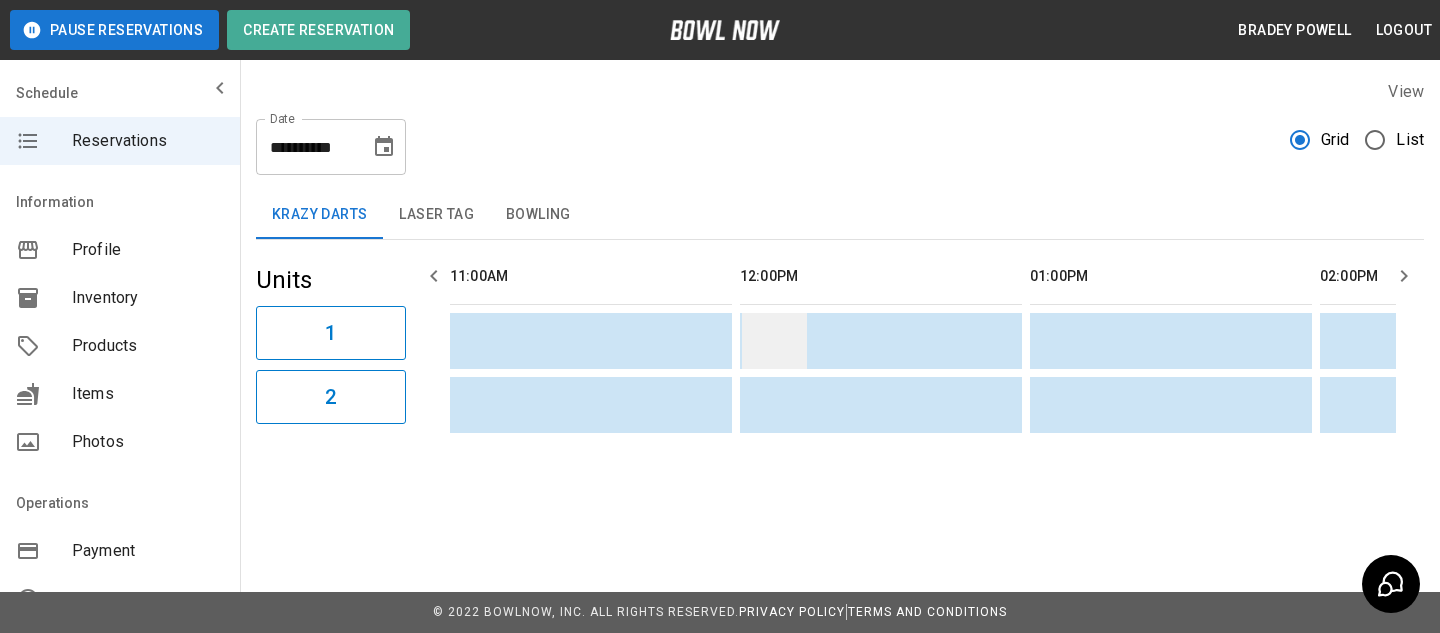 drag, startPoint x: 533, startPoint y: 208, endPoint x: 743, endPoint y: 343, distance: 249.64975 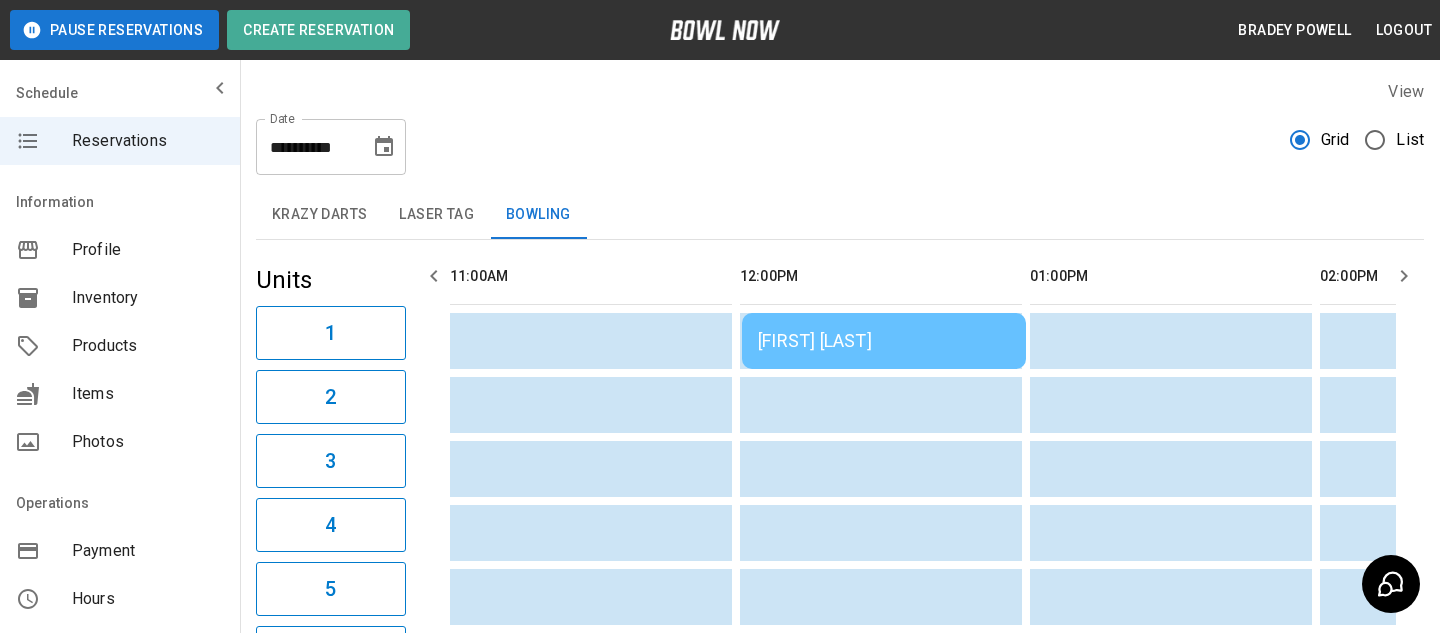 click on "[FIRST] [LAST]" at bounding box center [884, 341] 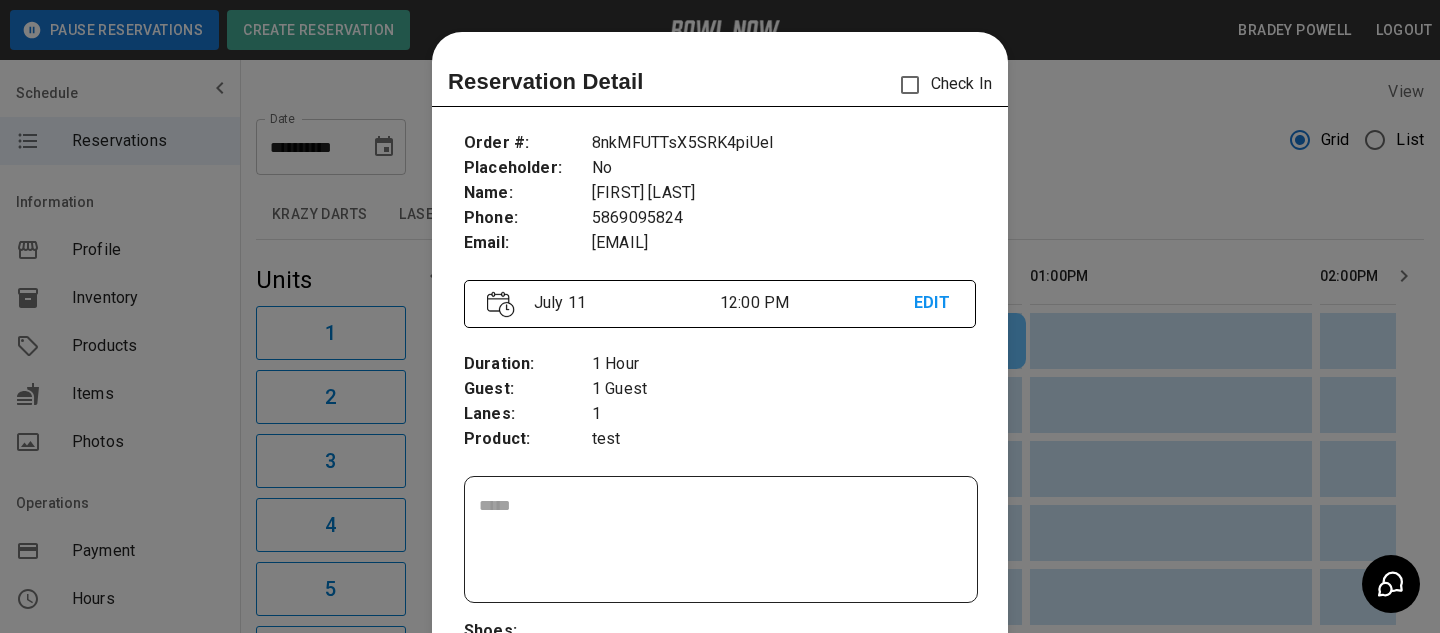 scroll, scrollTop: 32, scrollLeft: 0, axis: vertical 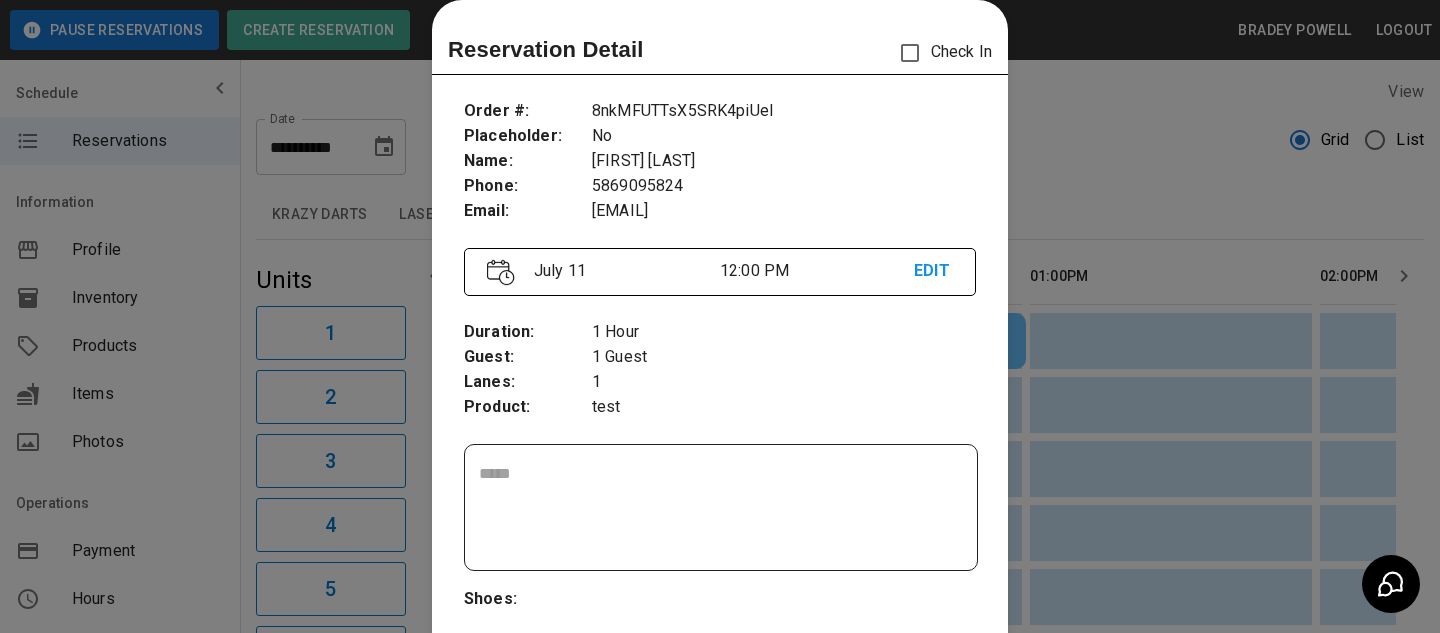 click at bounding box center [720, 316] 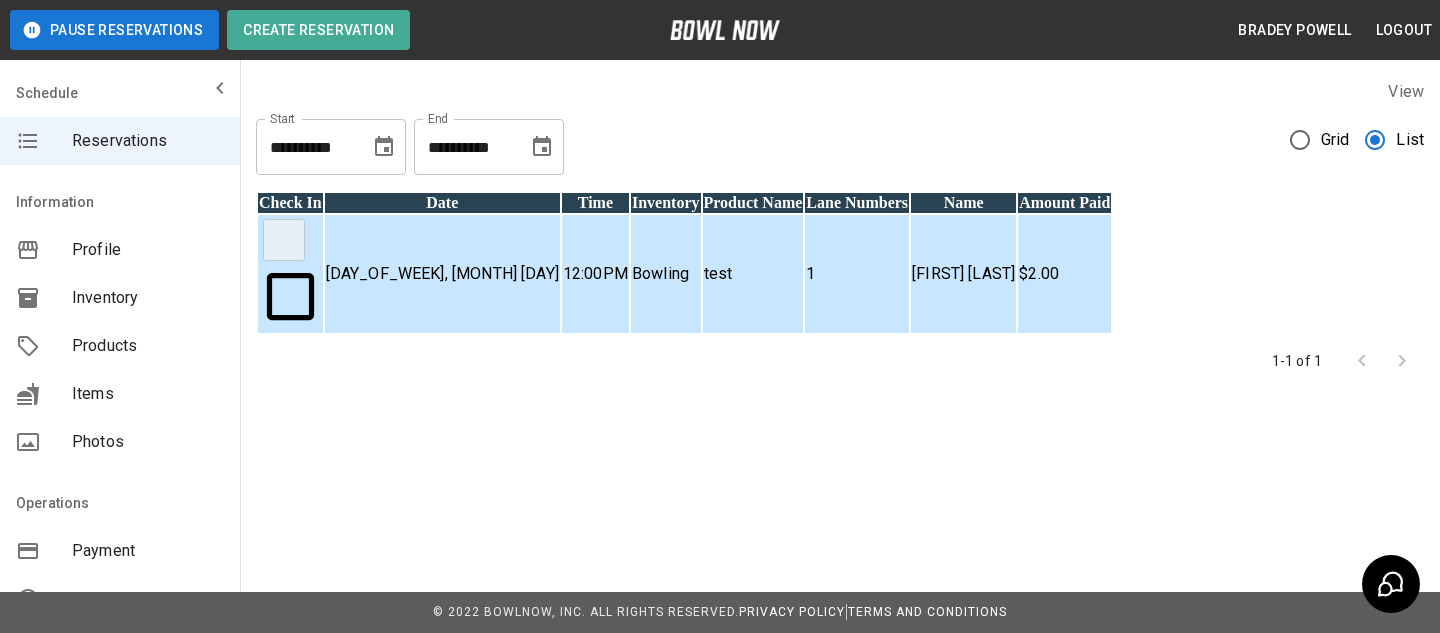 click on "Grid" at bounding box center [1335, 140] 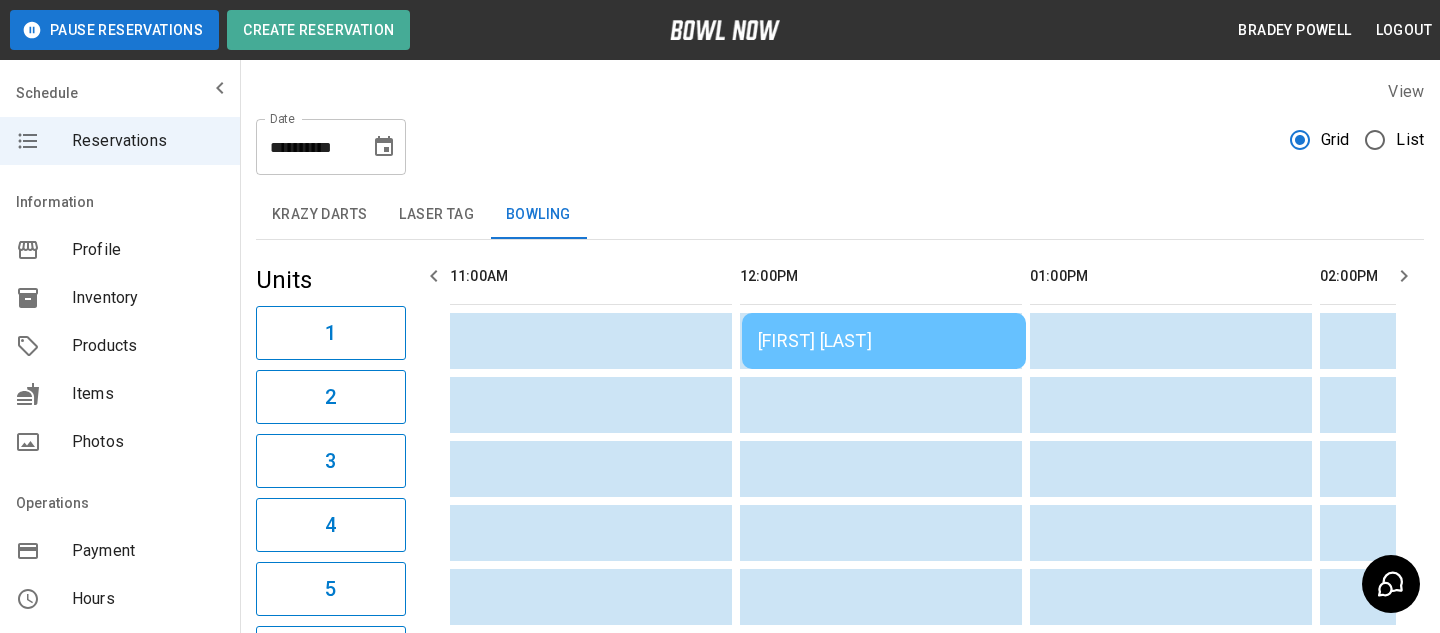 click on "[FIRST] [LAST]" at bounding box center [884, 341] 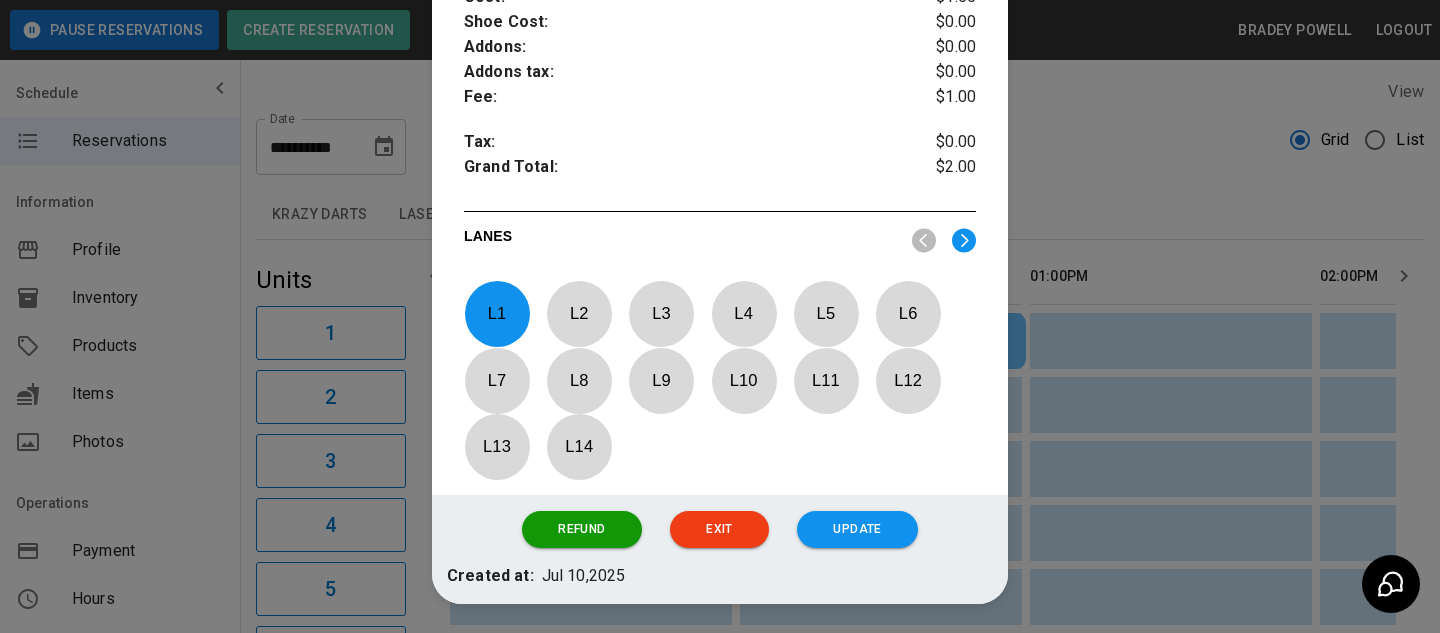 scroll, scrollTop: 793, scrollLeft: 0, axis: vertical 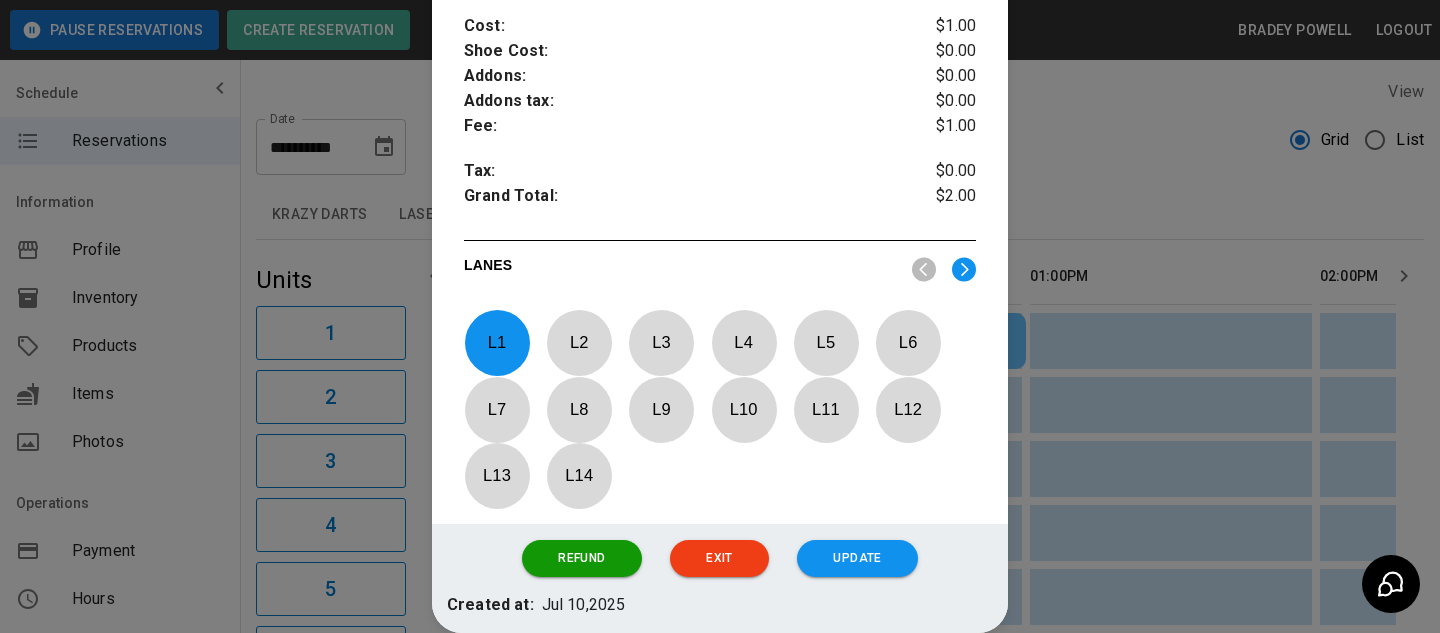 click at bounding box center [720, 316] 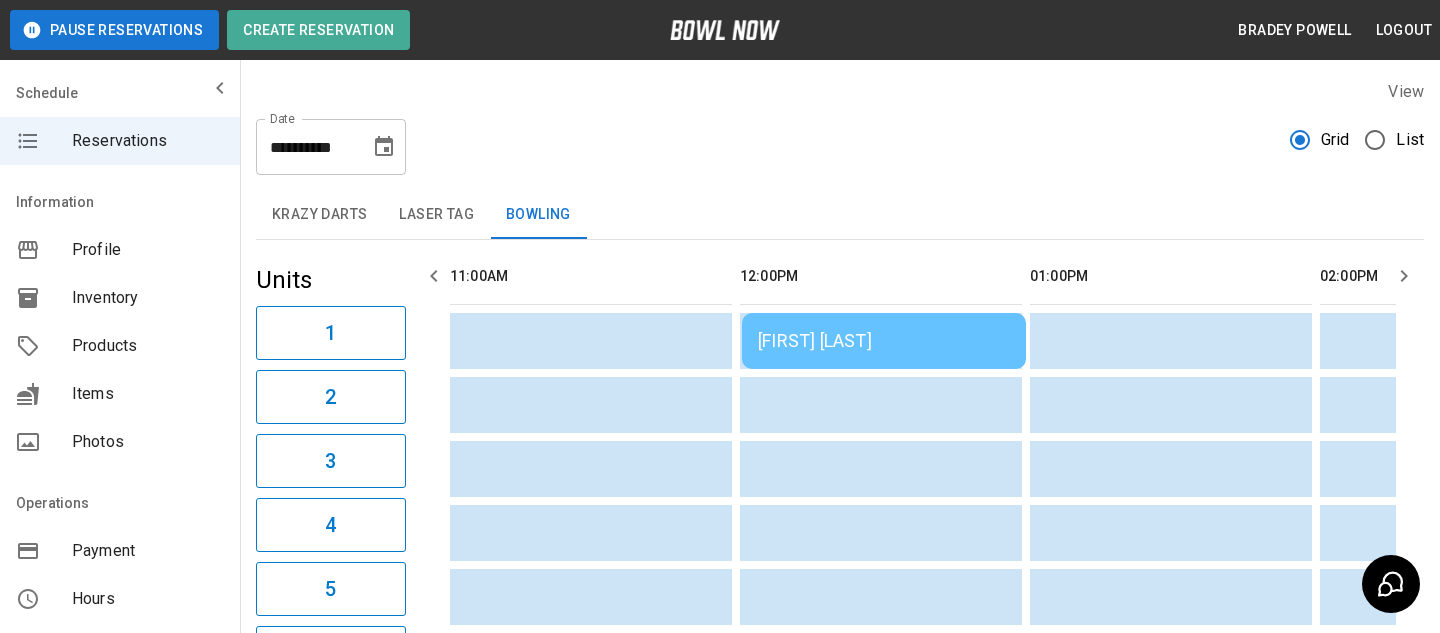 scroll, scrollTop: 75, scrollLeft: 0, axis: vertical 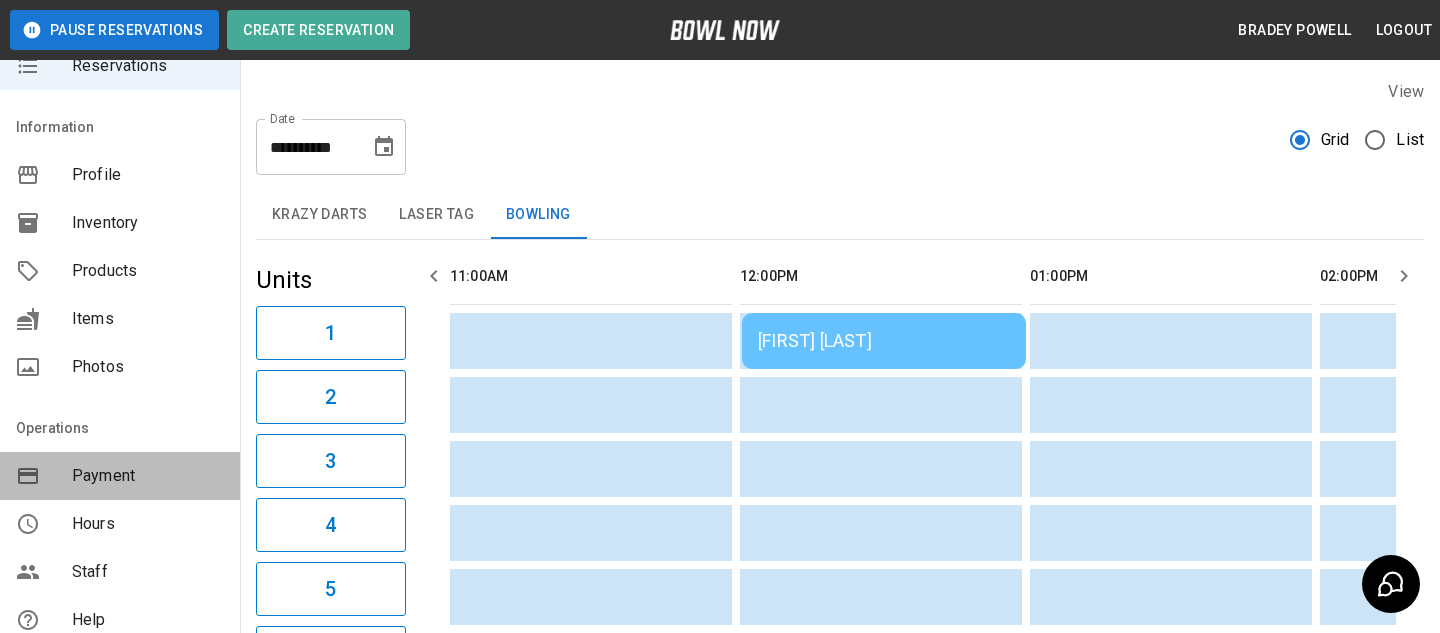 click on "Payment" at bounding box center [148, 476] 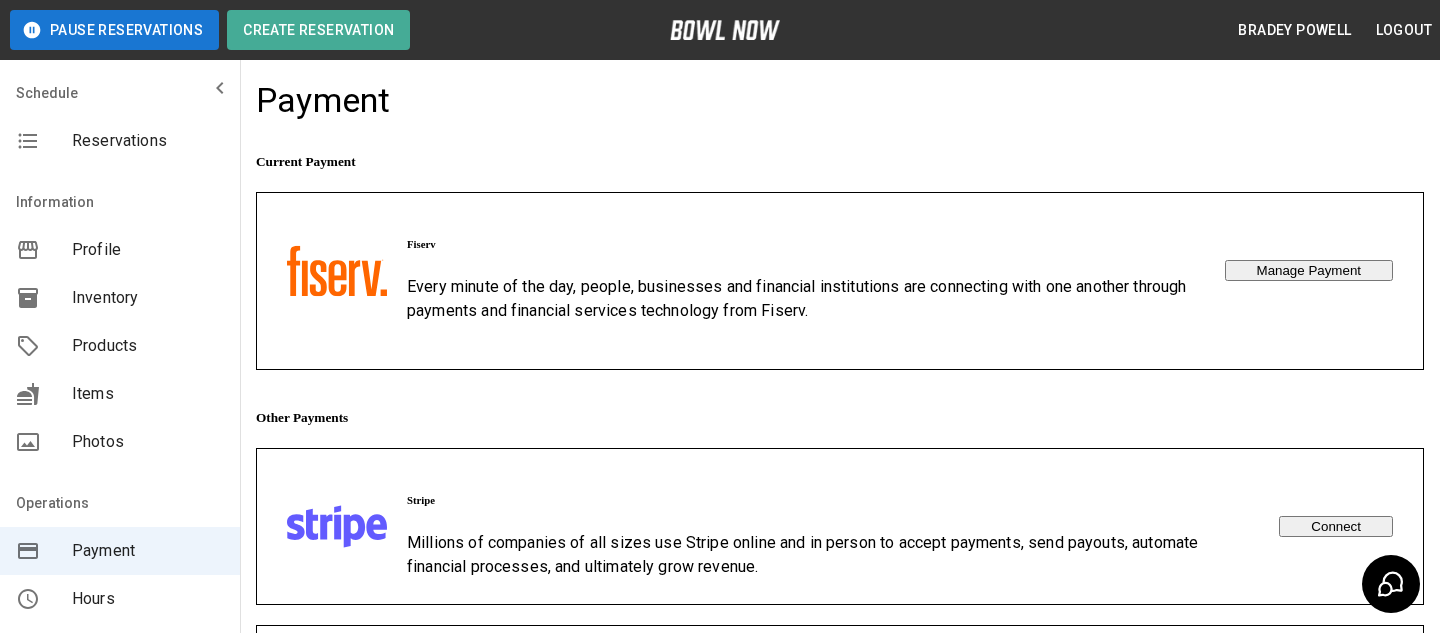 click on "Reservations" at bounding box center (120, 141) 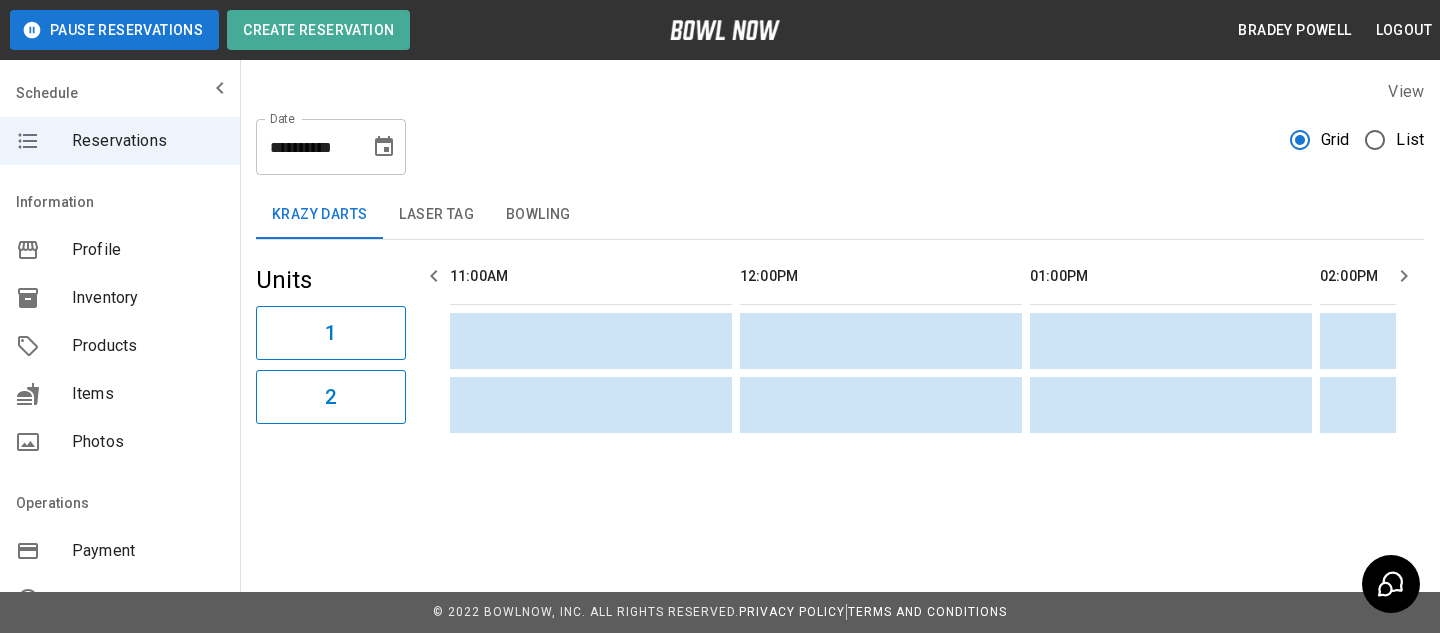 click on "Bowling" at bounding box center [538, 215] 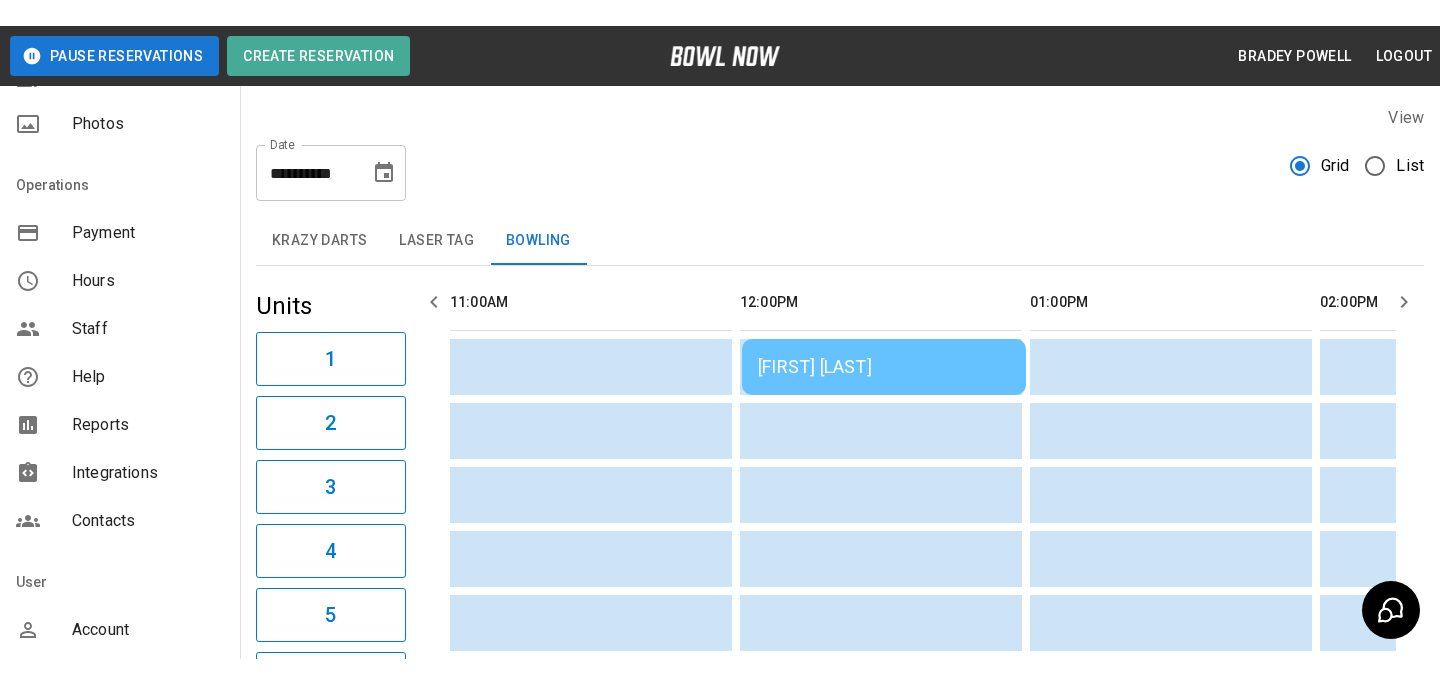 scroll, scrollTop: 359, scrollLeft: 0, axis: vertical 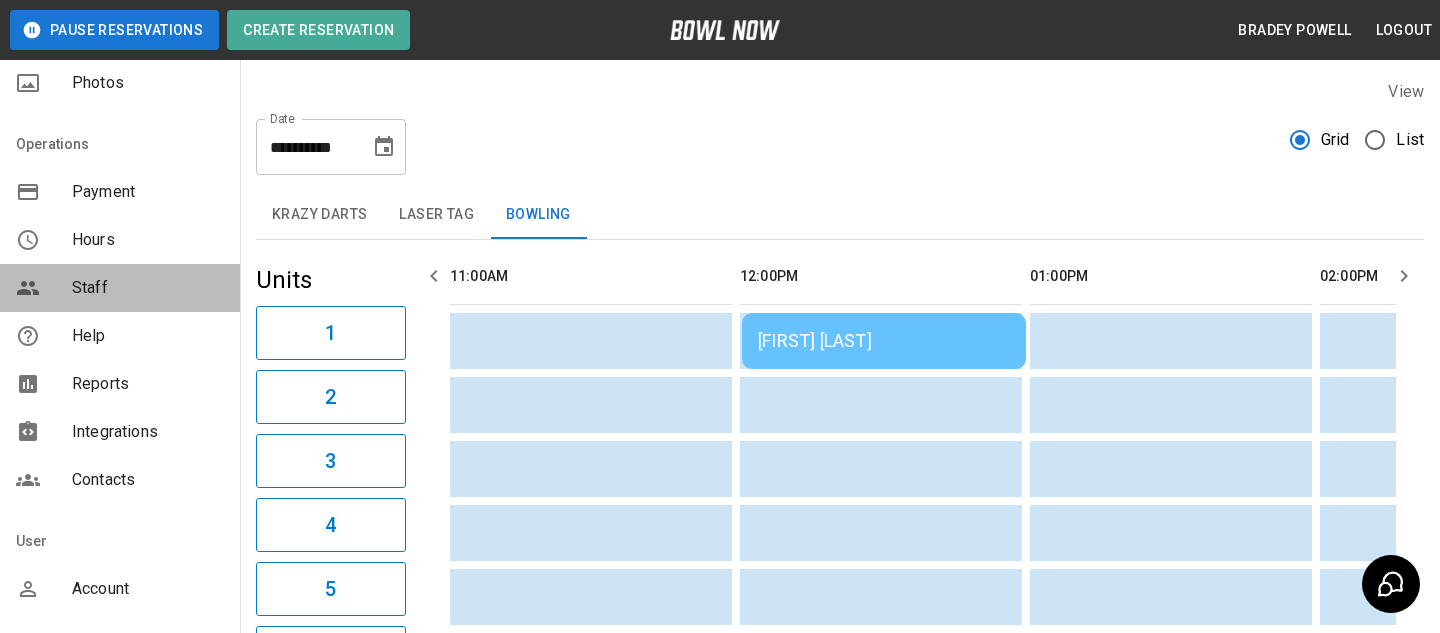 click on "Staff" at bounding box center (148, 288) 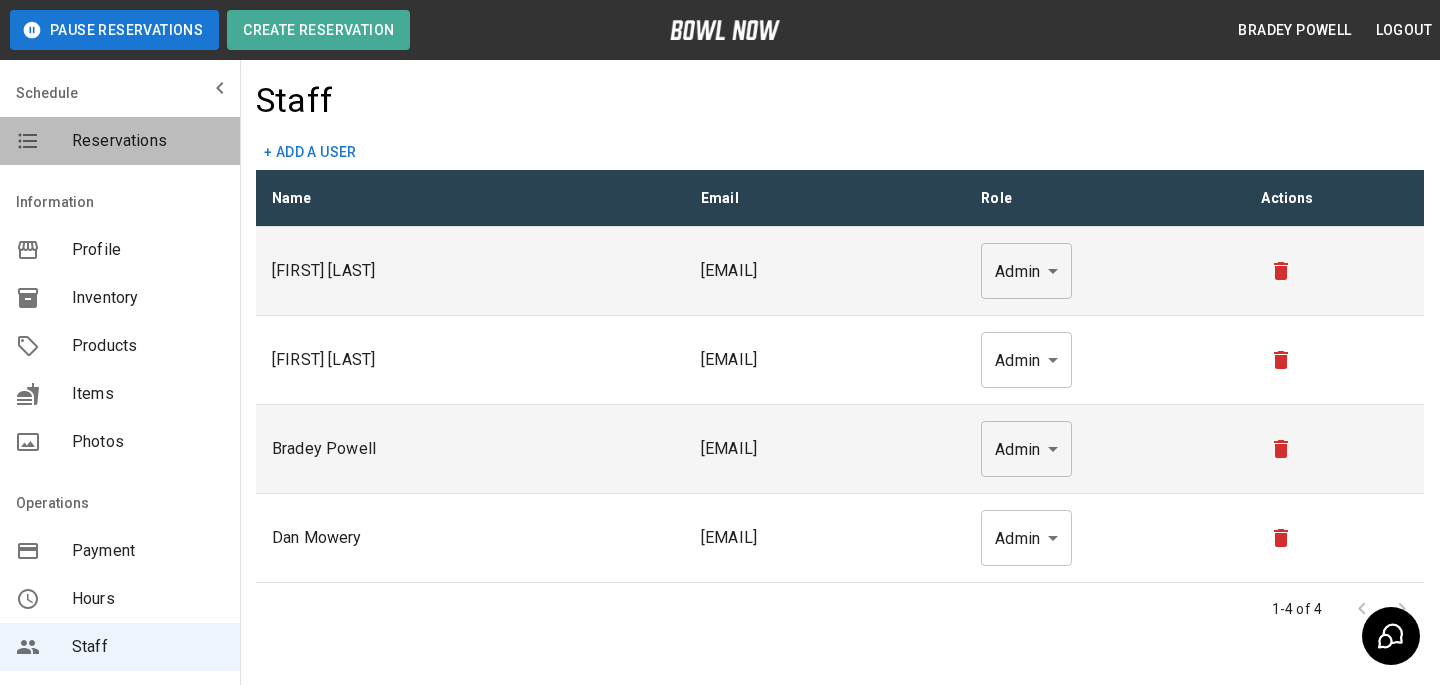 click on "Reservations" at bounding box center [148, 141] 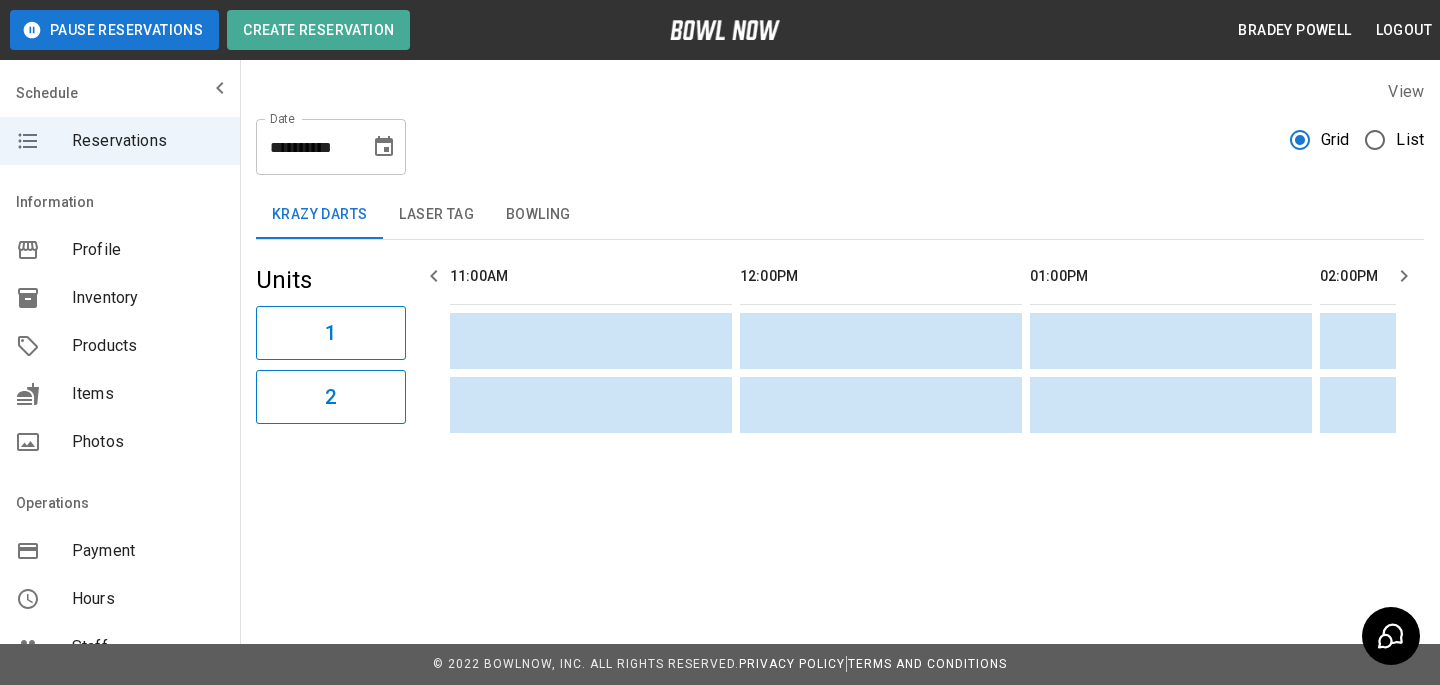 click on "List" at bounding box center [1410, 140] 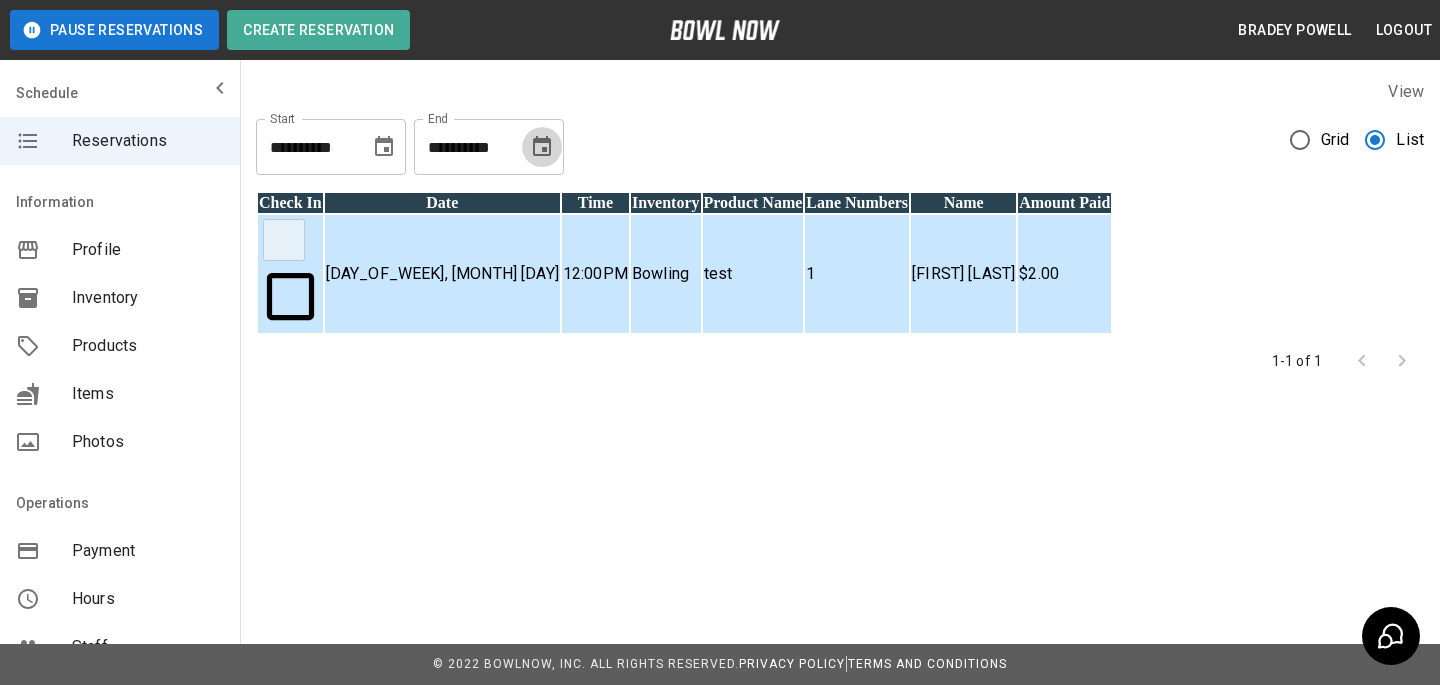 click at bounding box center [542, 147] 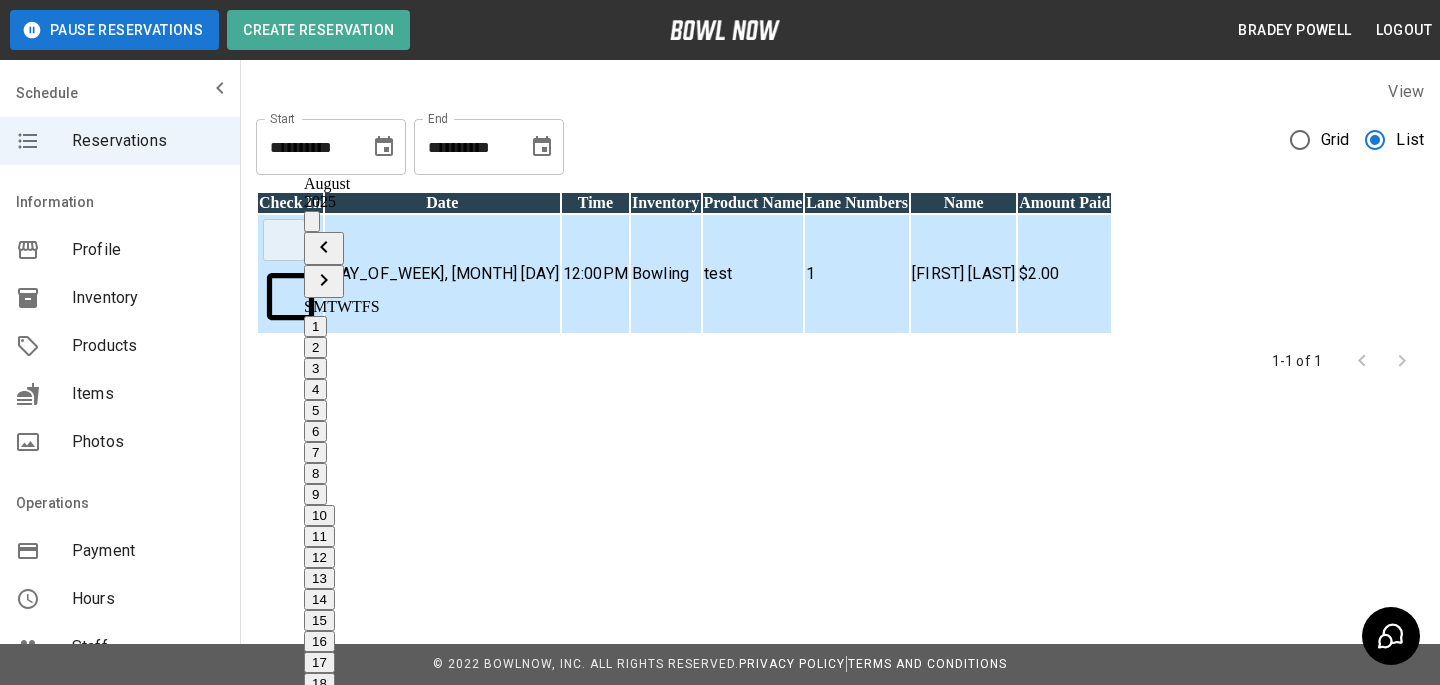 click on "**********" at bounding box center [410, 147] 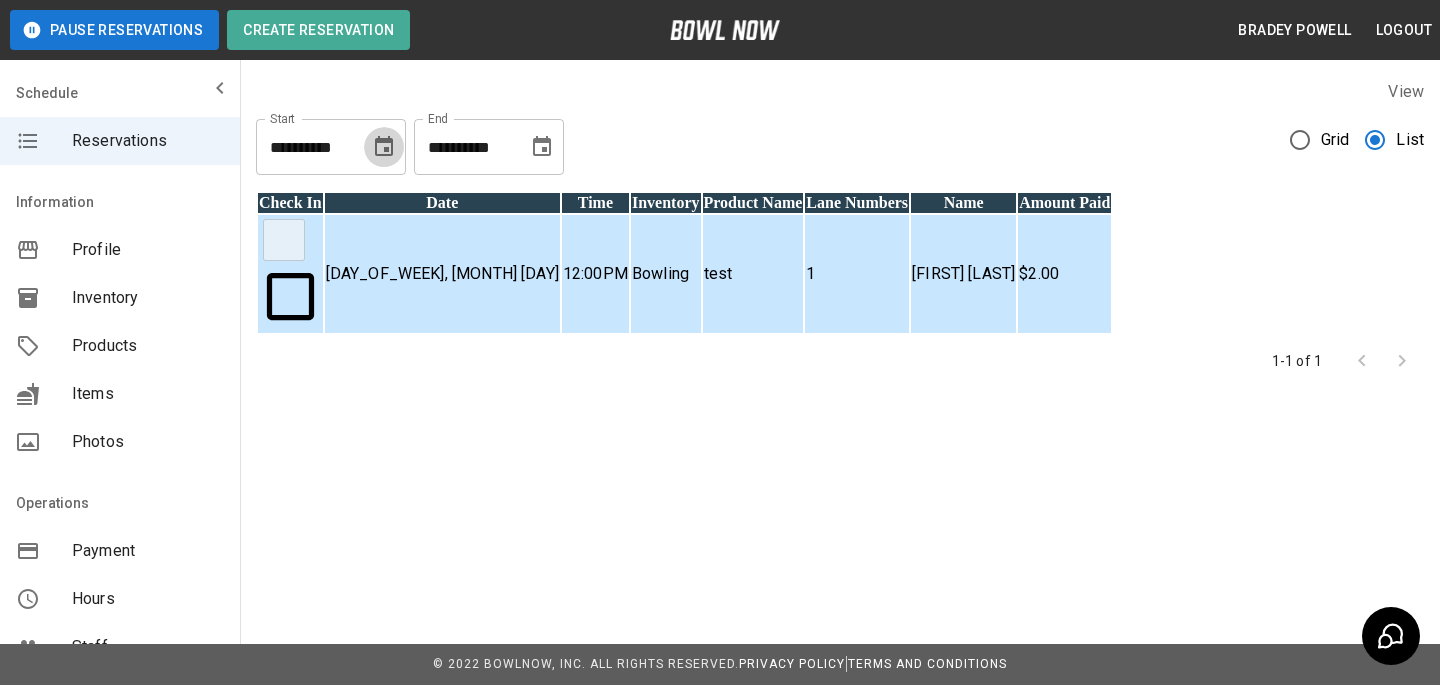 click at bounding box center (384, 147) 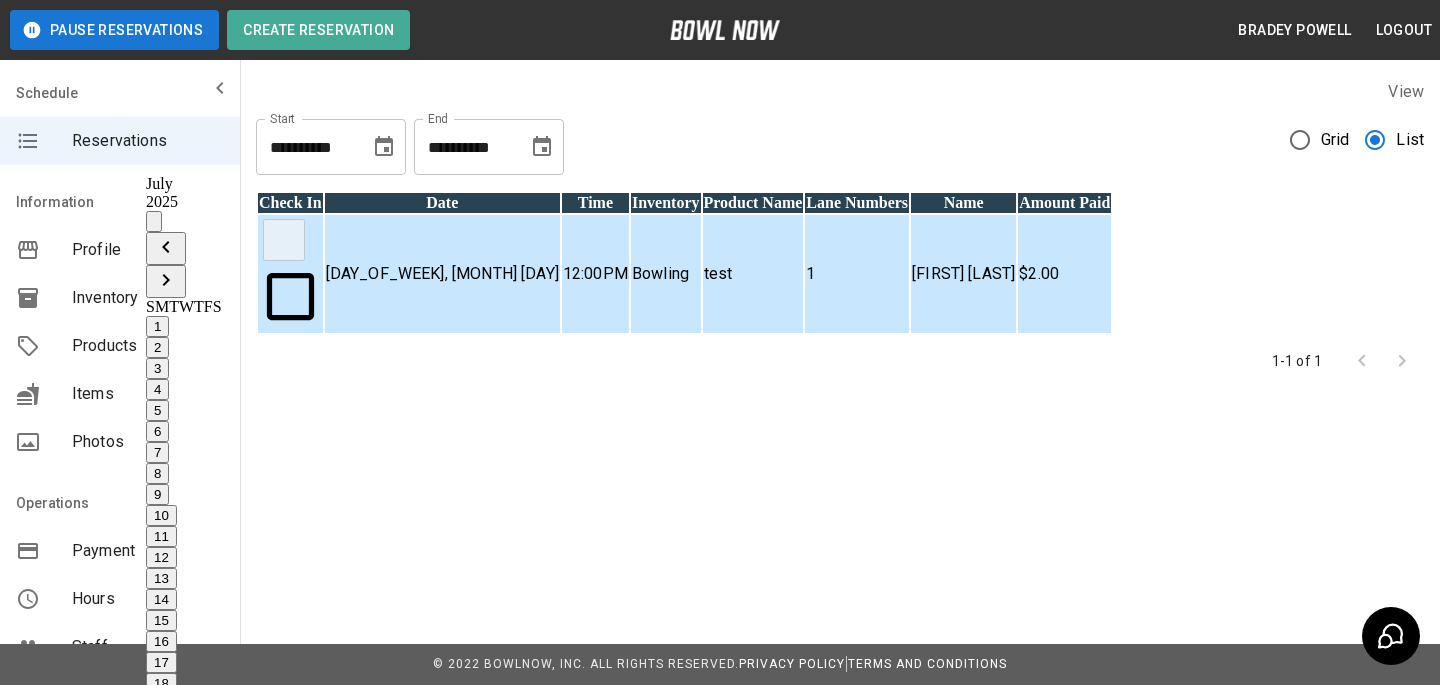 click 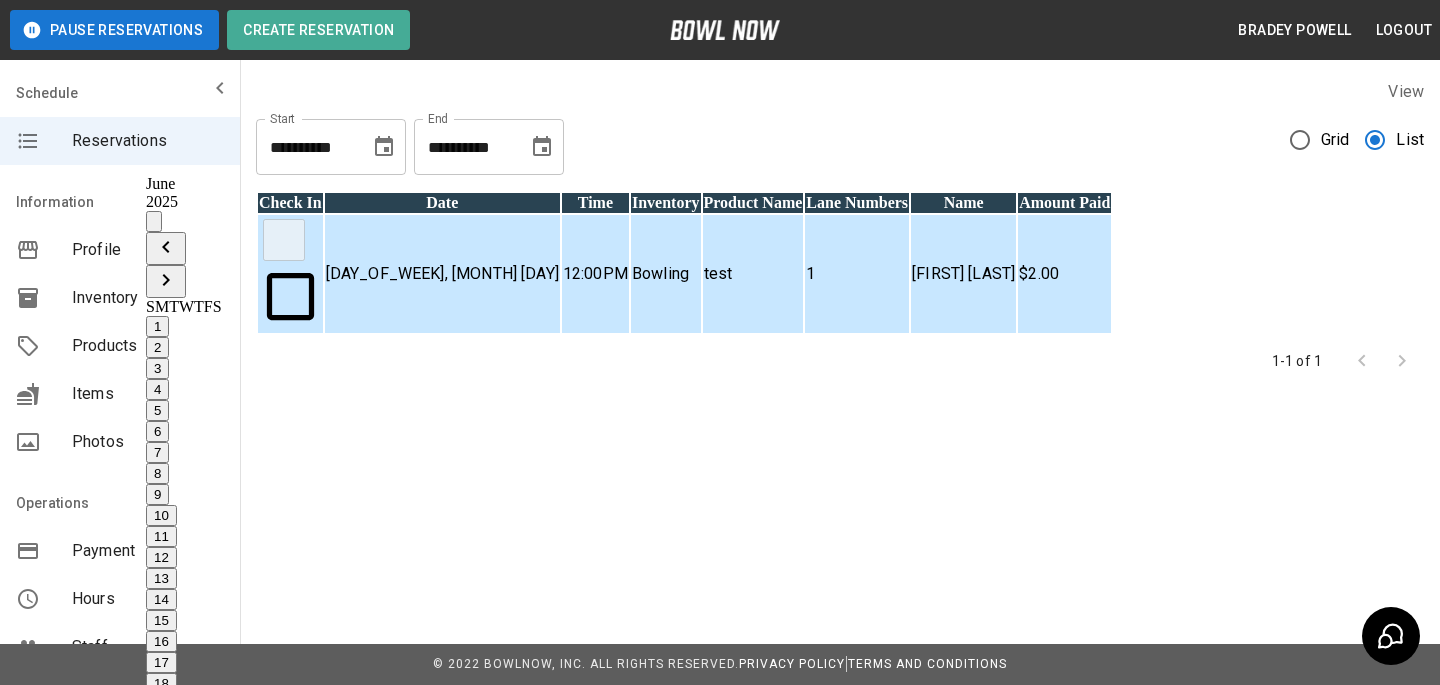 click on "1" at bounding box center (157, 326) 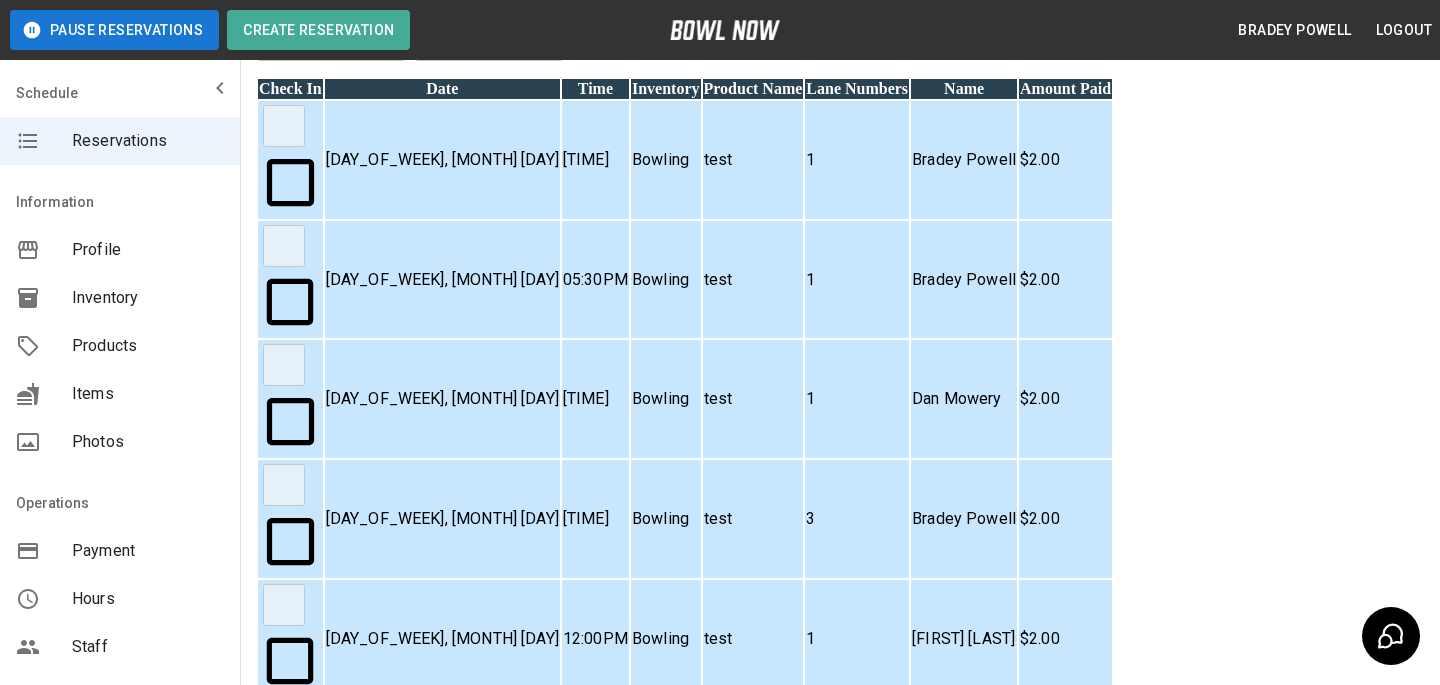scroll, scrollTop: 0, scrollLeft: 0, axis: both 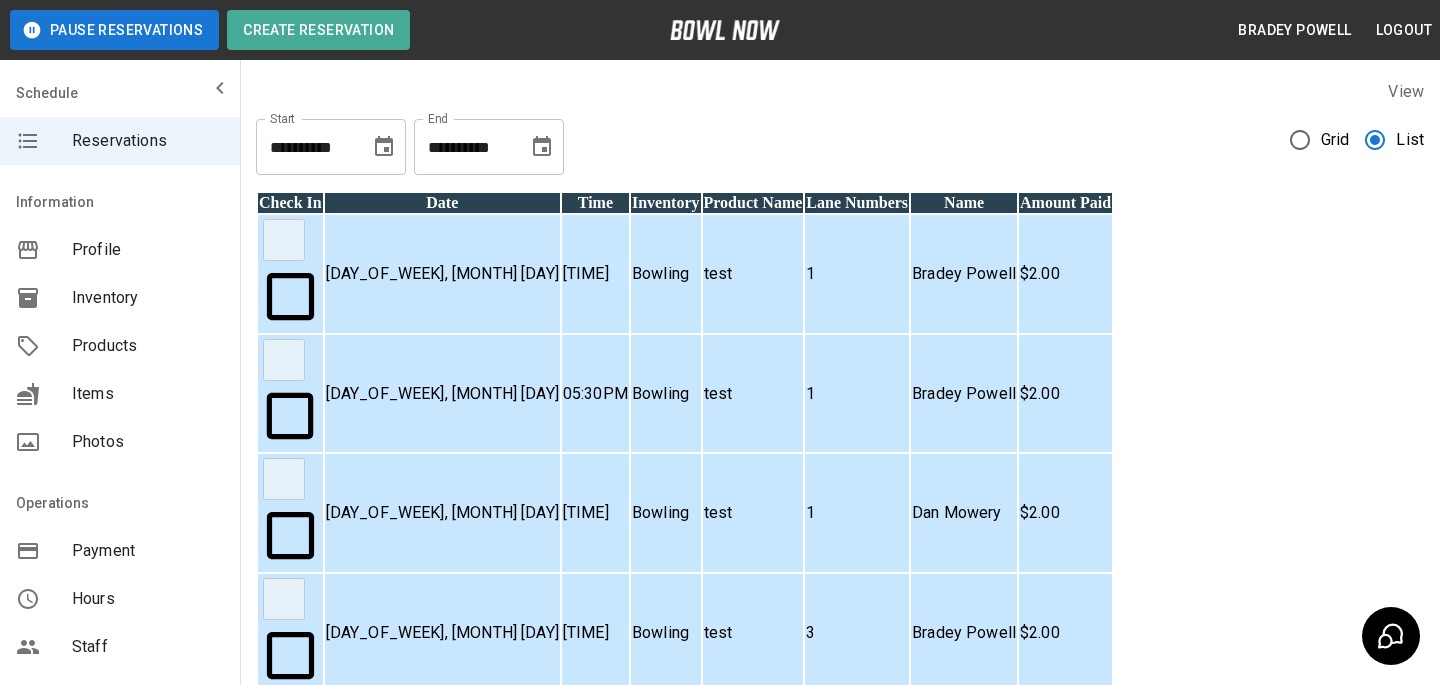 click on "Inventory" at bounding box center (120, 298) 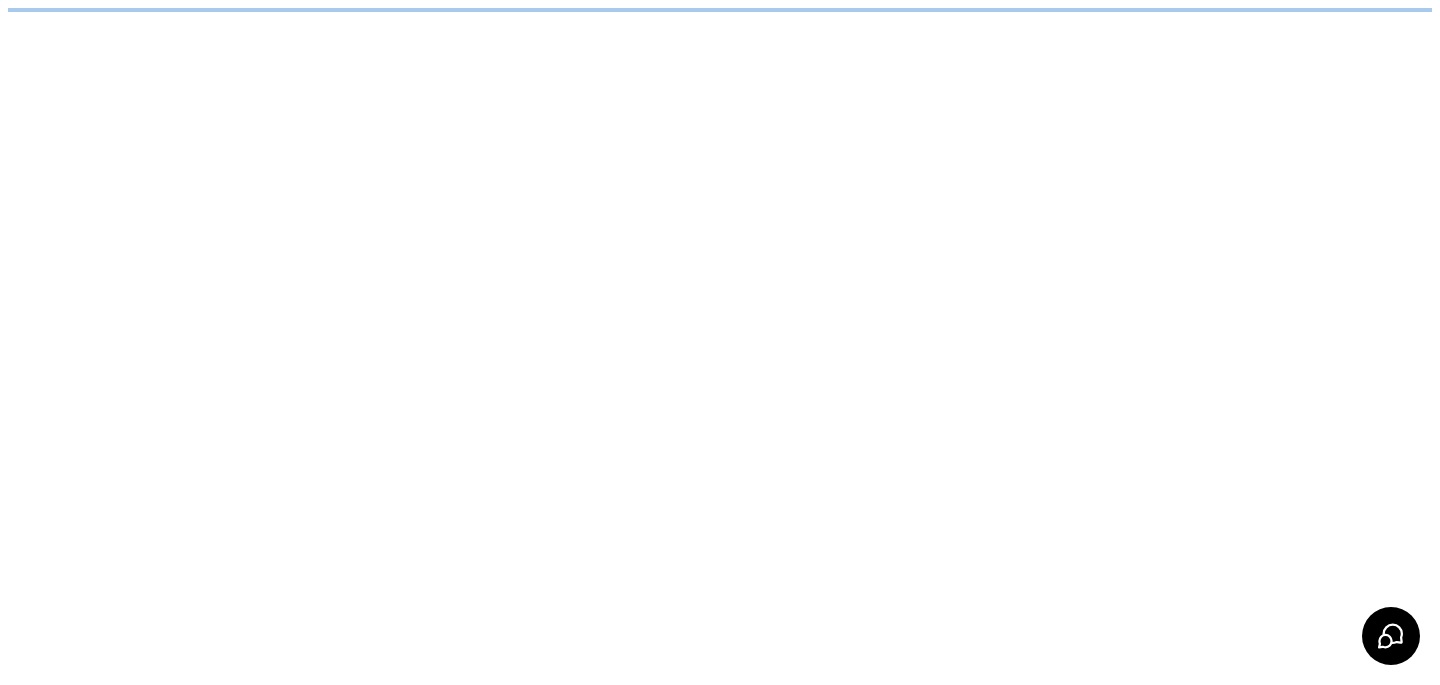 click on "/businesses/pI0nVLfCfzREgarlnuF2/inventories" at bounding box center [720, 10] 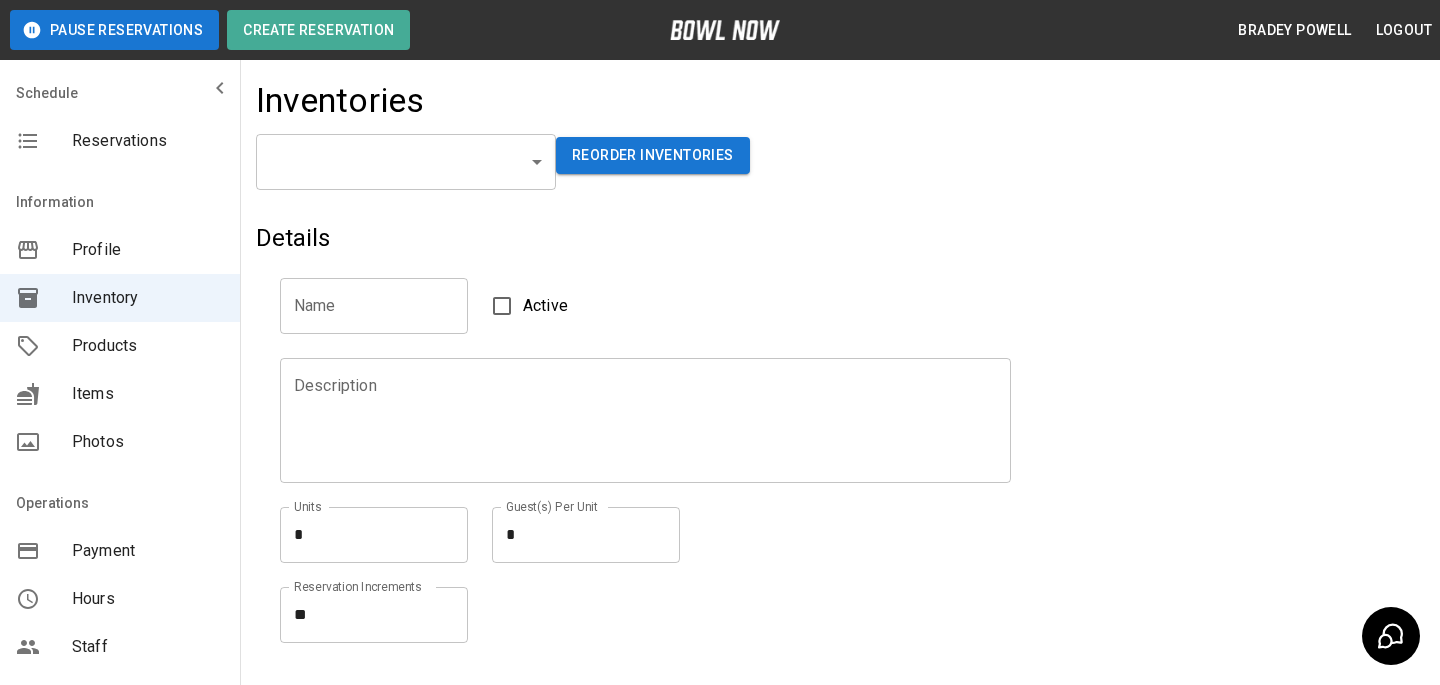 click on "Products" at bounding box center (120, 346) 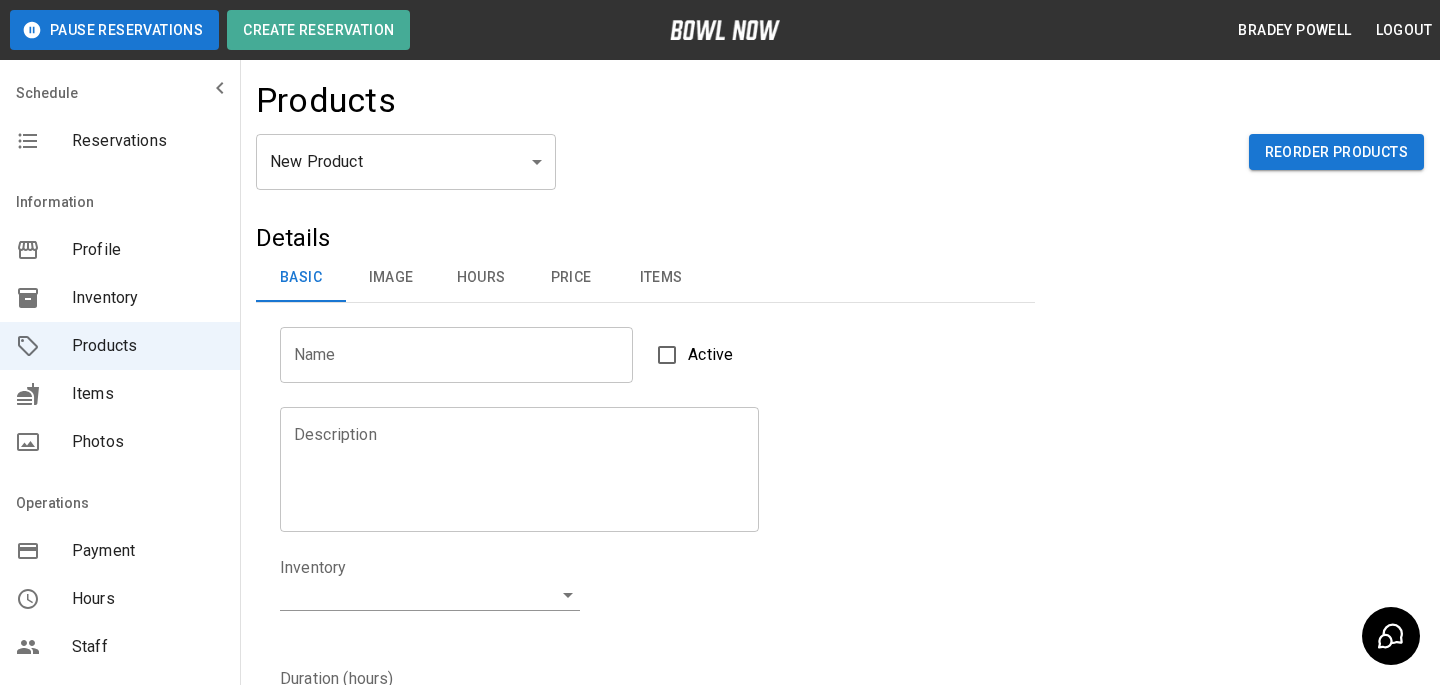 click on "New Product ** ​ Reorder Products" at bounding box center [840, 178] 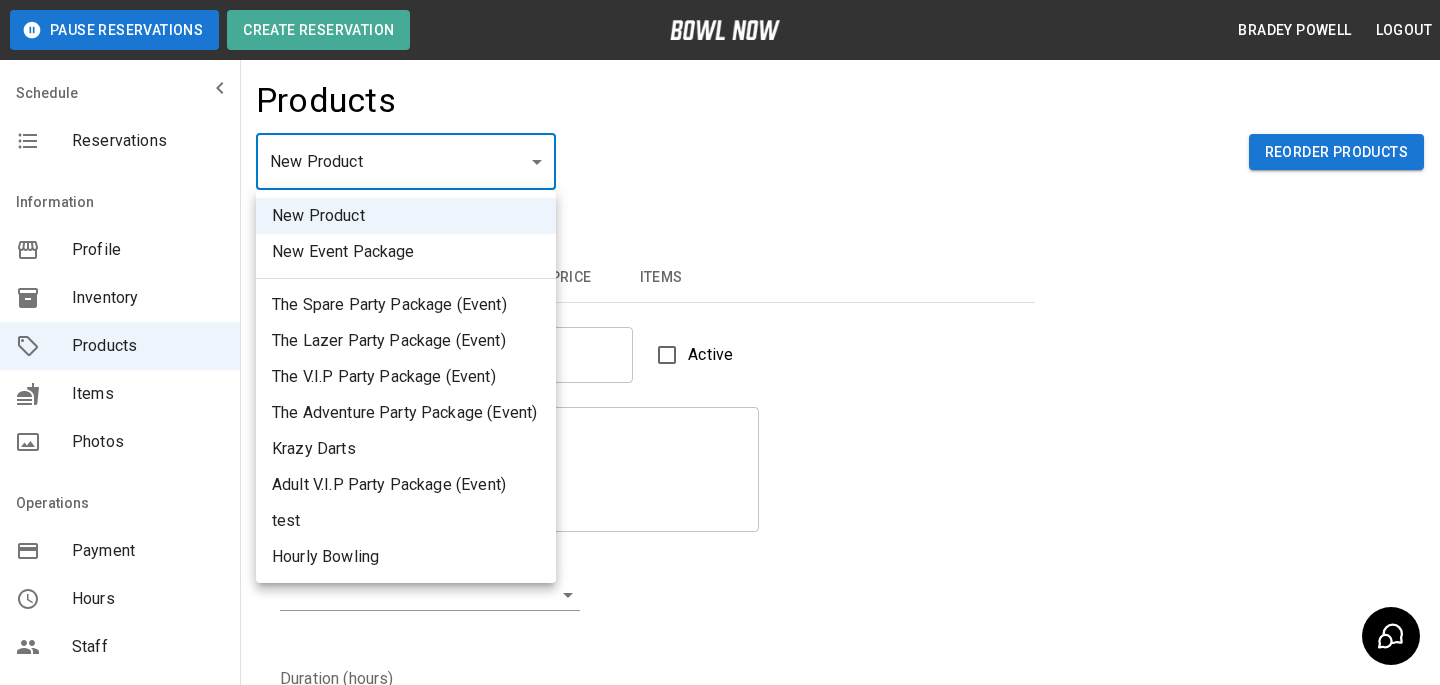 click at bounding box center (720, 342) 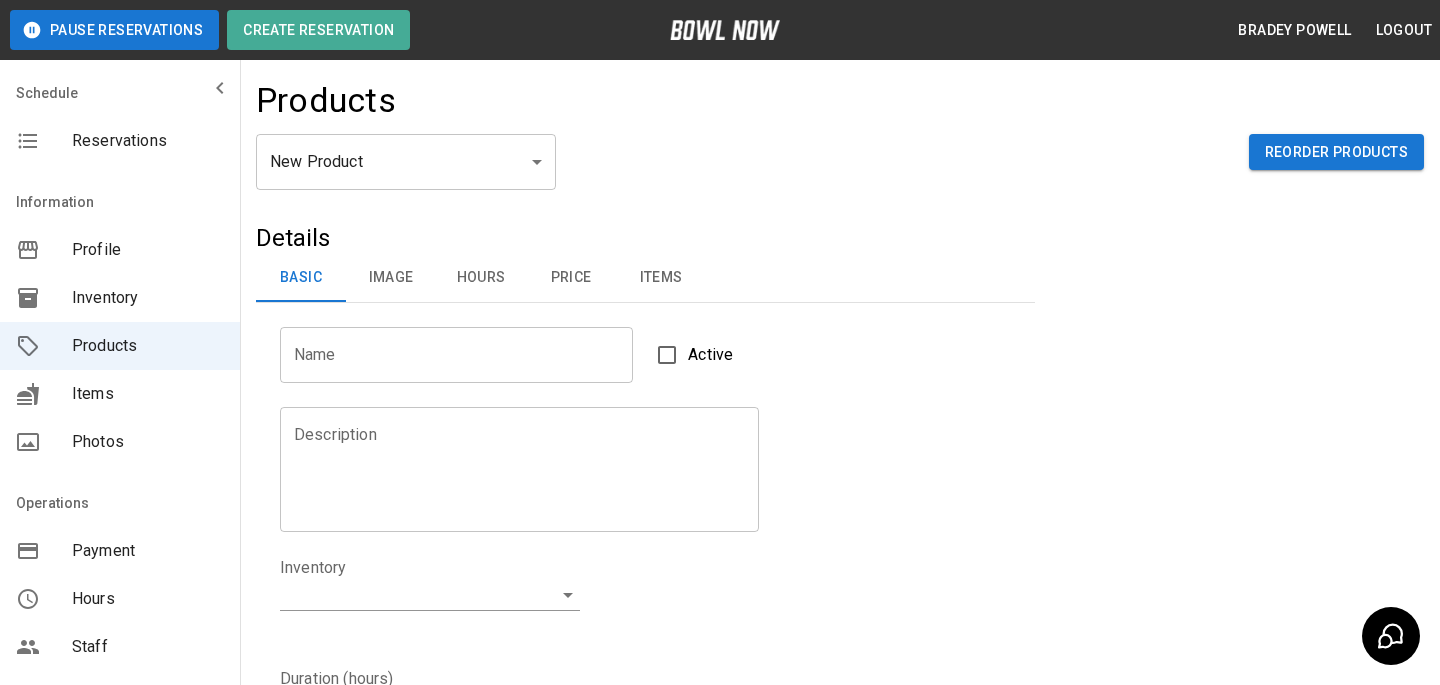 click at bounding box center [720, 342] 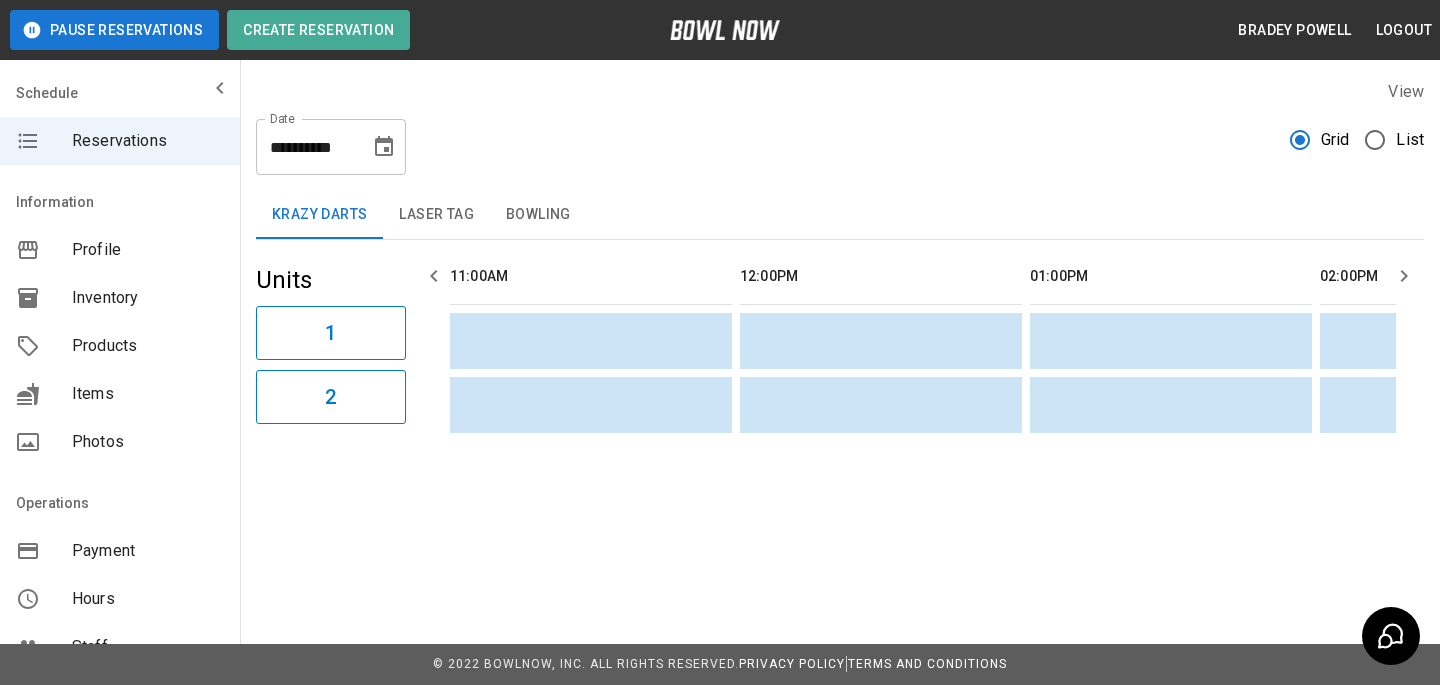 click on "Products" at bounding box center (148, 346) 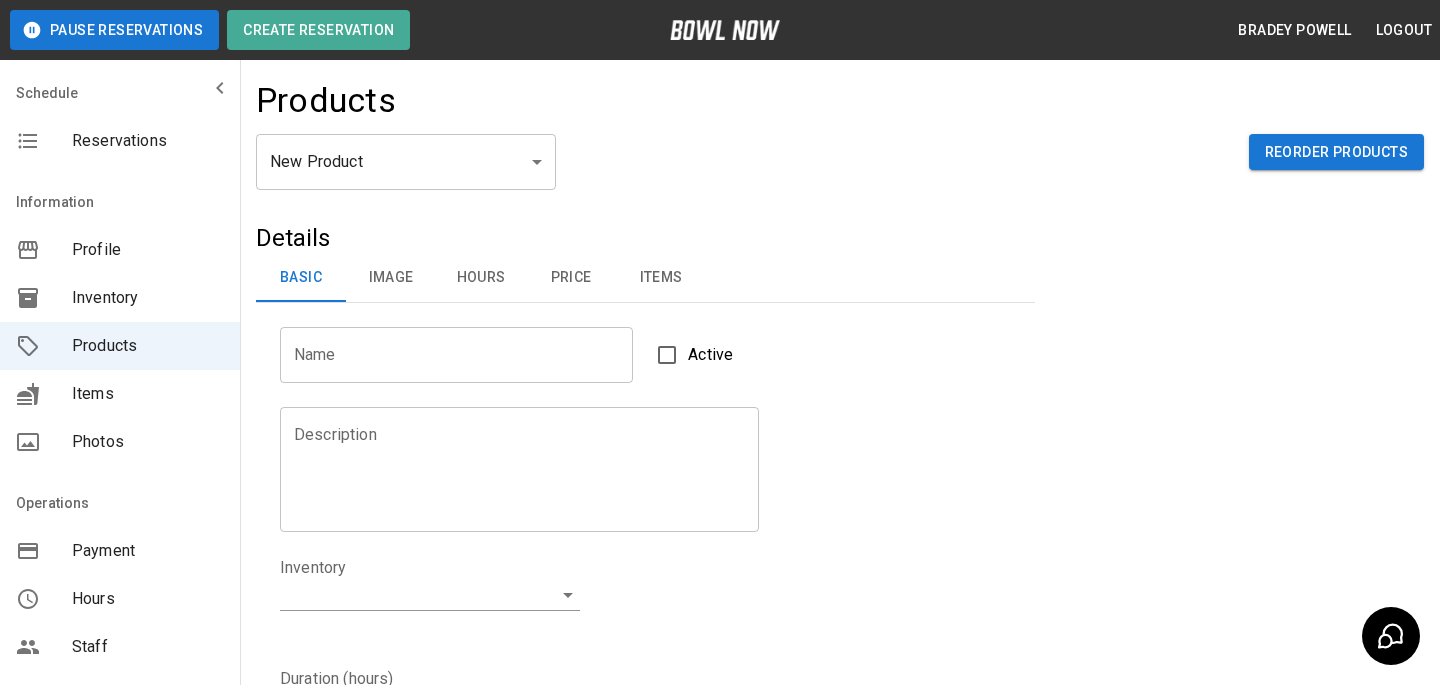 click on "New Product ** ​ Reorder Products" at bounding box center (840, 178) 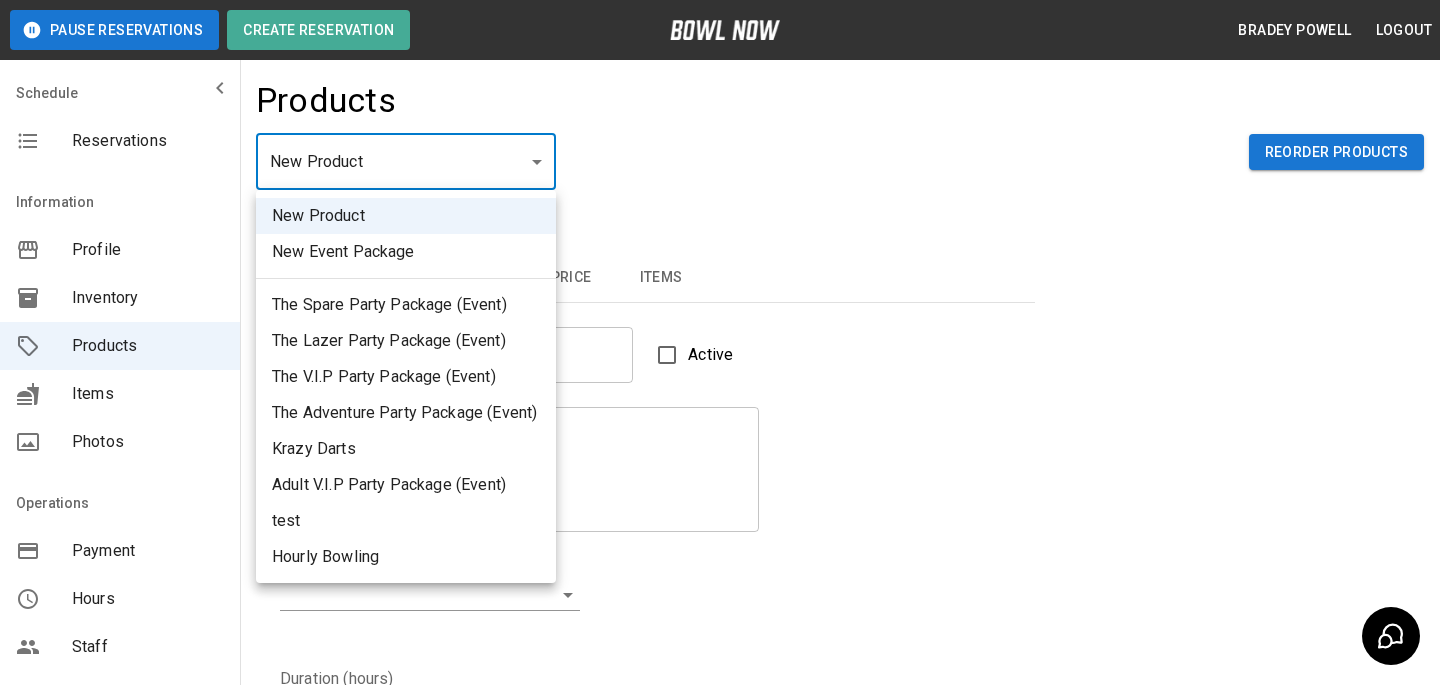 click on "The Spare Party Package   (Event)" at bounding box center (406, 305) 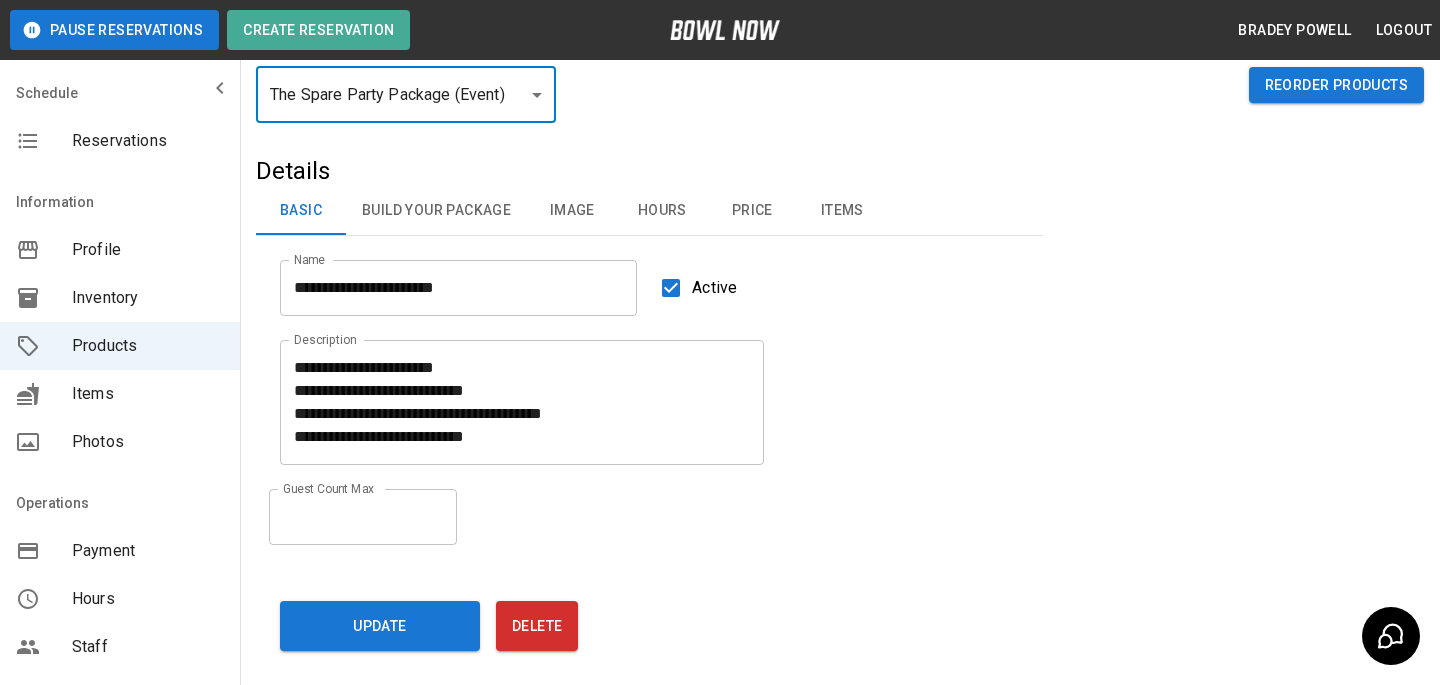 scroll, scrollTop: 70, scrollLeft: 0, axis: vertical 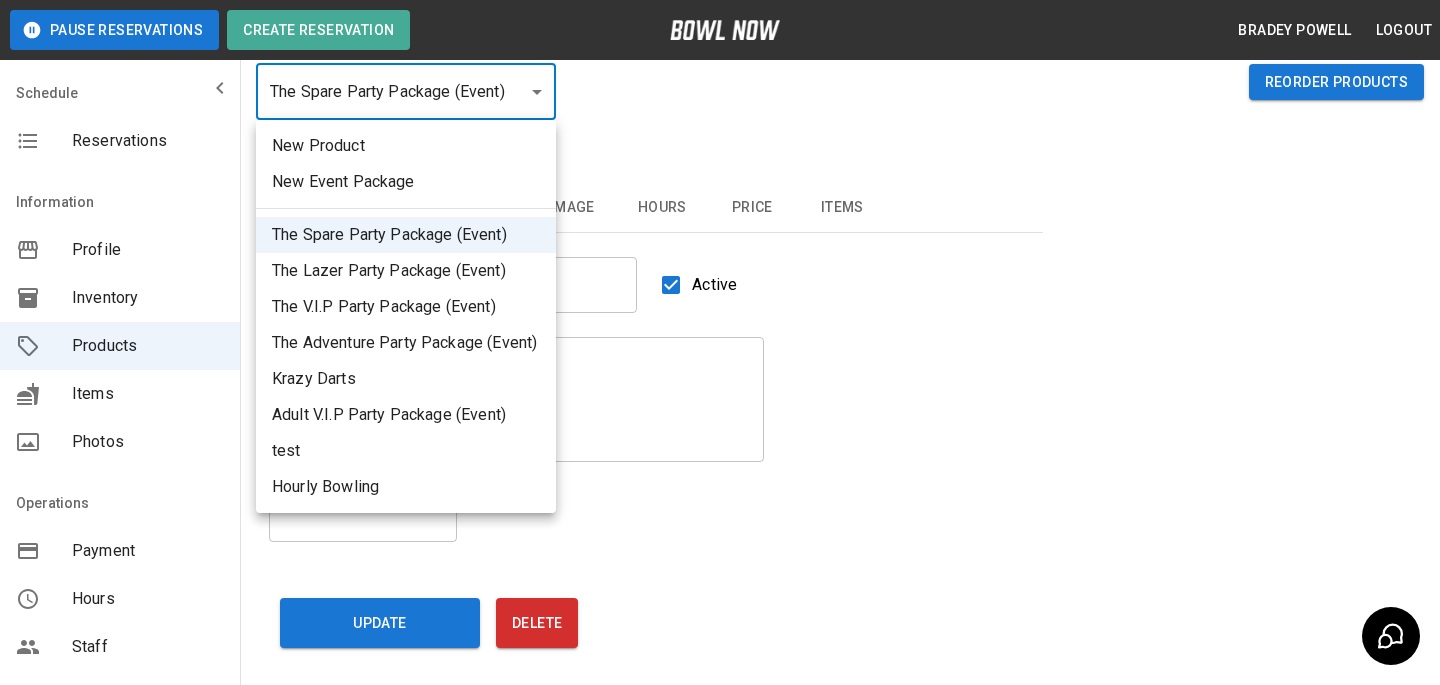 click on "**********" at bounding box center (720, 363) 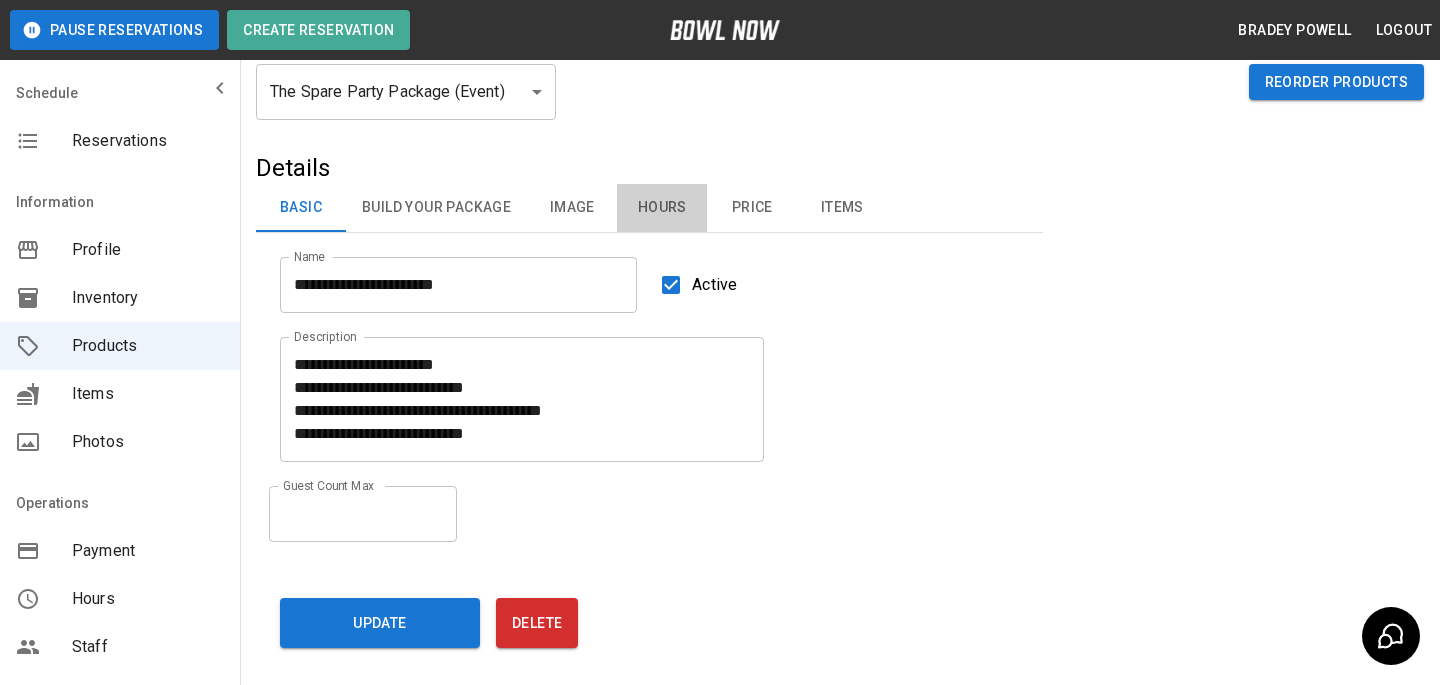 click on "Hours" at bounding box center [662, 208] 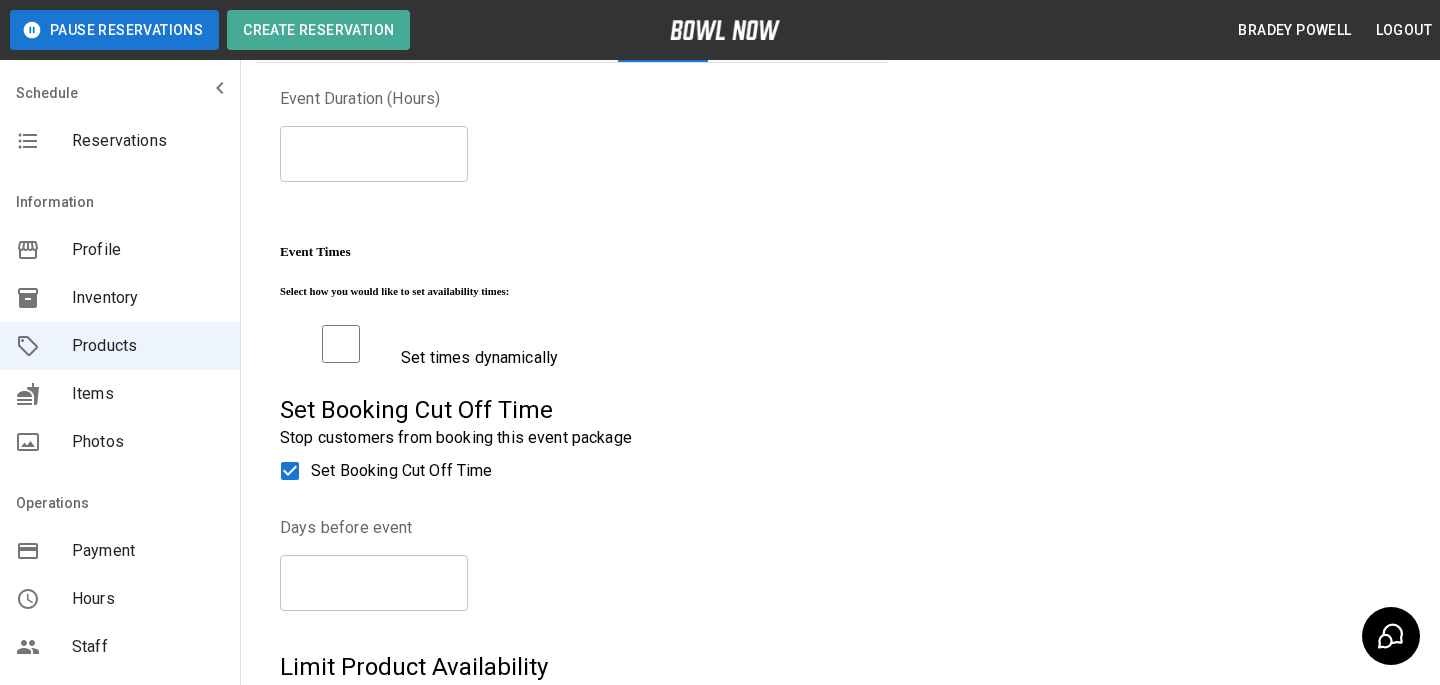 scroll, scrollTop: 201, scrollLeft: 0, axis: vertical 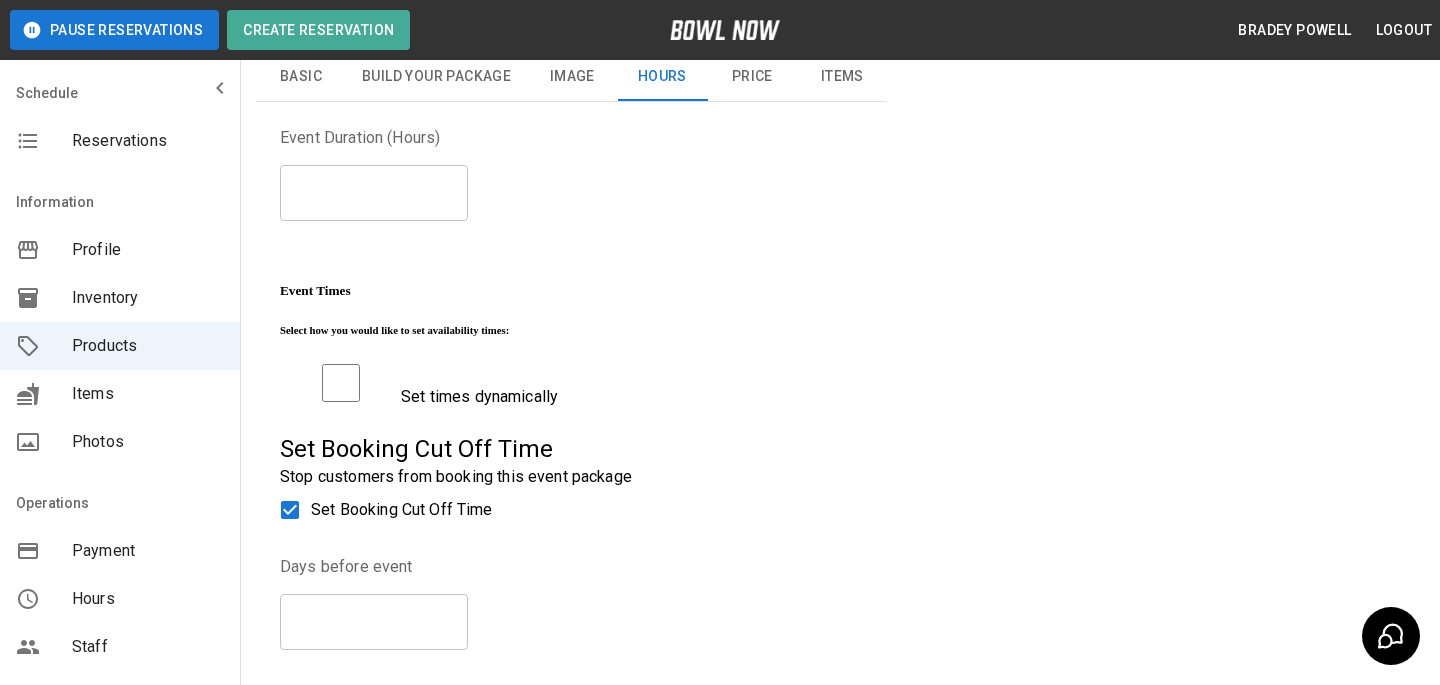 click on "Event Duration (Hours) * ​" at bounding box center (474, 181) 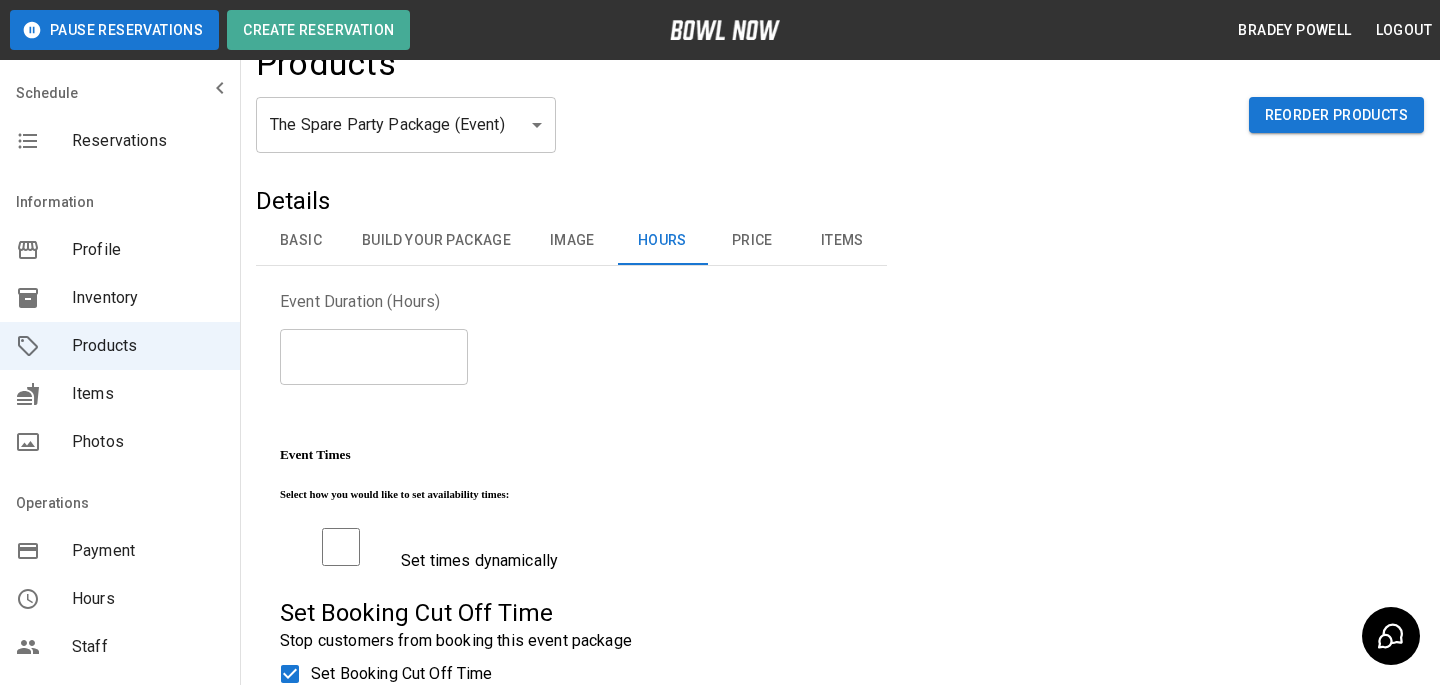 scroll, scrollTop: 3, scrollLeft: 0, axis: vertical 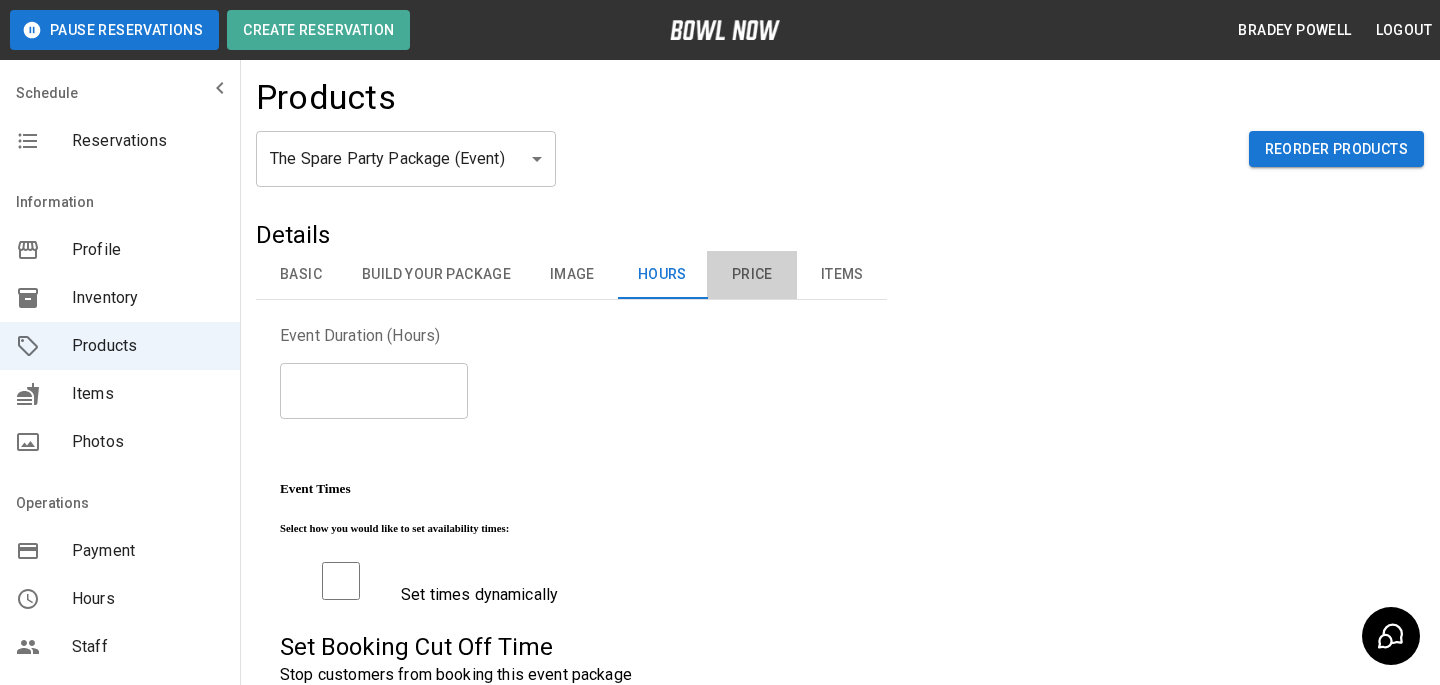 click on "Price" at bounding box center [752, 275] 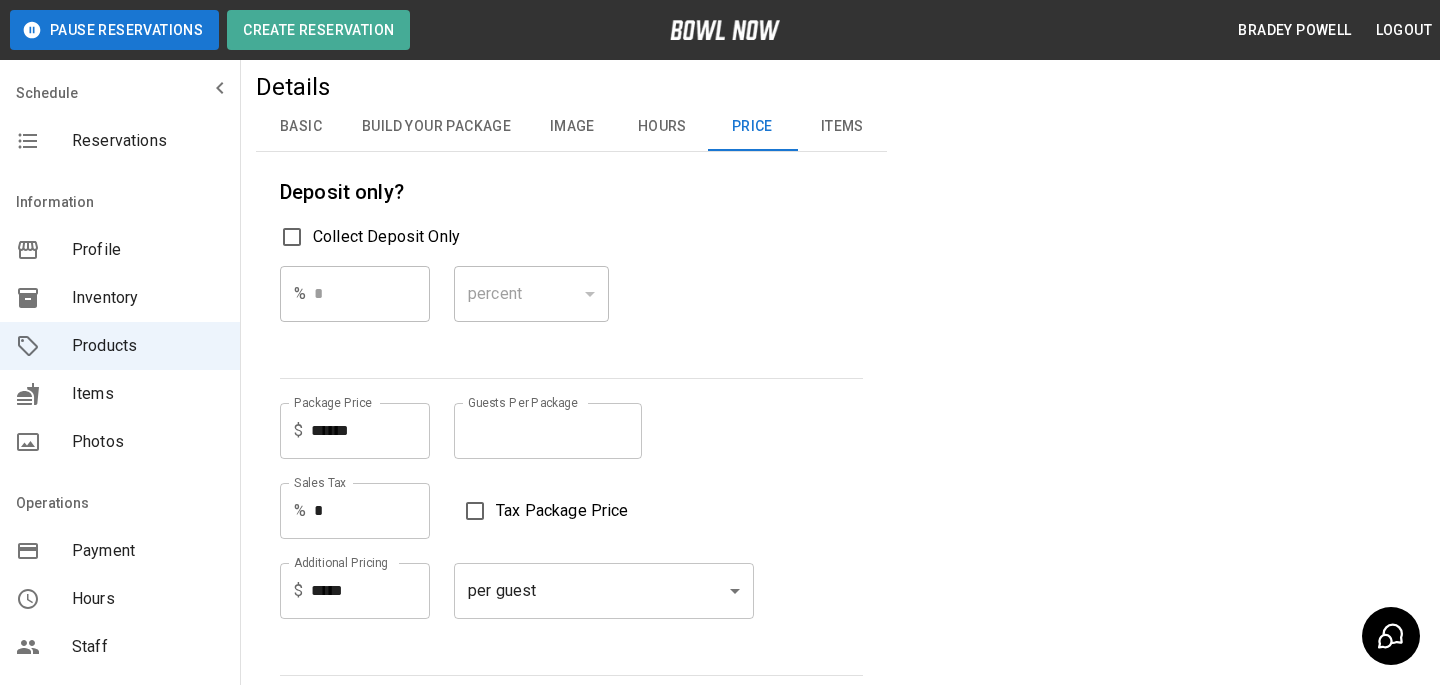 scroll, scrollTop: 216, scrollLeft: 0, axis: vertical 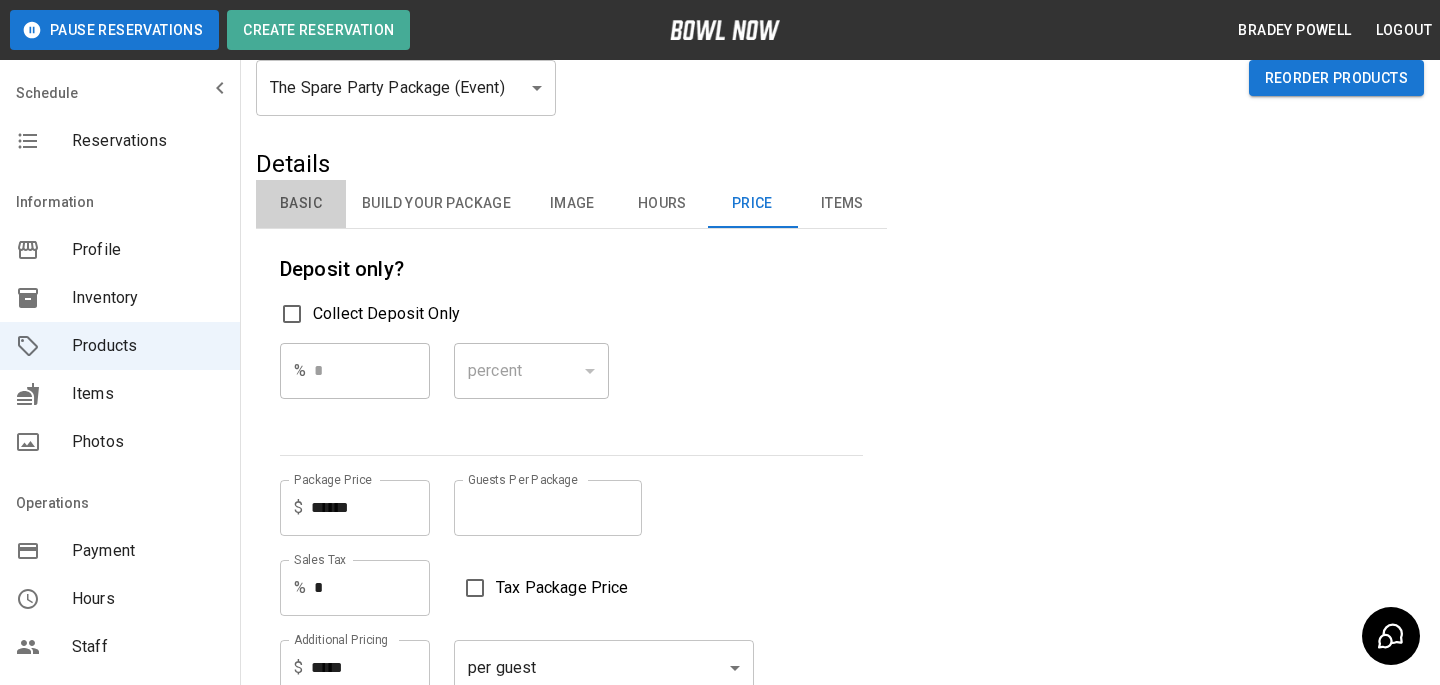 click on "Basic" at bounding box center [301, 204] 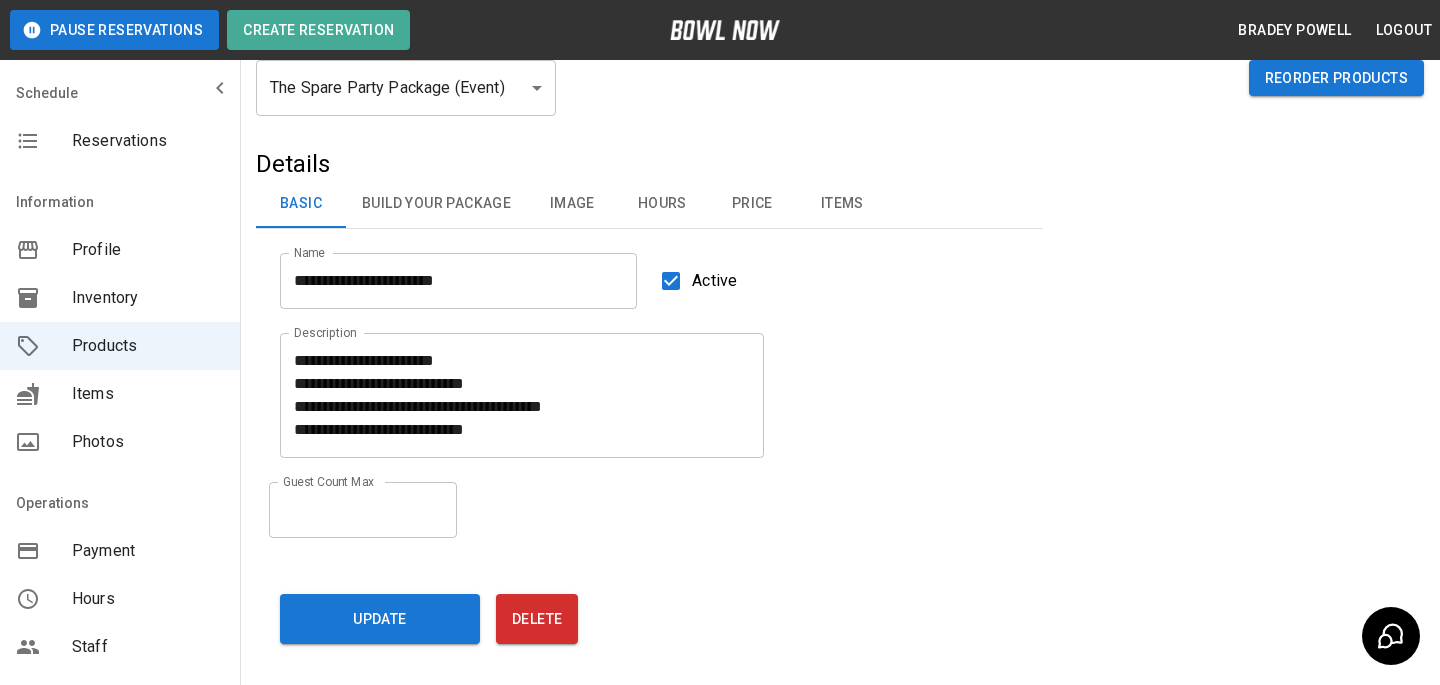 scroll, scrollTop: 181, scrollLeft: 0, axis: vertical 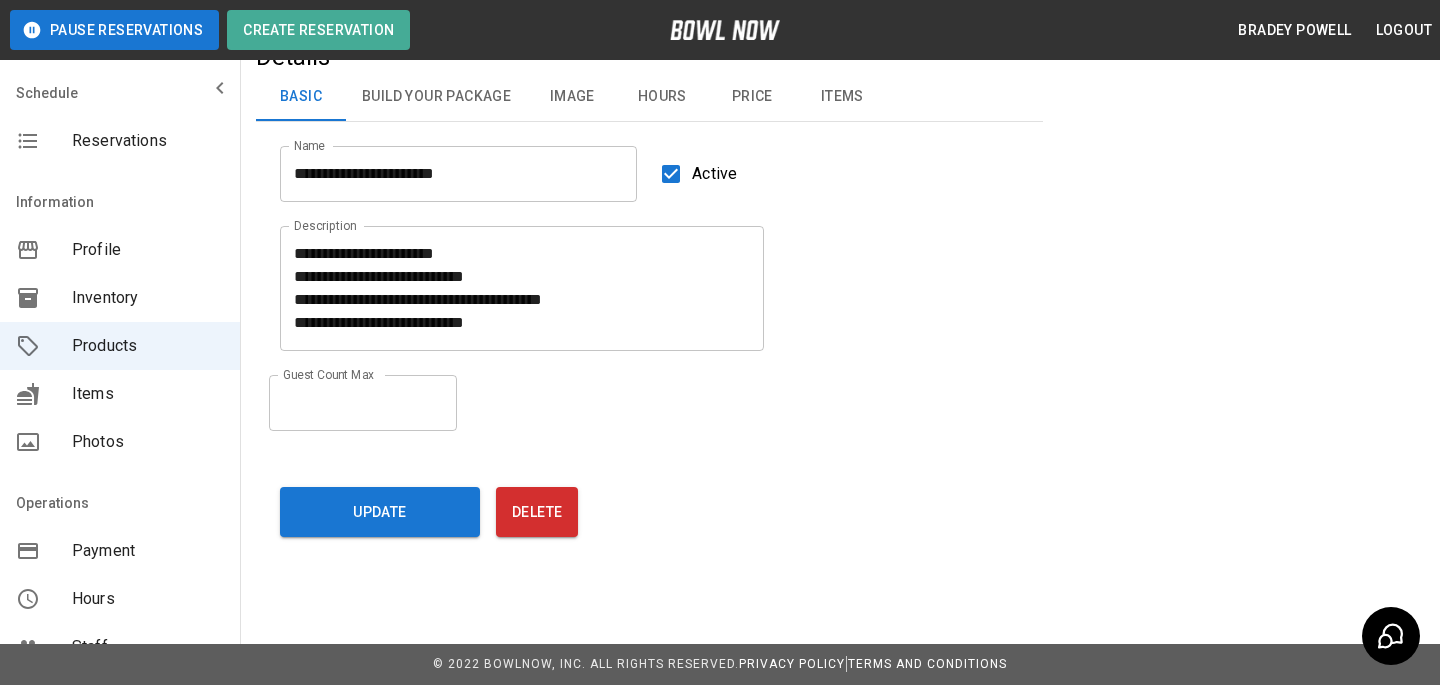 click on "Guest Count Max ** Guest Count Max" at bounding box center [637, 391] 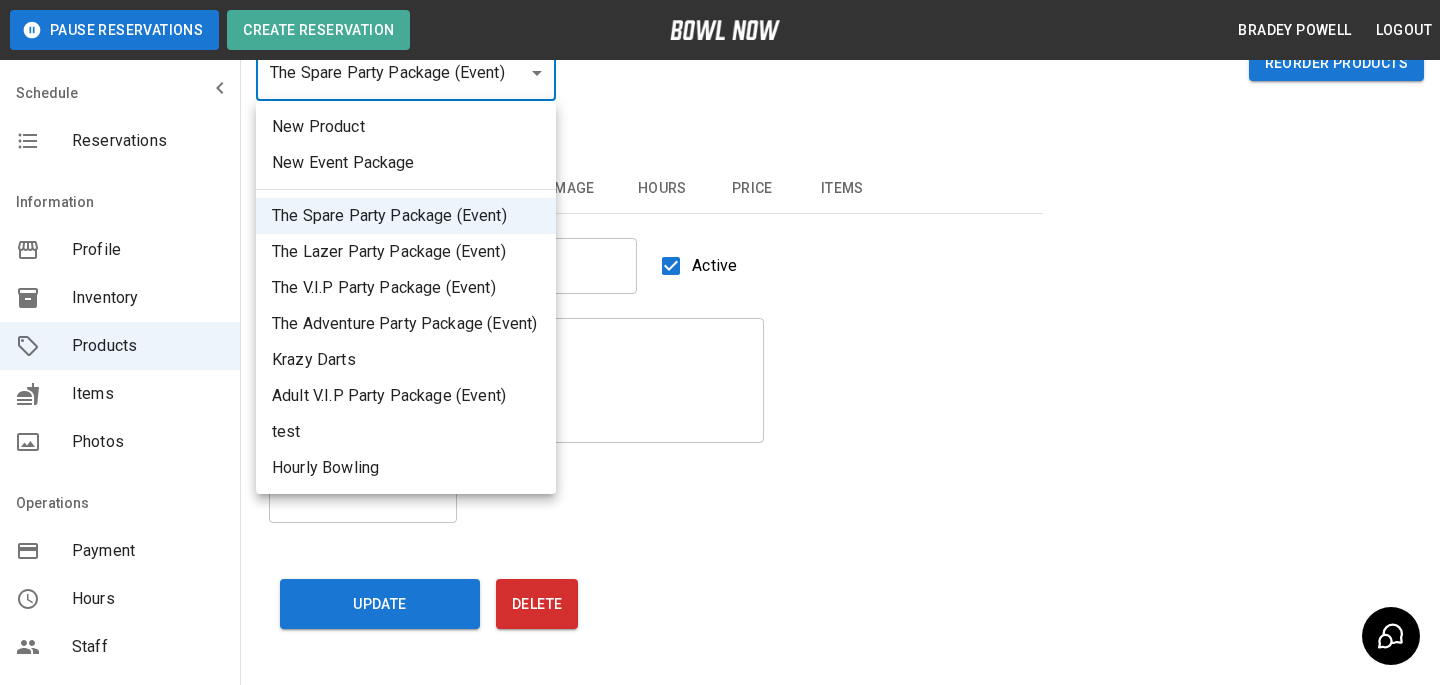click on "**********" at bounding box center [720, 344] 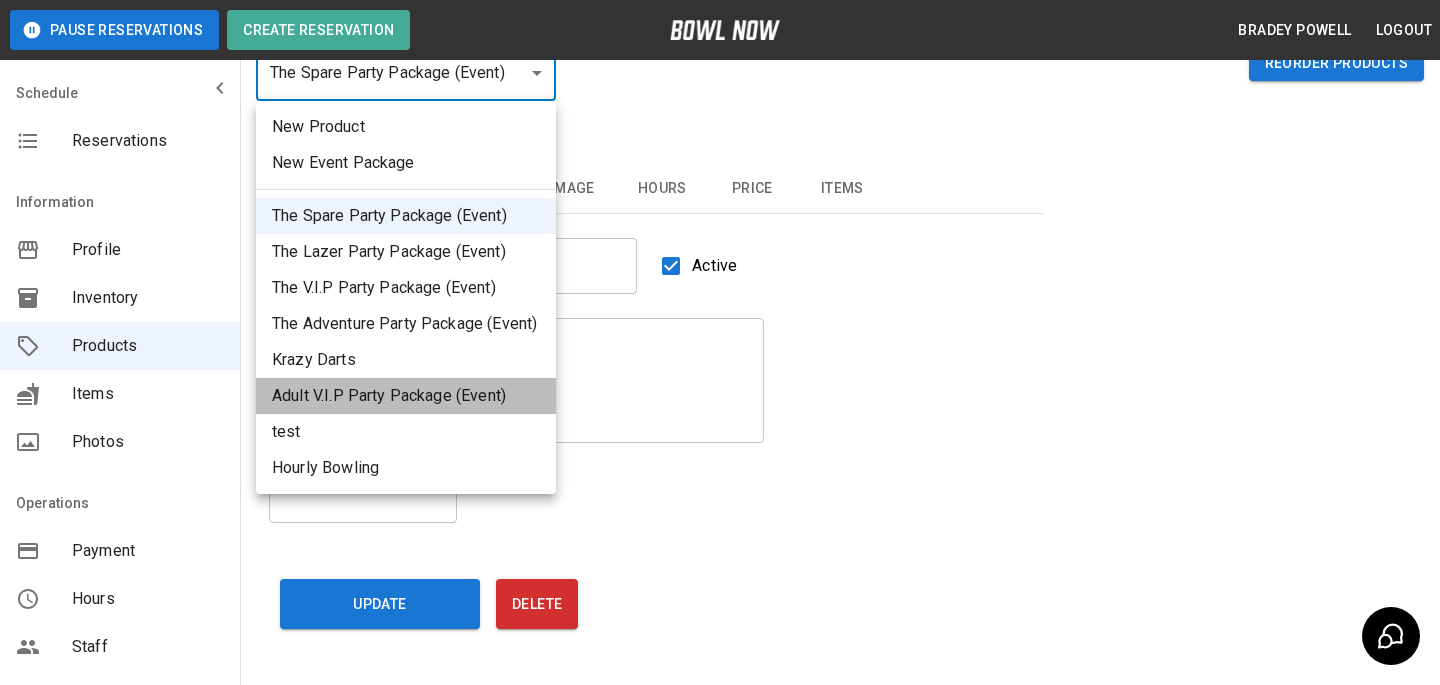 click on "Adult V.I.P Party Package   (Event)" at bounding box center (406, 396) 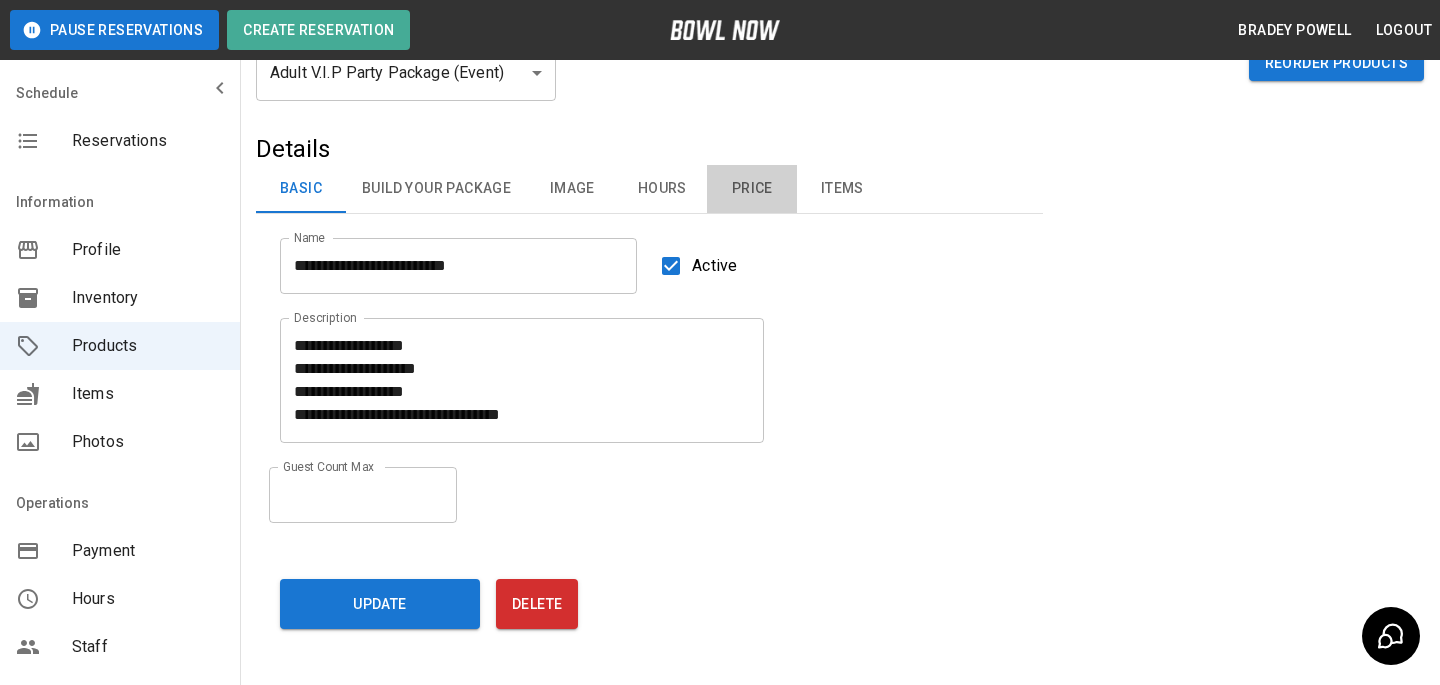 click on "Price" at bounding box center (752, 189) 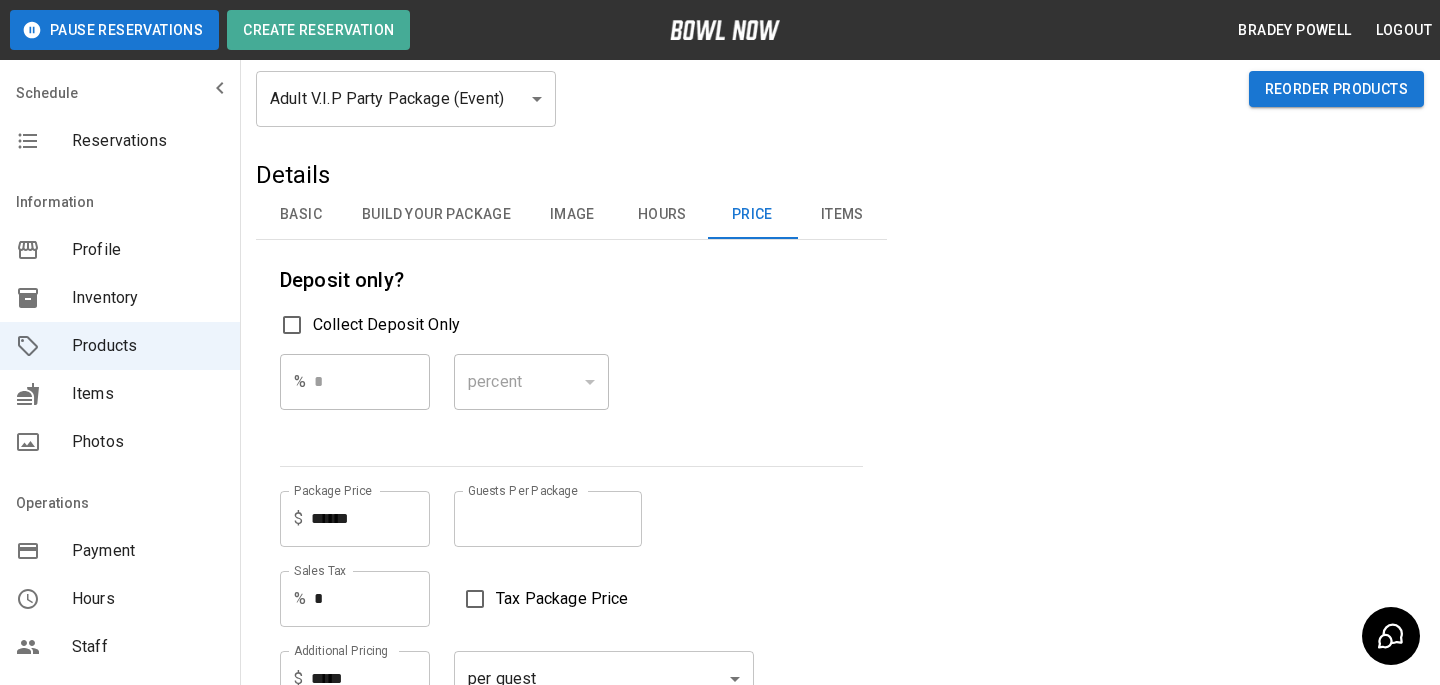 scroll, scrollTop: 34, scrollLeft: 0, axis: vertical 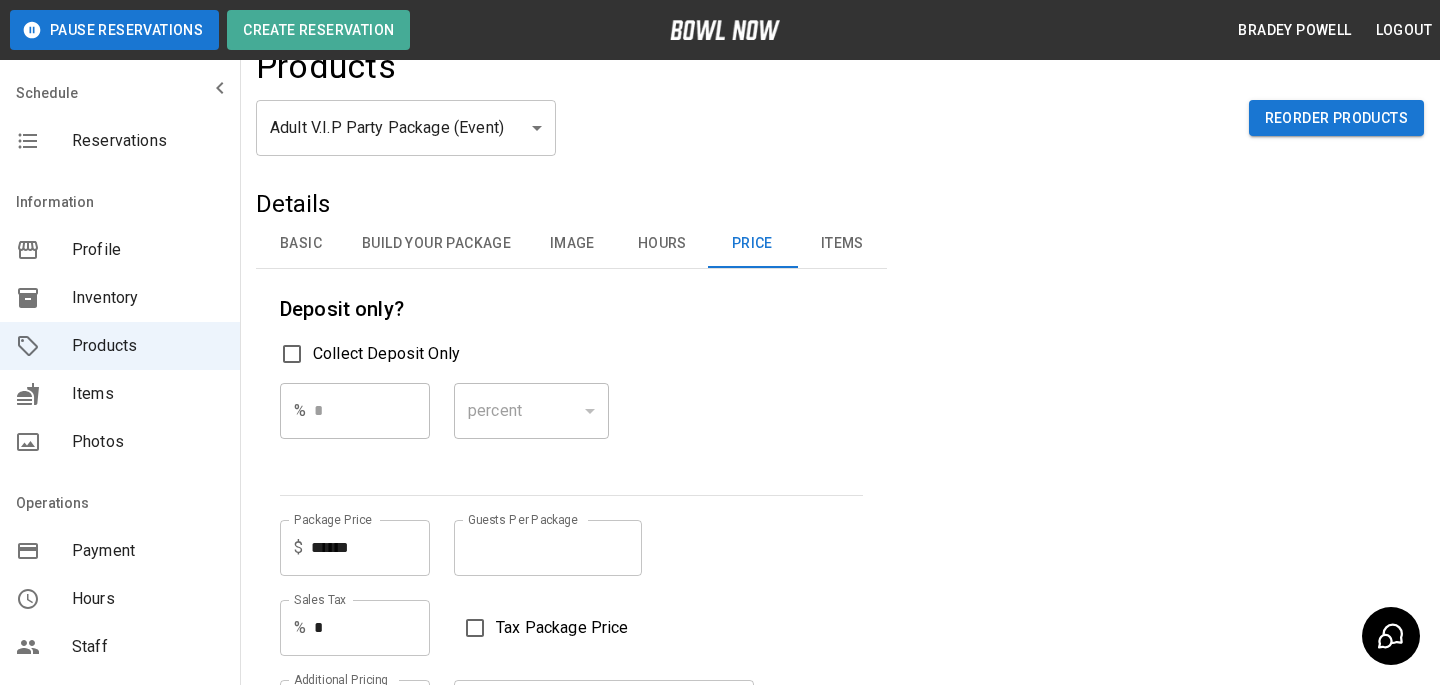click on "Basic" at bounding box center (301, 244) 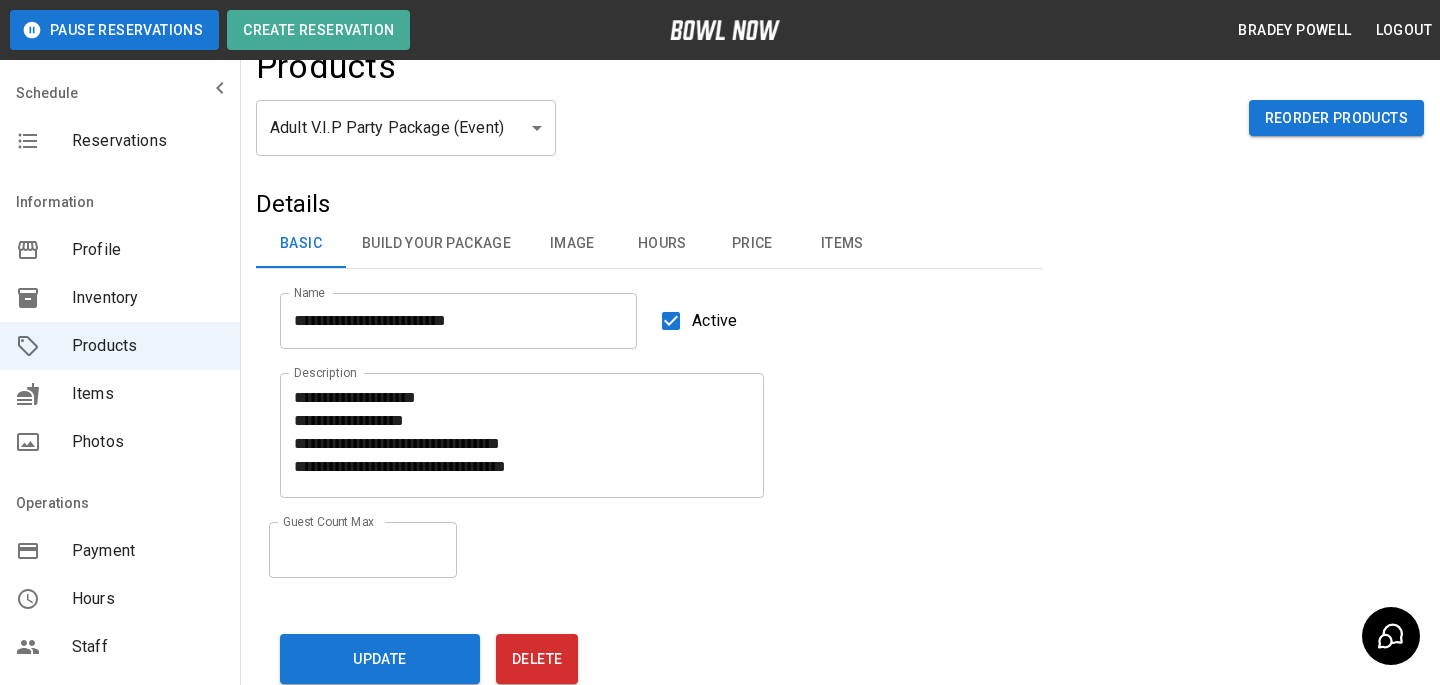 scroll, scrollTop: 0, scrollLeft: 0, axis: both 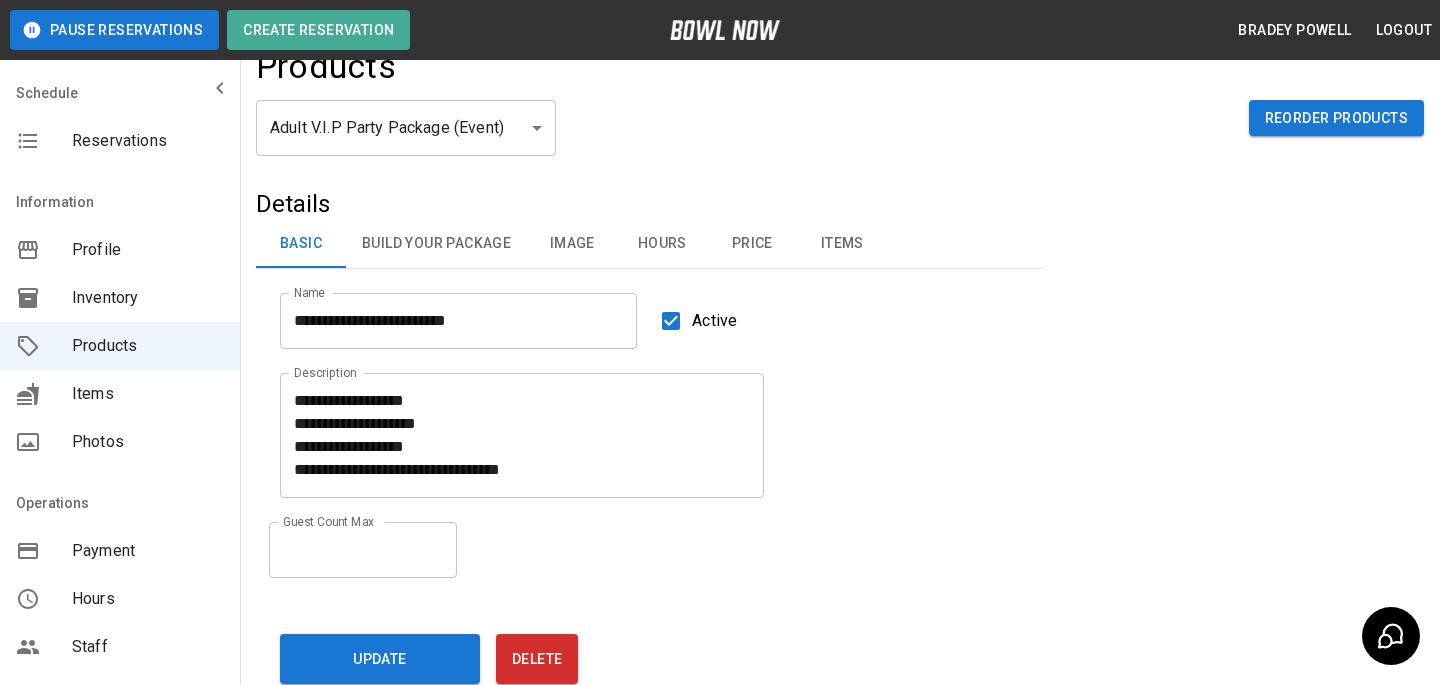 click on "Details" at bounding box center [649, 204] 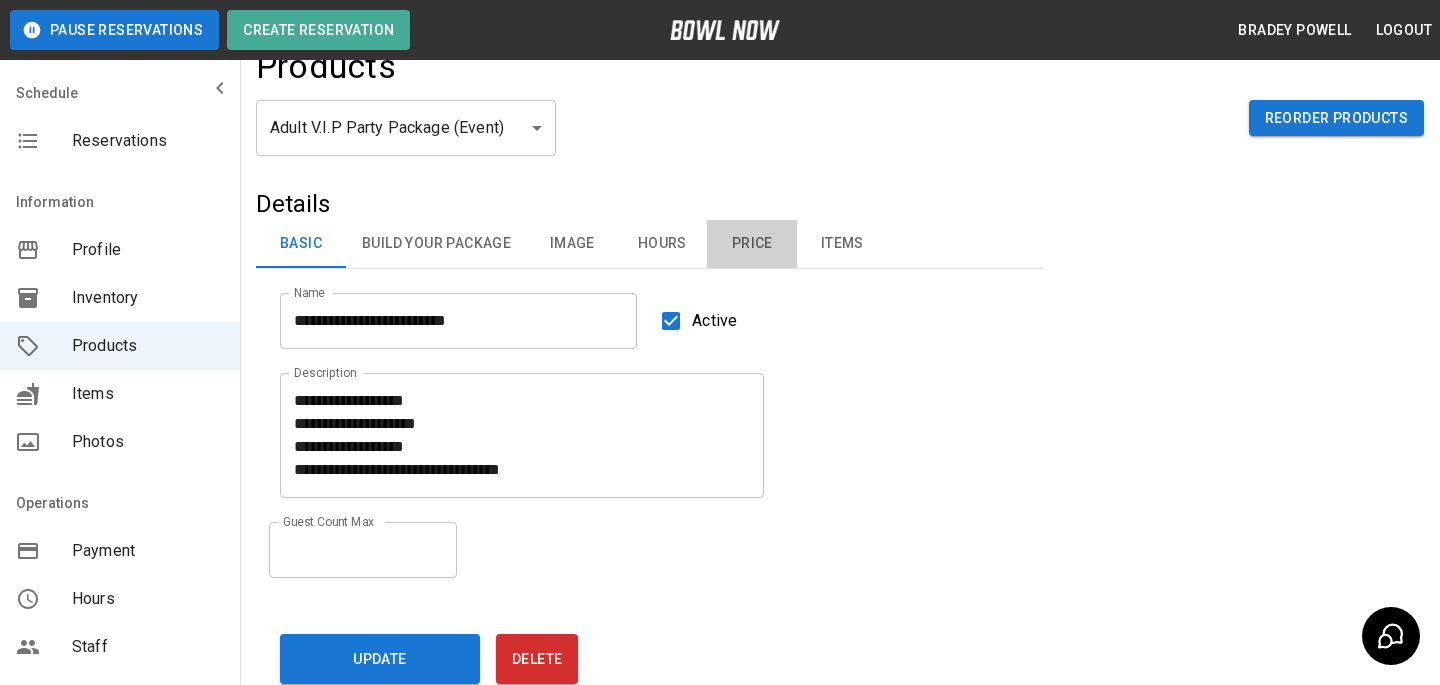 click on "Price" at bounding box center (752, 244) 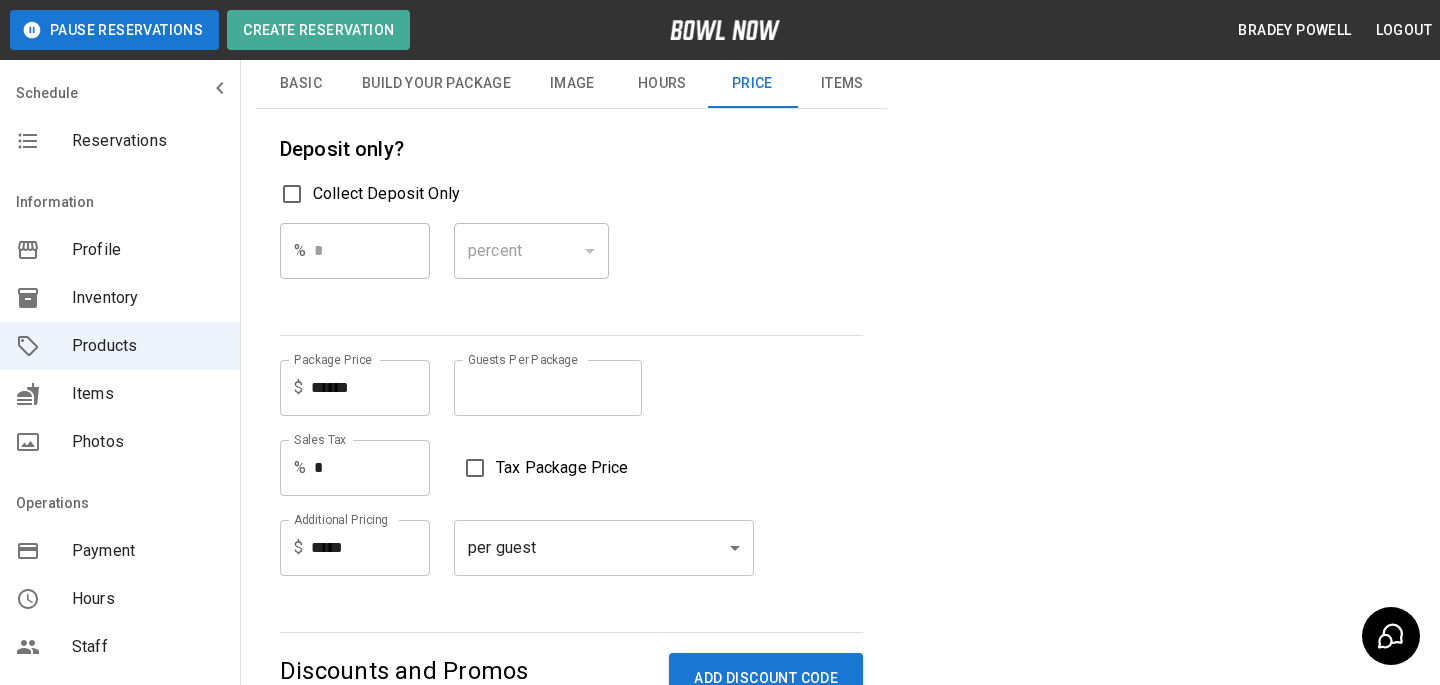 scroll, scrollTop: 195, scrollLeft: 0, axis: vertical 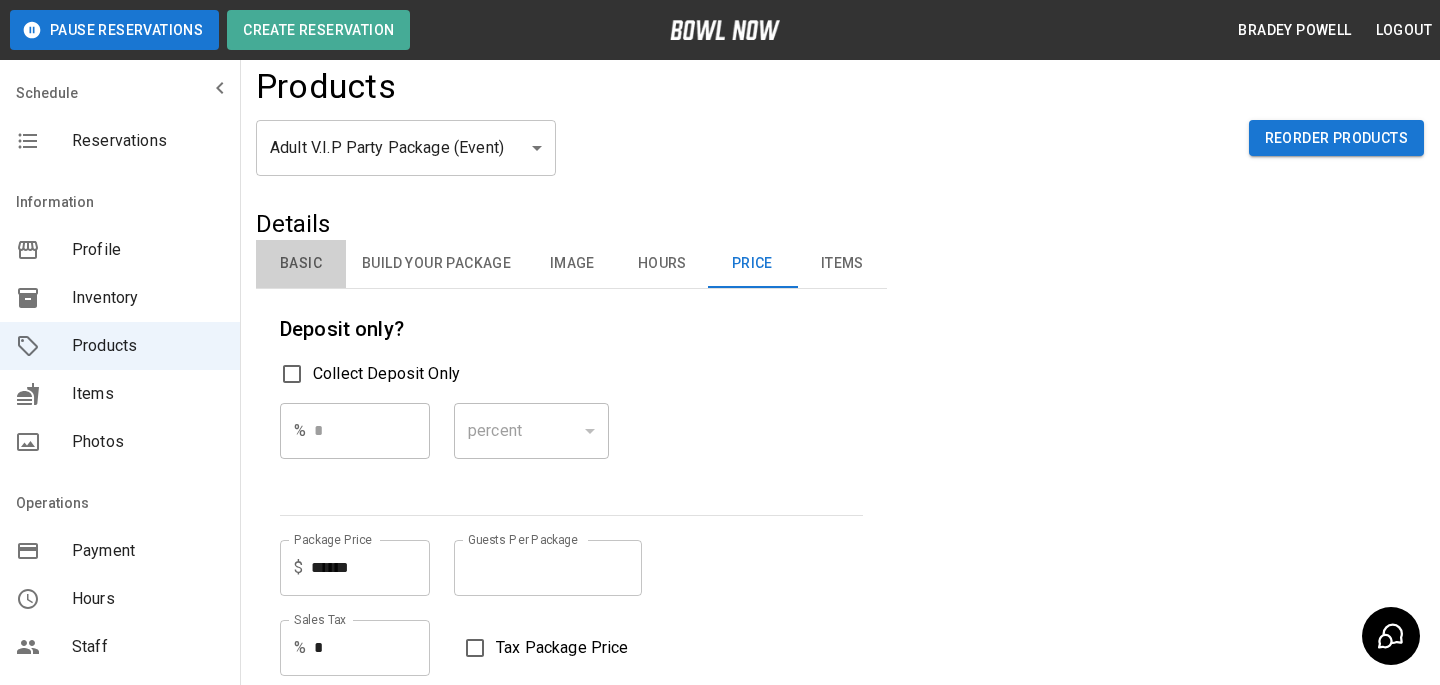 click on "Basic" at bounding box center [301, 264] 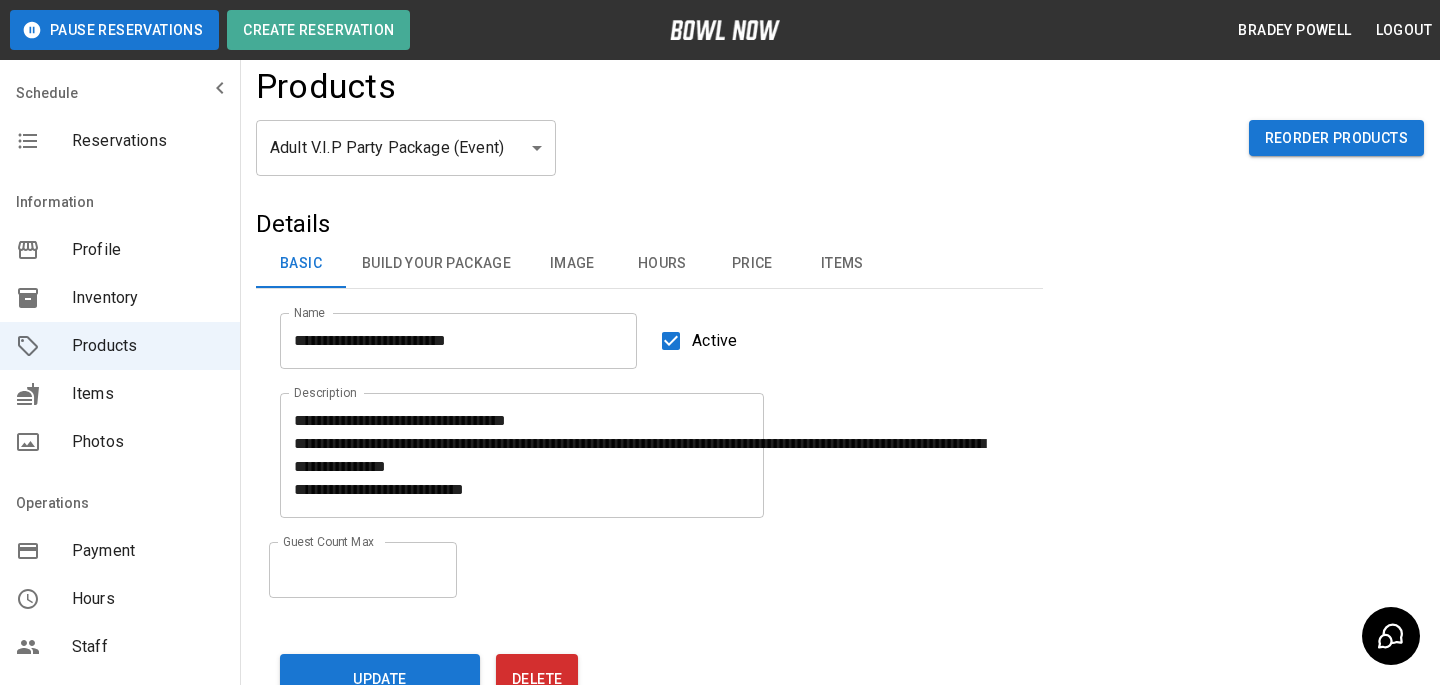 scroll, scrollTop: 0, scrollLeft: 0, axis: both 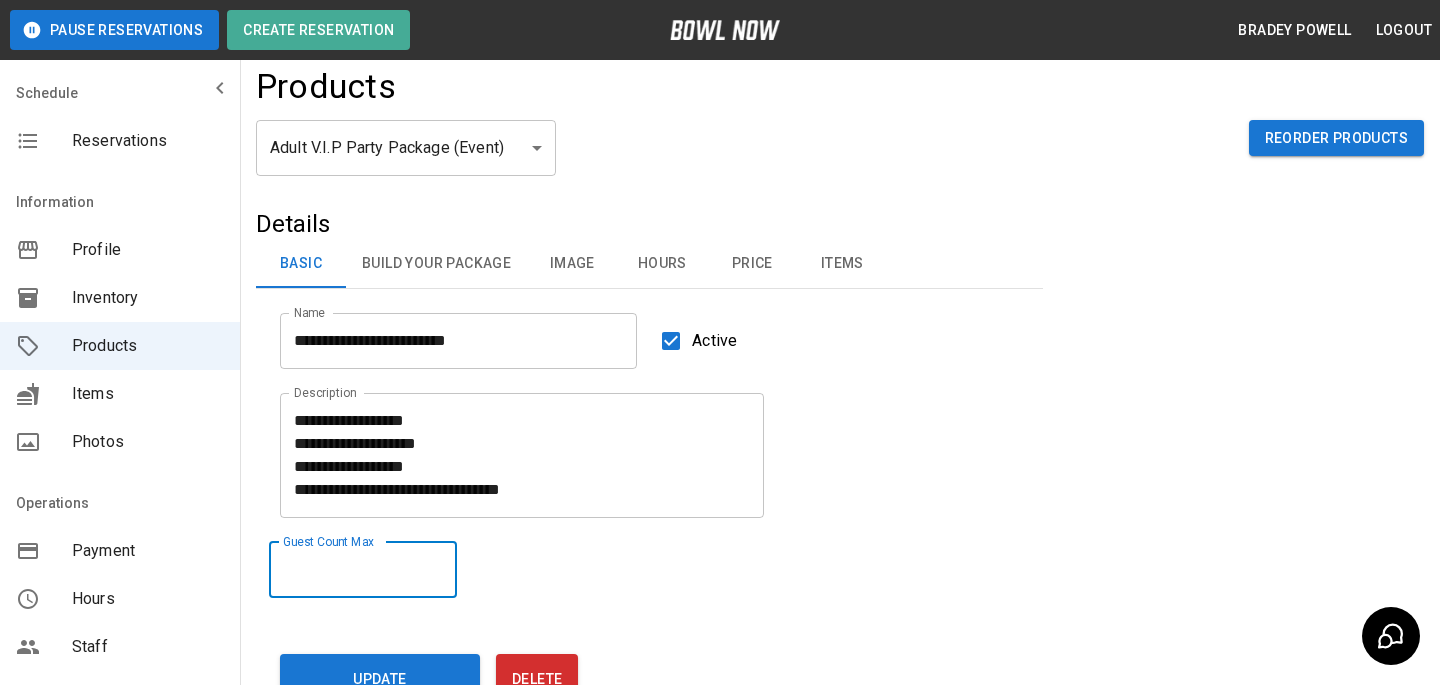 click on "**" at bounding box center (363, 570) 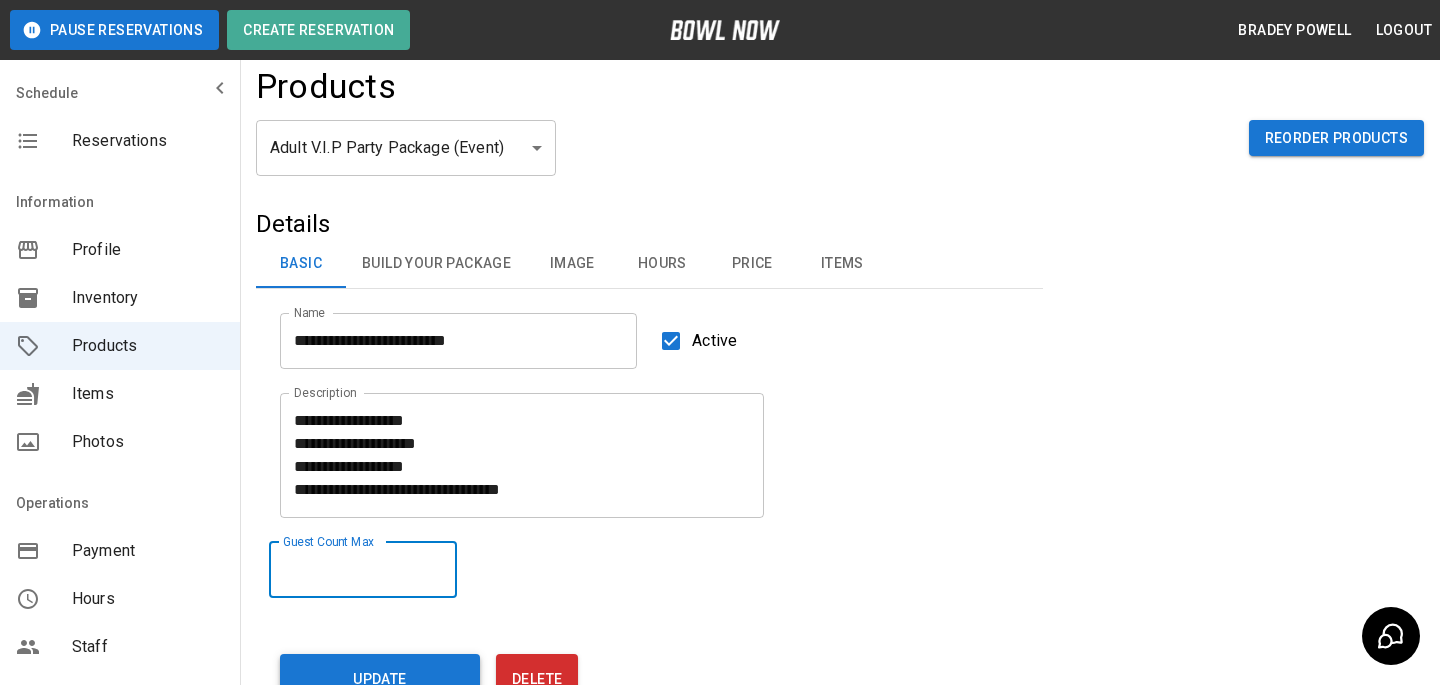 click on "Update" at bounding box center (380, 679) 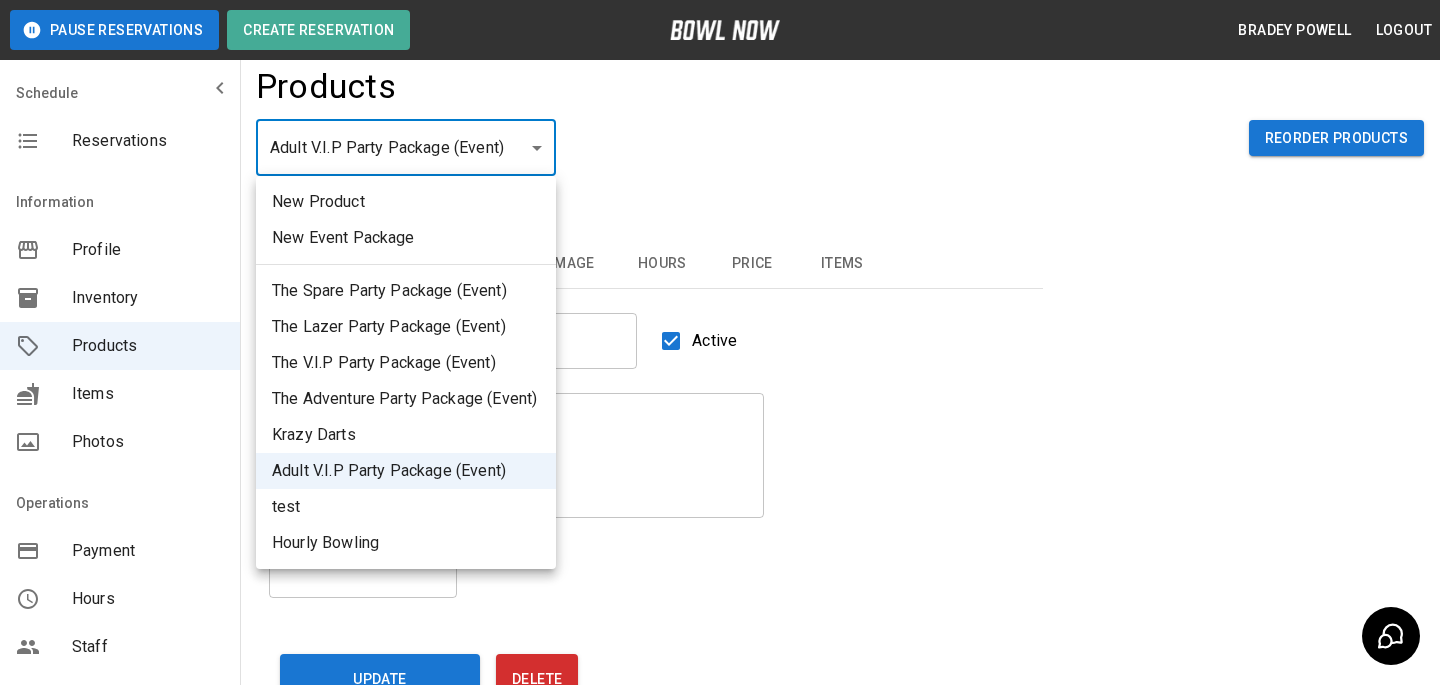 click on "**********" at bounding box center [720, 419] 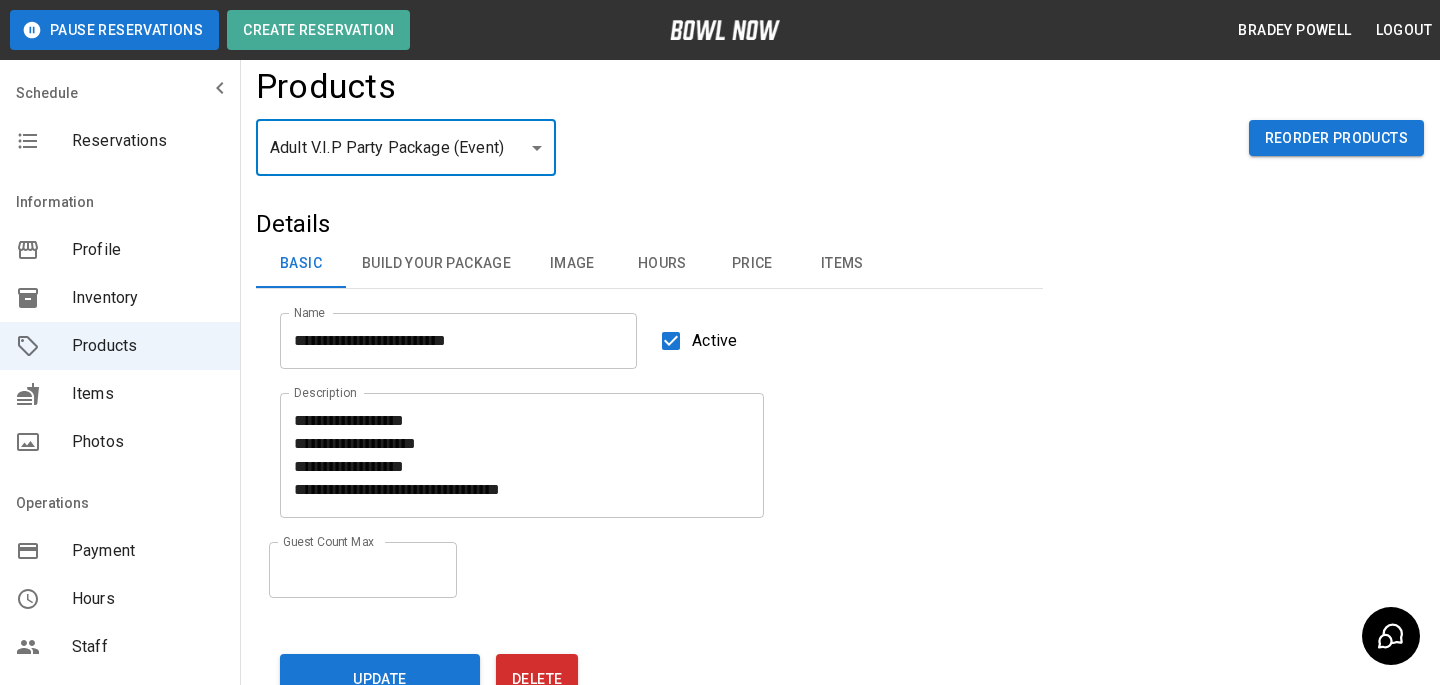 click on "**********" at bounding box center [720, 419] 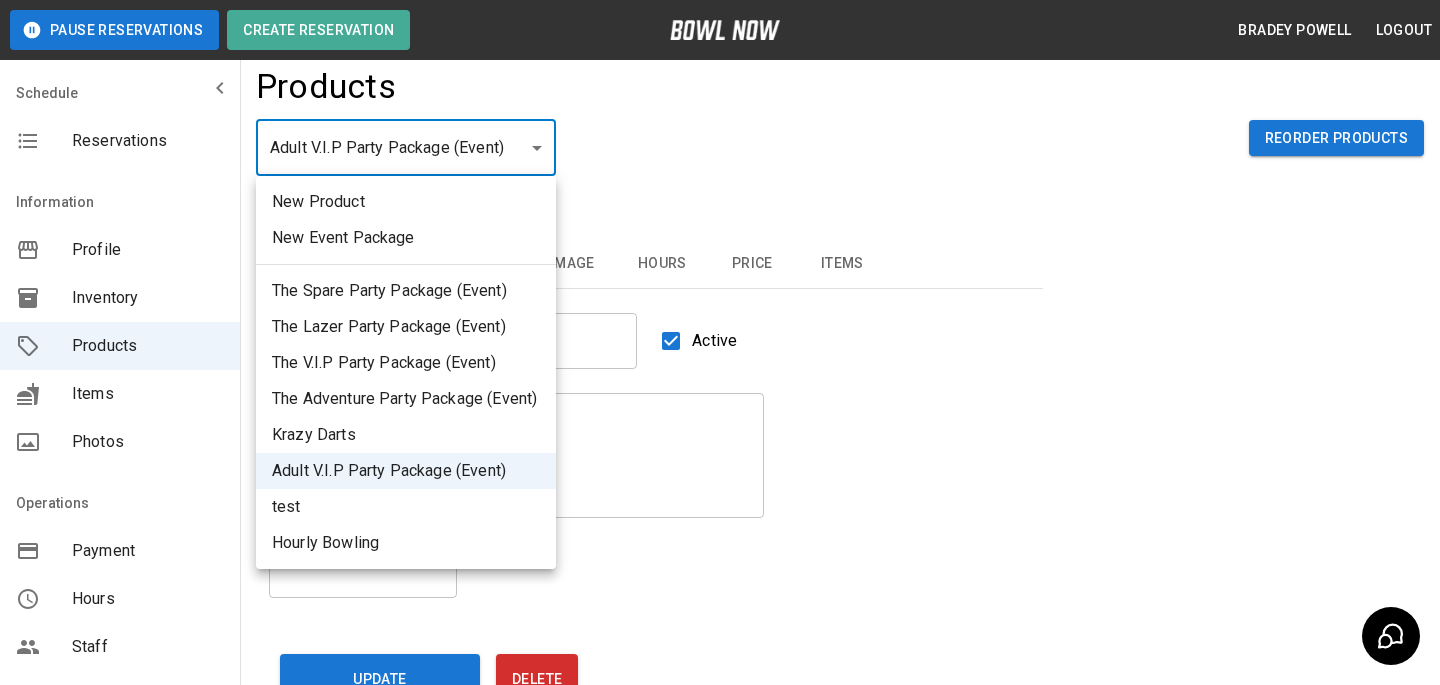 click at bounding box center [720, 342] 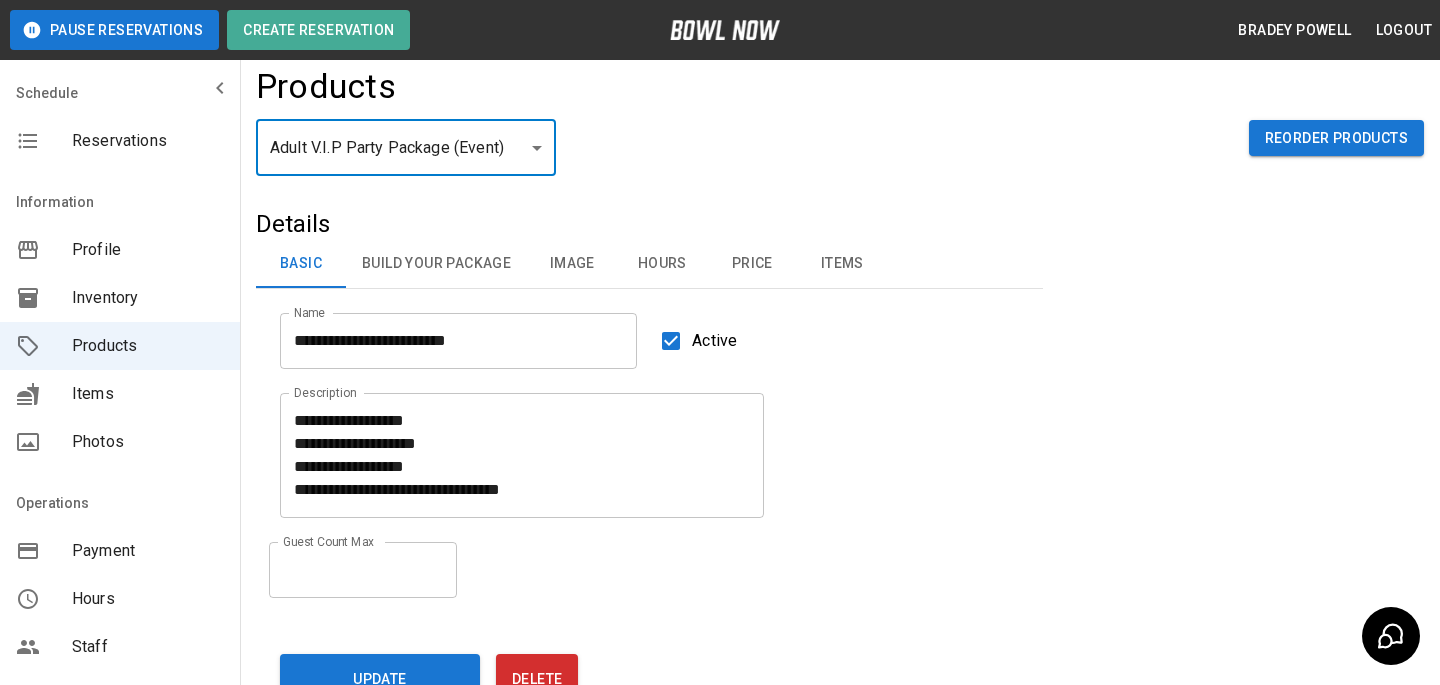 click on "**********" at bounding box center [720, 419] 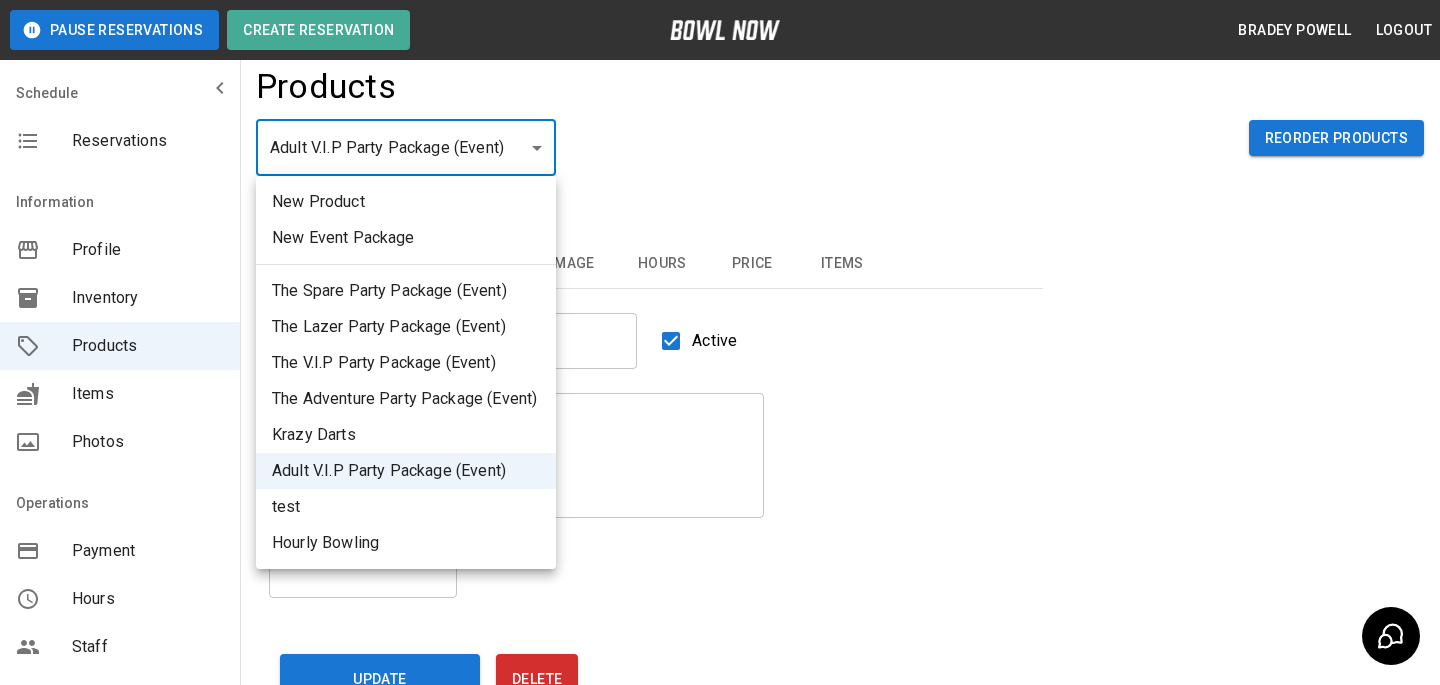 click at bounding box center [720, 342] 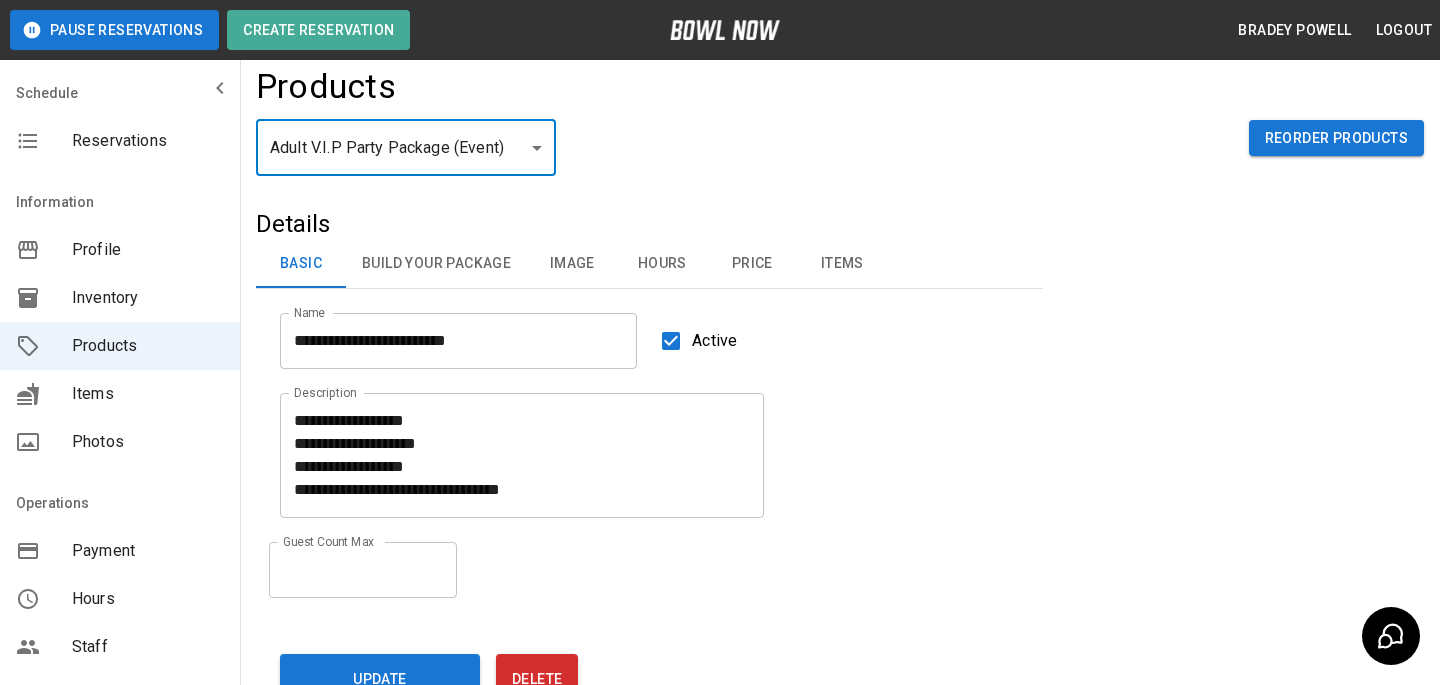 click on "Build Your Package" at bounding box center (436, 264) 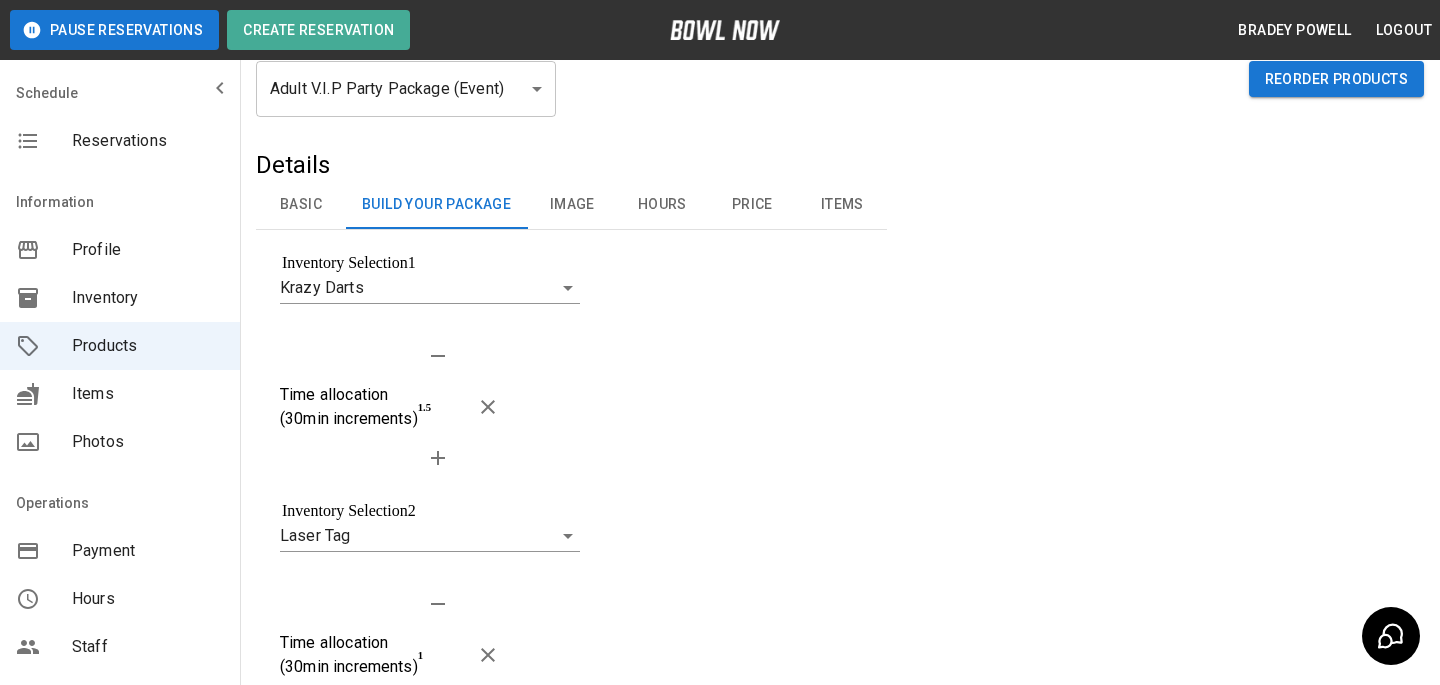 scroll, scrollTop: 110, scrollLeft: 0, axis: vertical 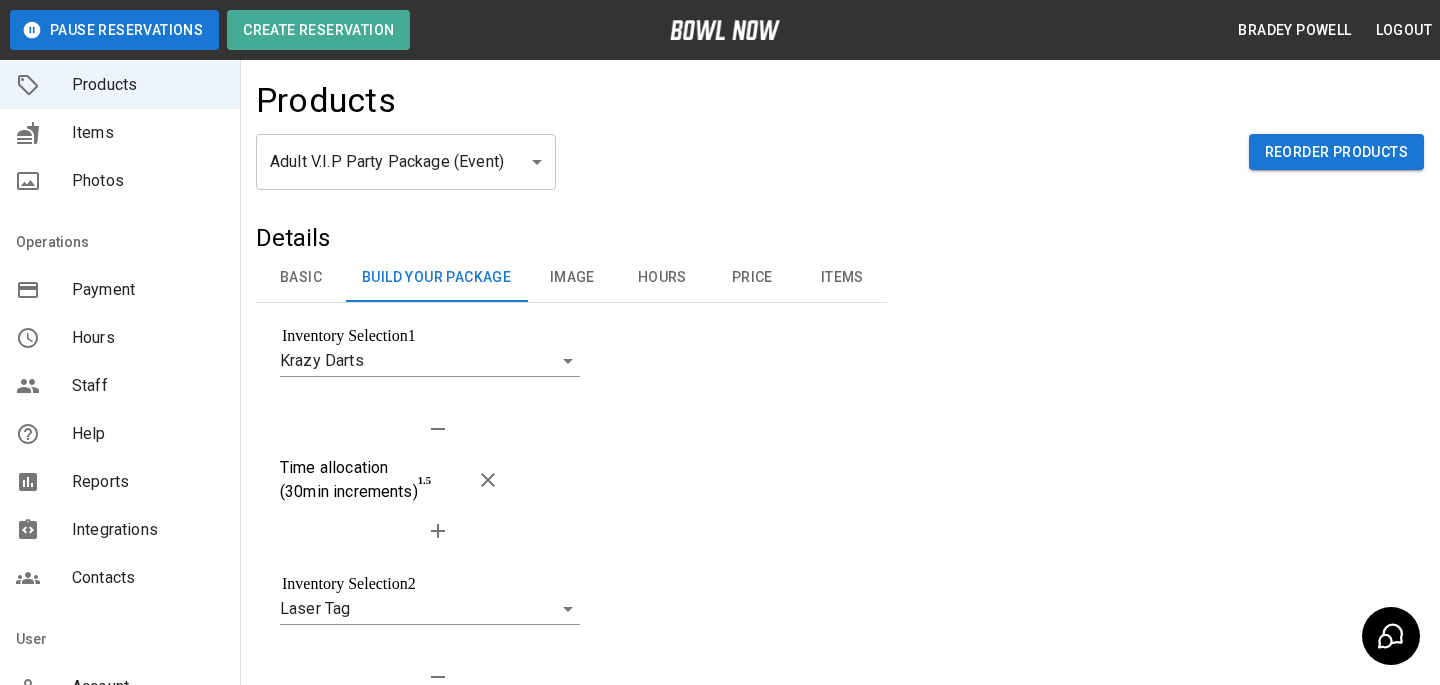 click on "Staff" at bounding box center [148, 386] 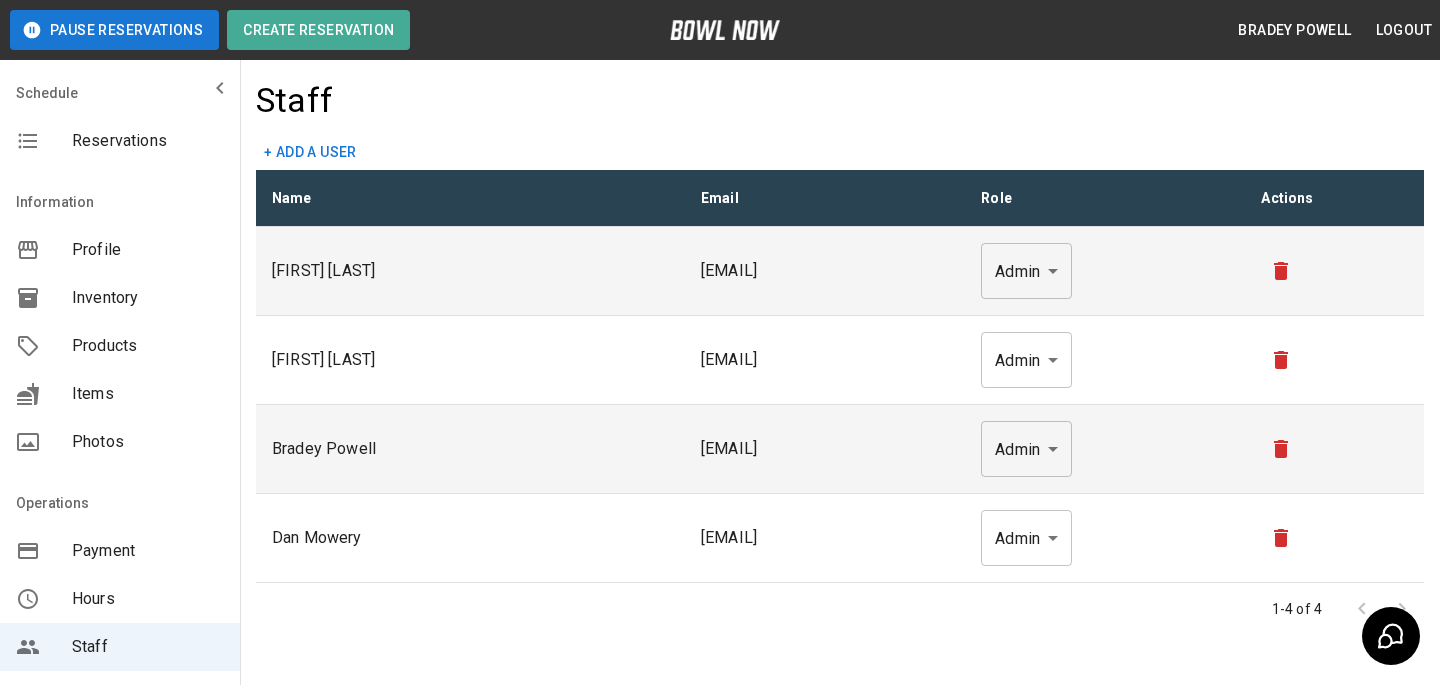 click on "Reservations" at bounding box center [120, 141] 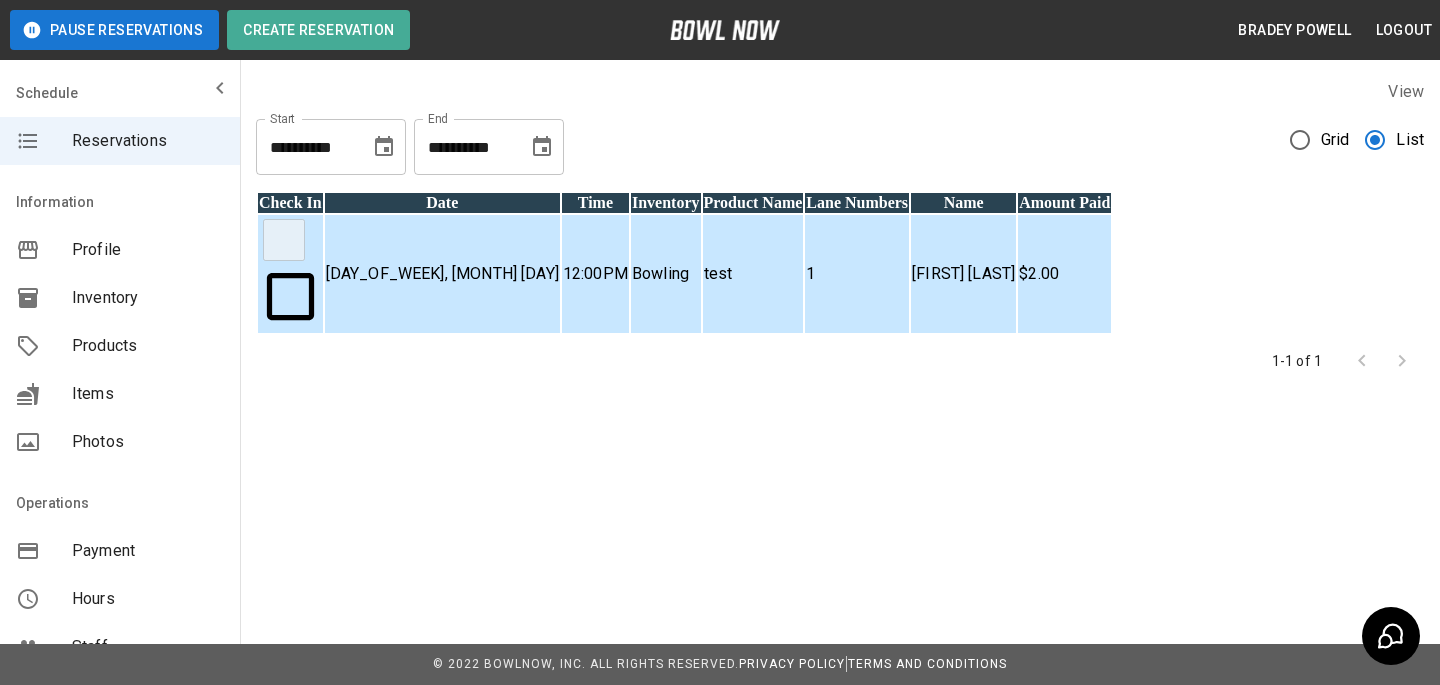 scroll, scrollTop: 395, scrollLeft: 0, axis: vertical 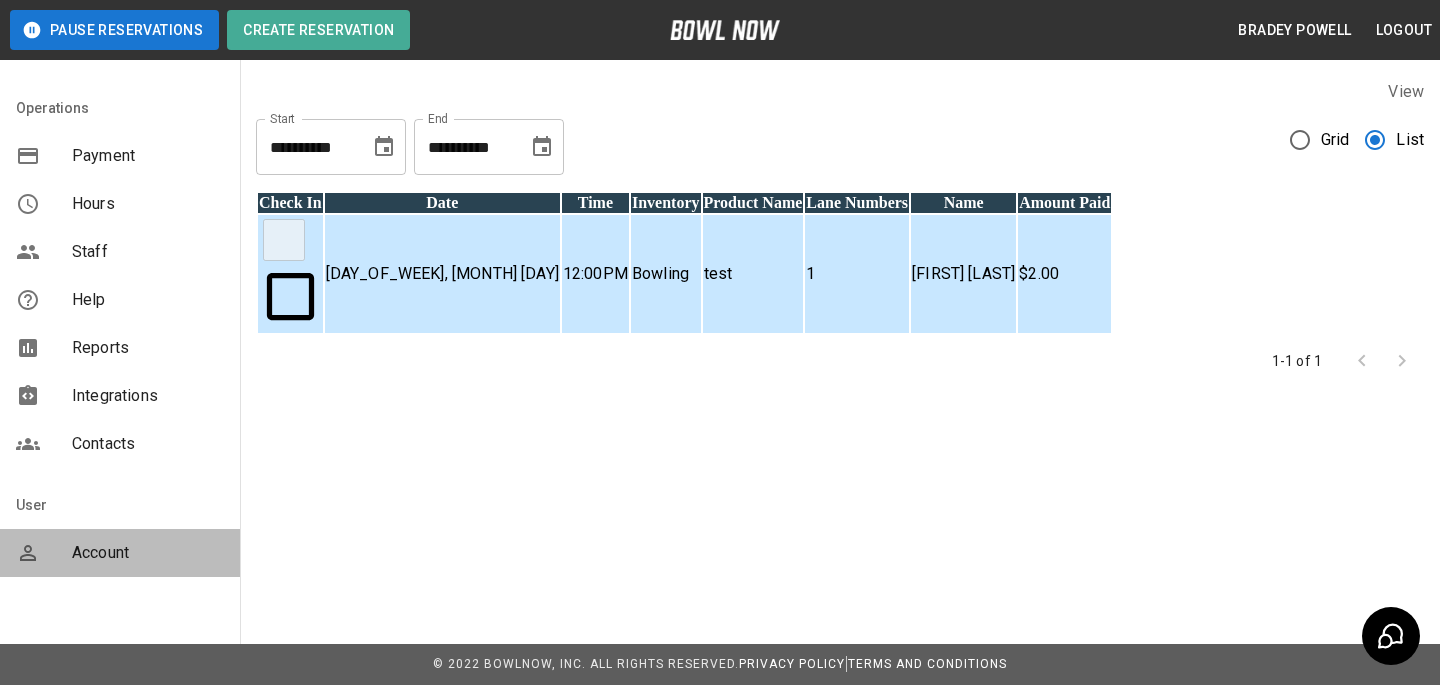 click on "Account" at bounding box center [148, 553] 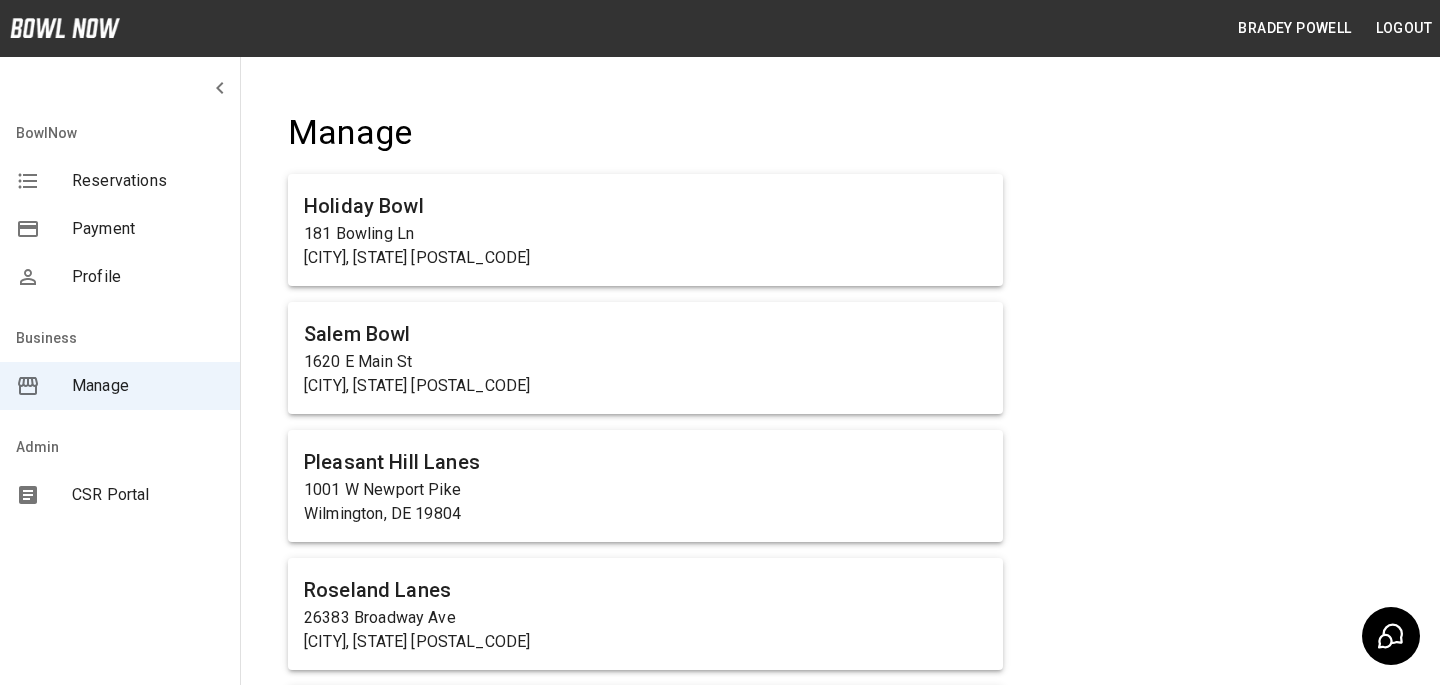 click on "CSR Portal" at bounding box center [148, 495] 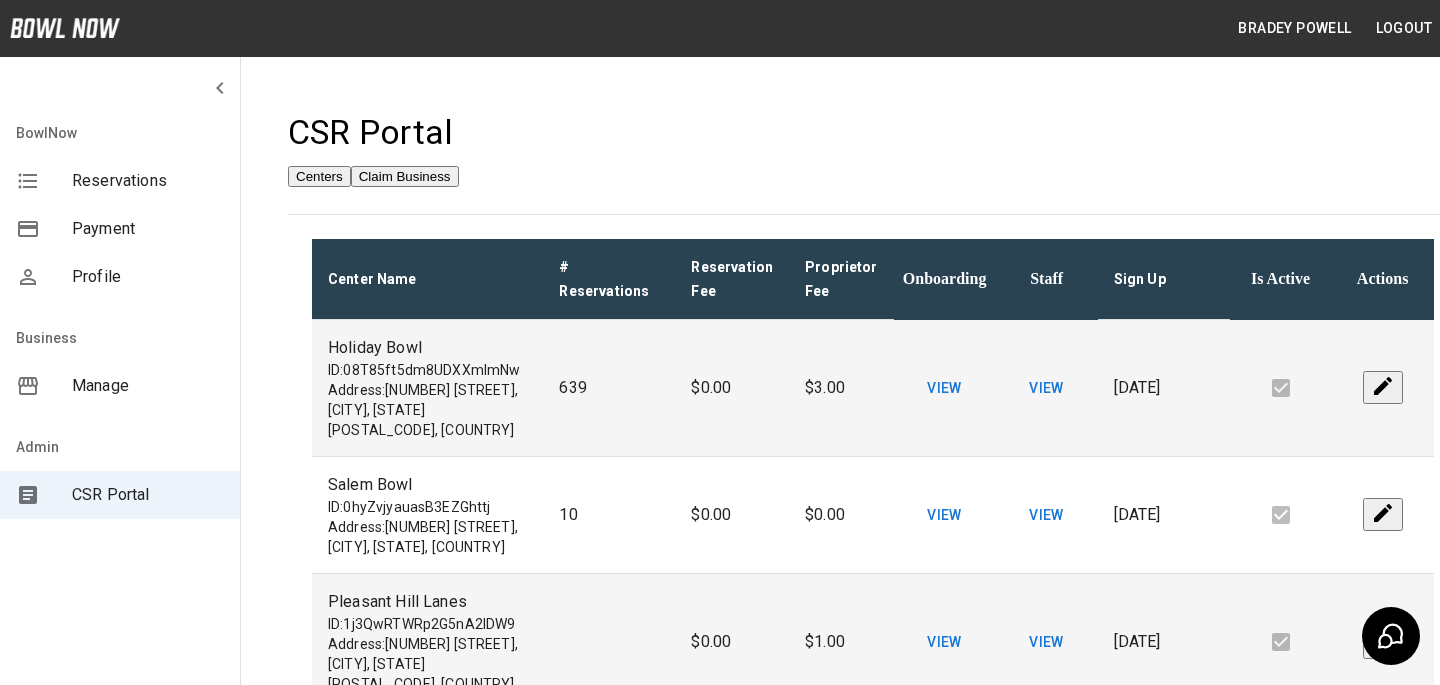 scroll, scrollTop: 2397, scrollLeft: 0, axis: vertical 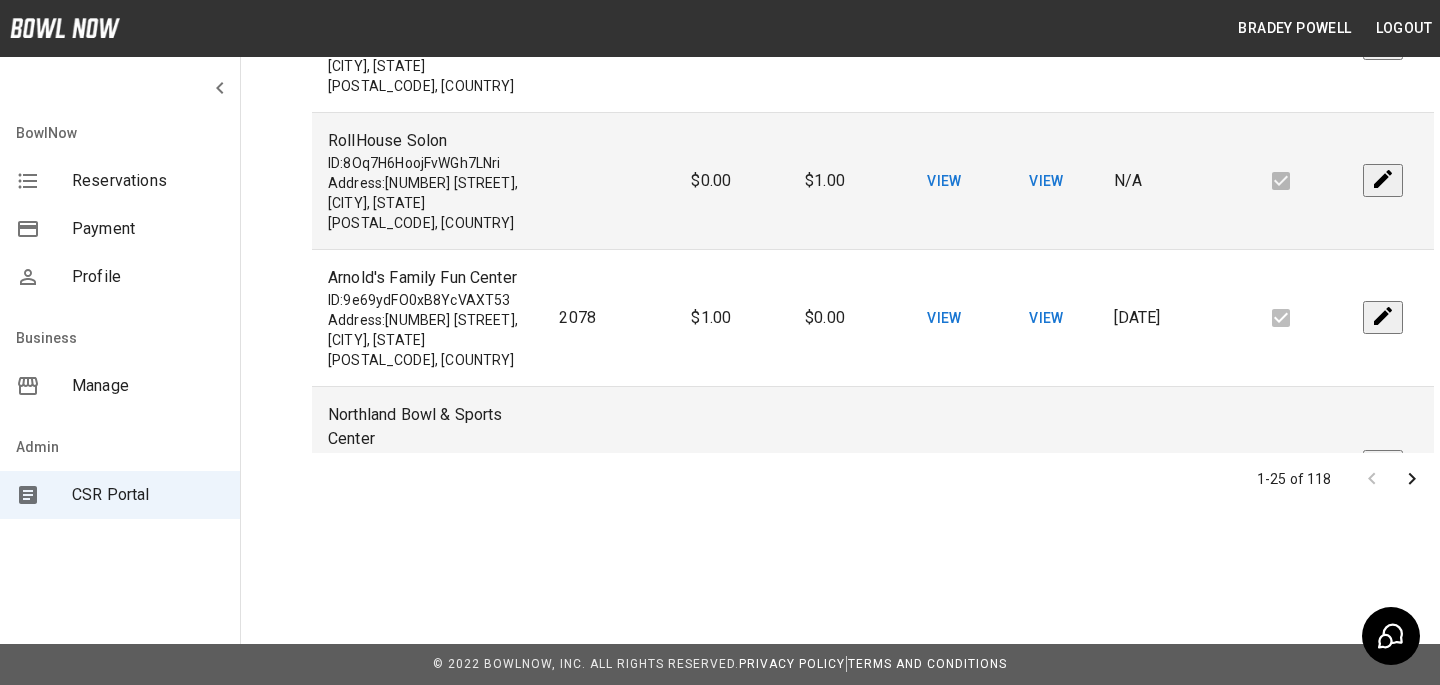 click 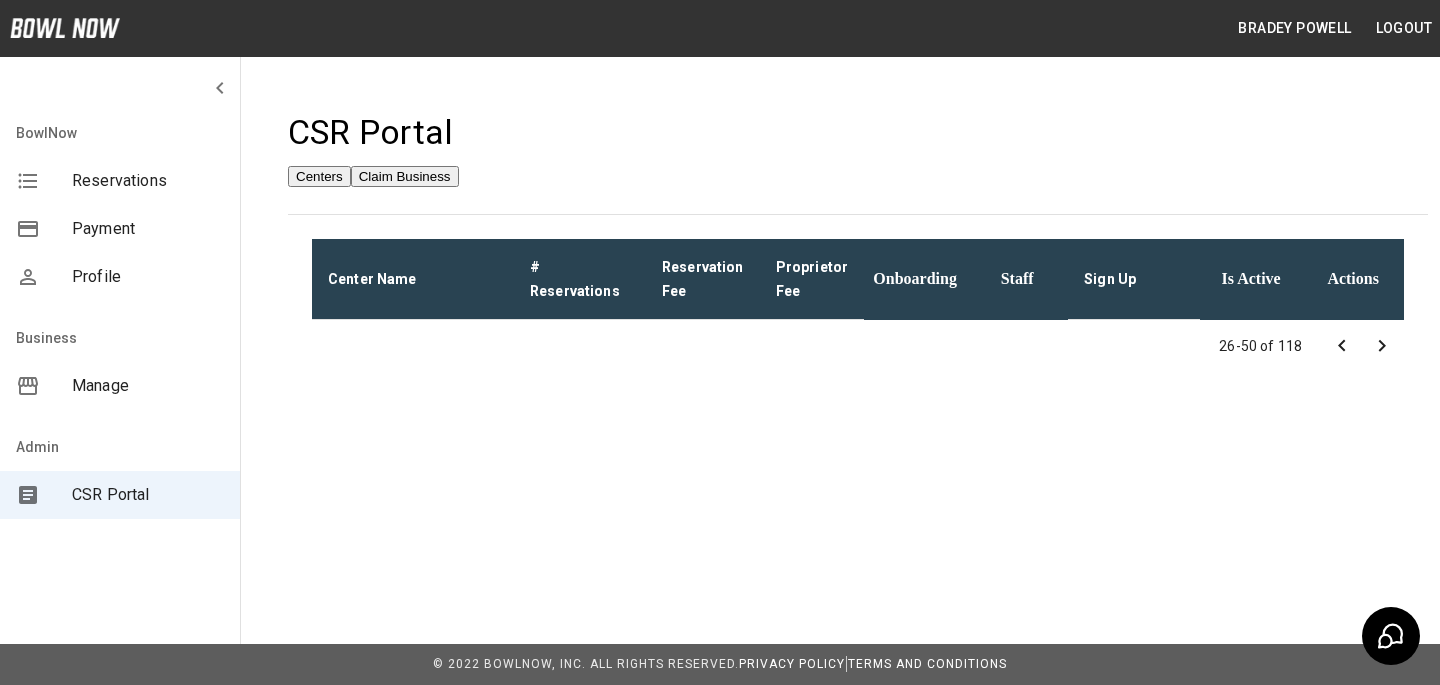 scroll, scrollTop: 0, scrollLeft: 0, axis: both 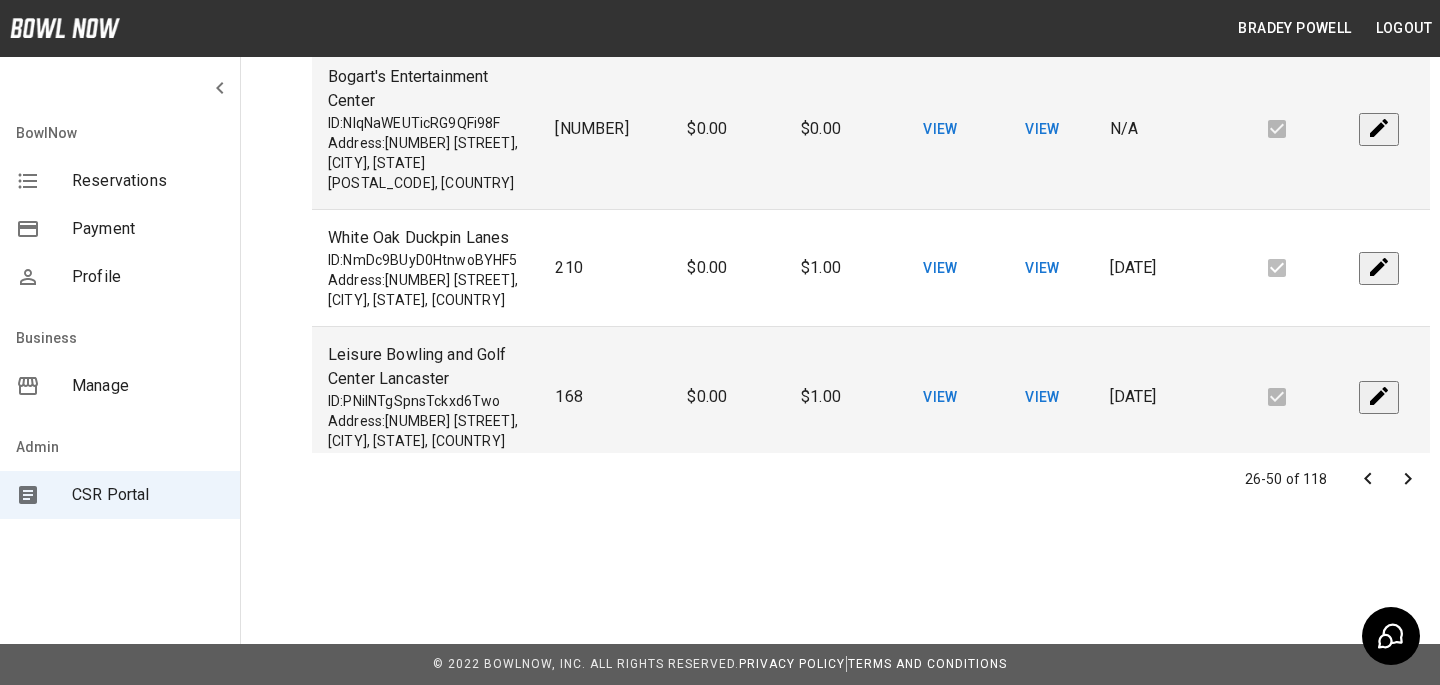 click at bounding box center [1388, 479] 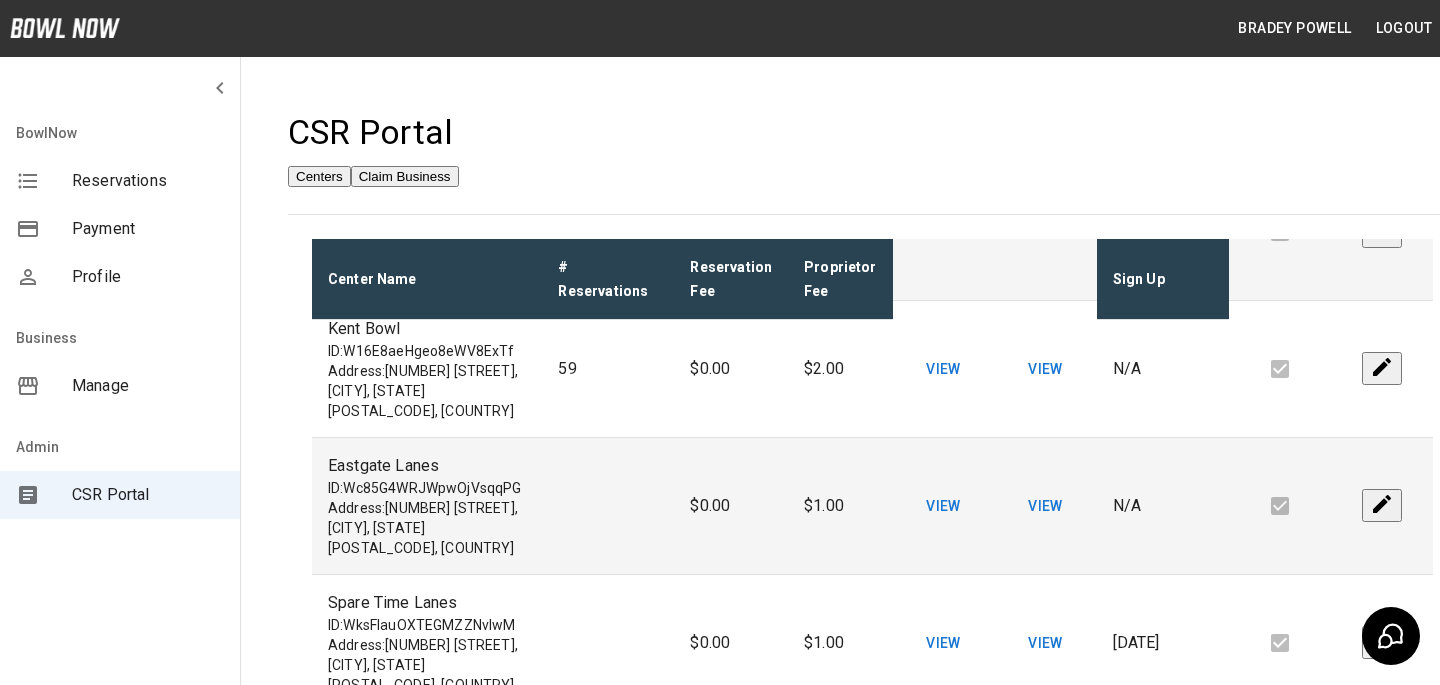 scroll, scrollTop: 2678, scrollLeft: 0, axis: vertical 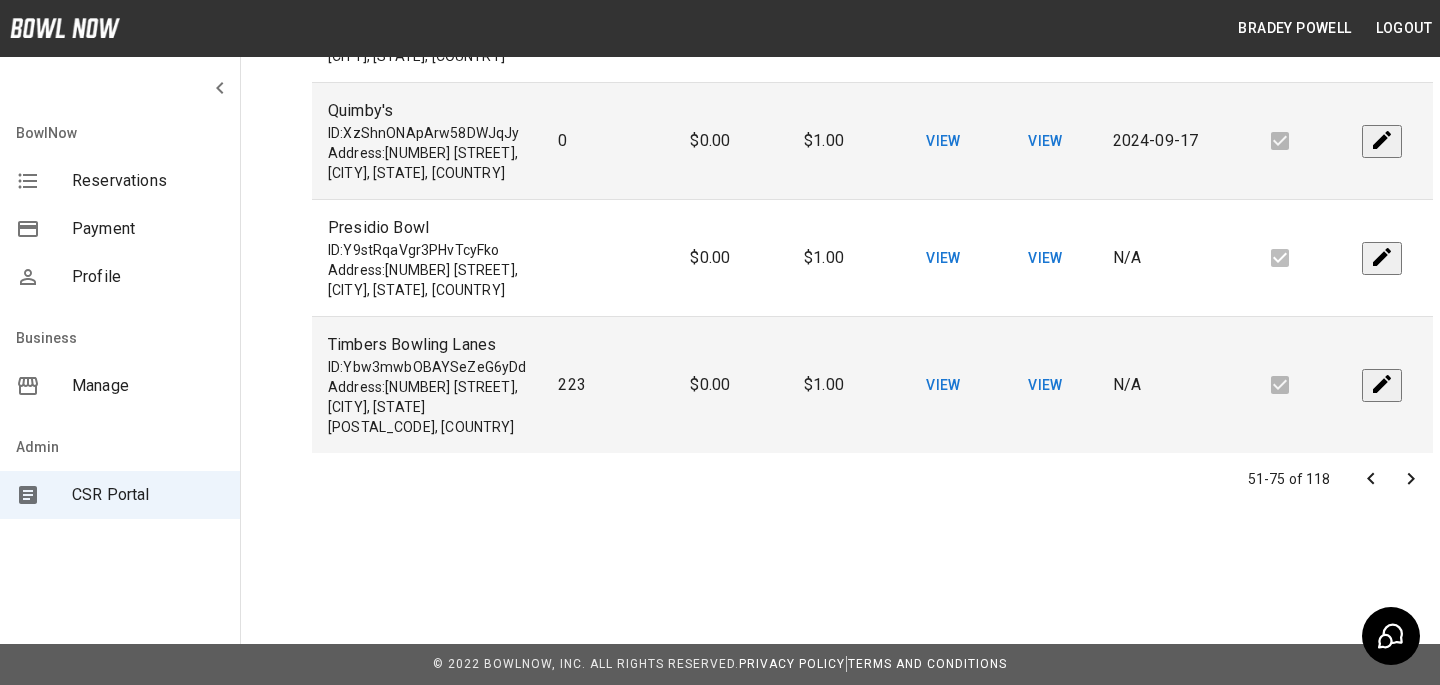 click at bounding box center [1411, 479] 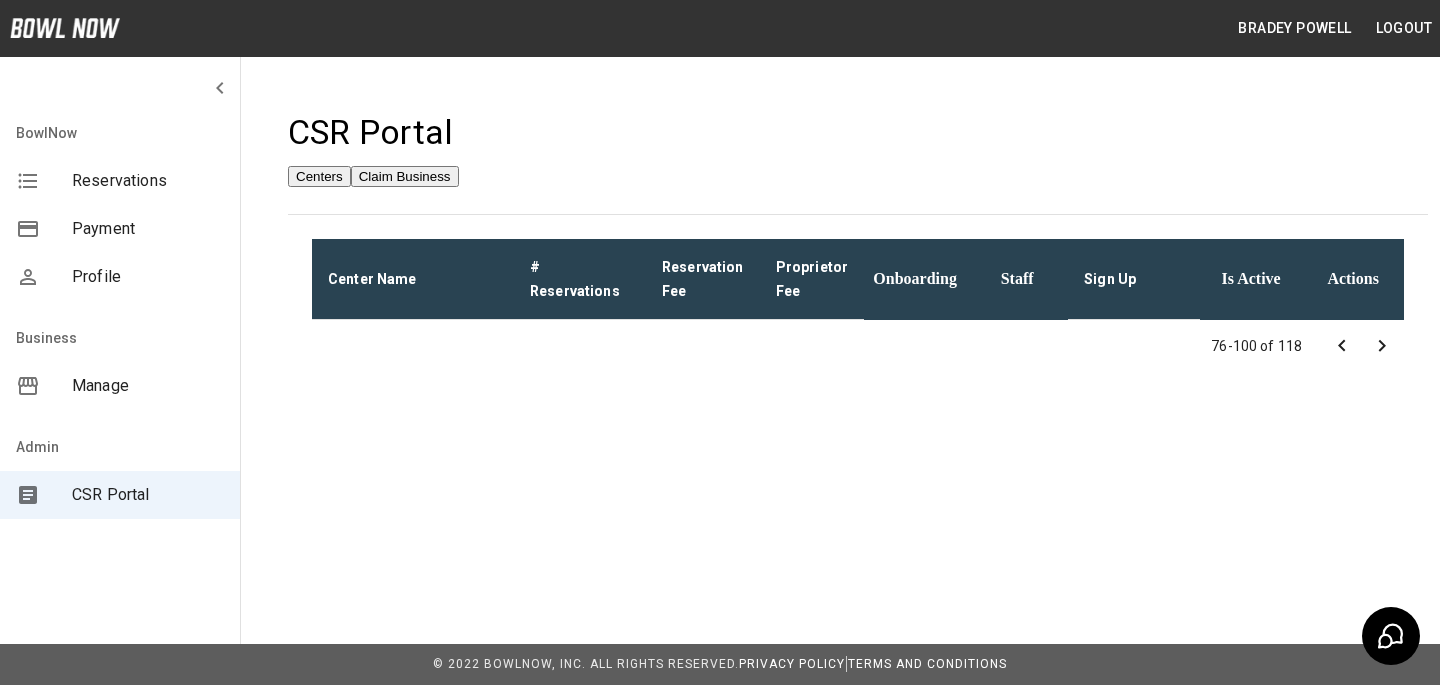 scroll, scrollTop: 0, scrollLeft: 0, axis: both 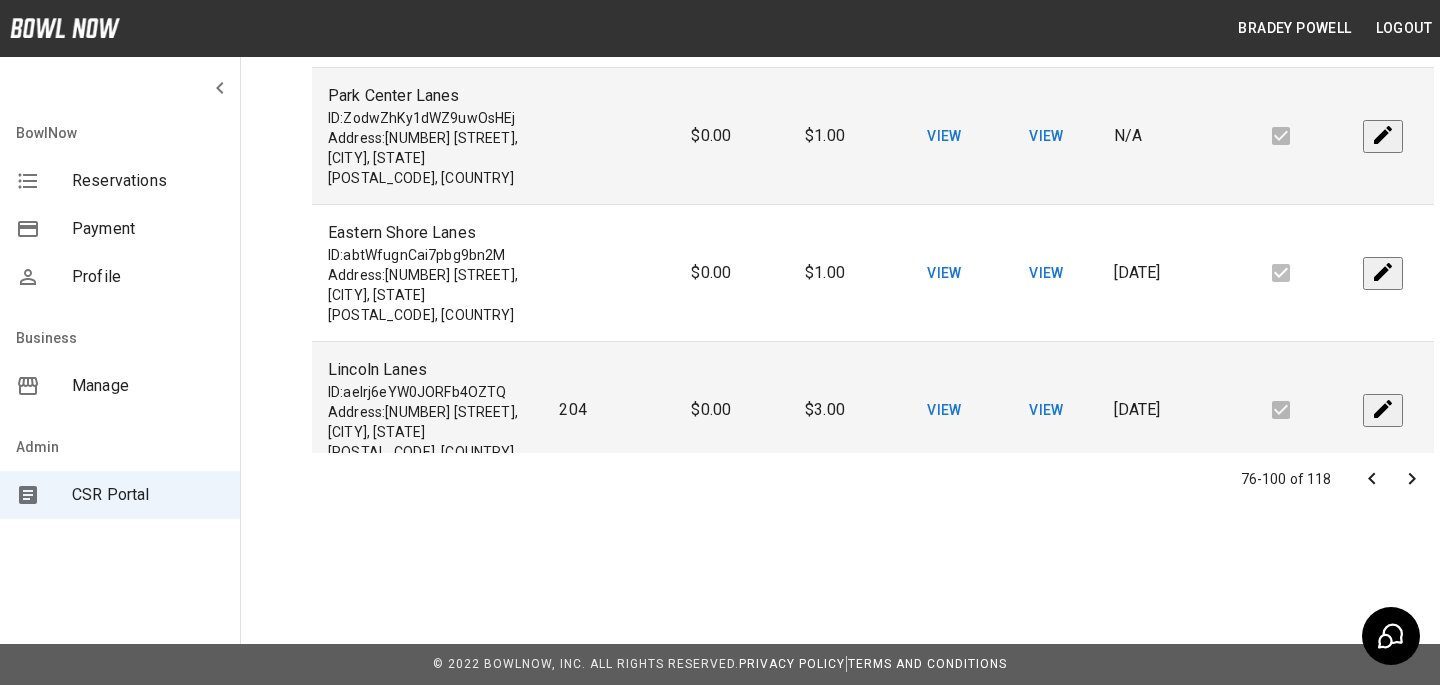 click 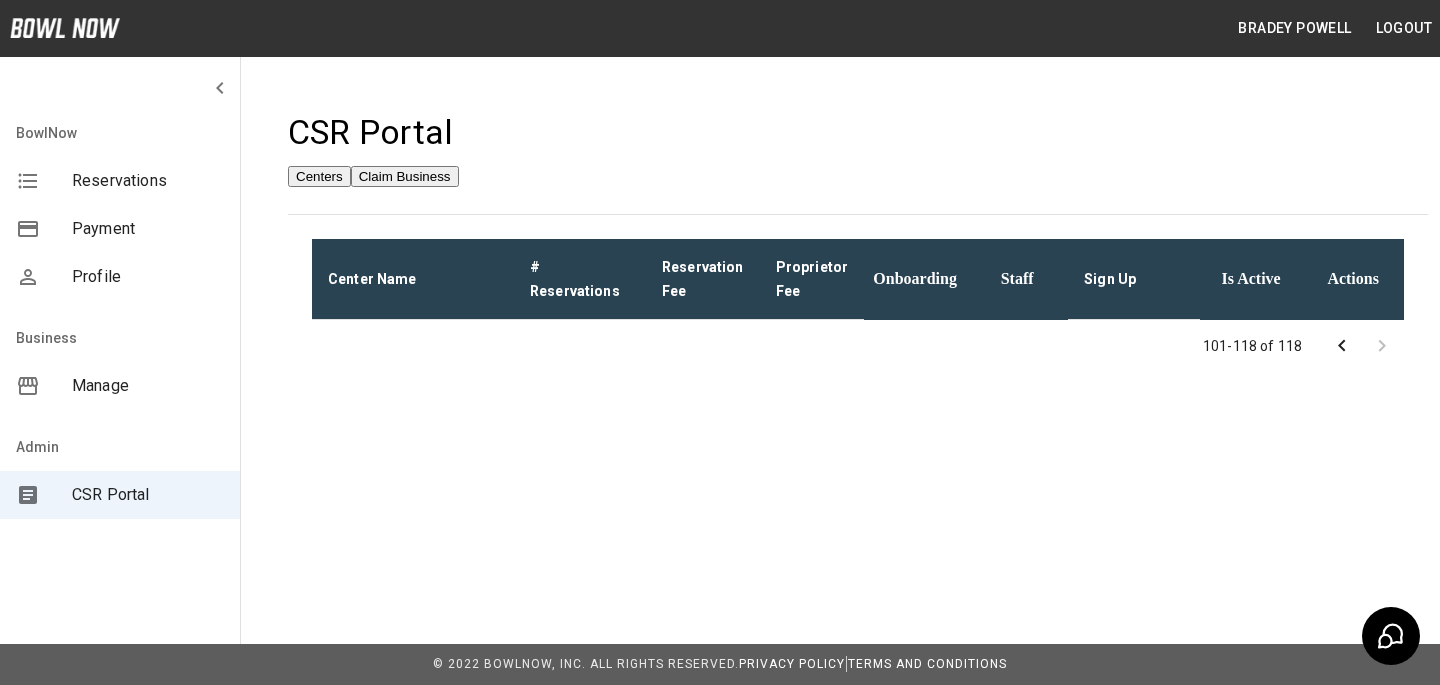 scroll, scrollTop: 0, scrollLeft: 0, axis: both 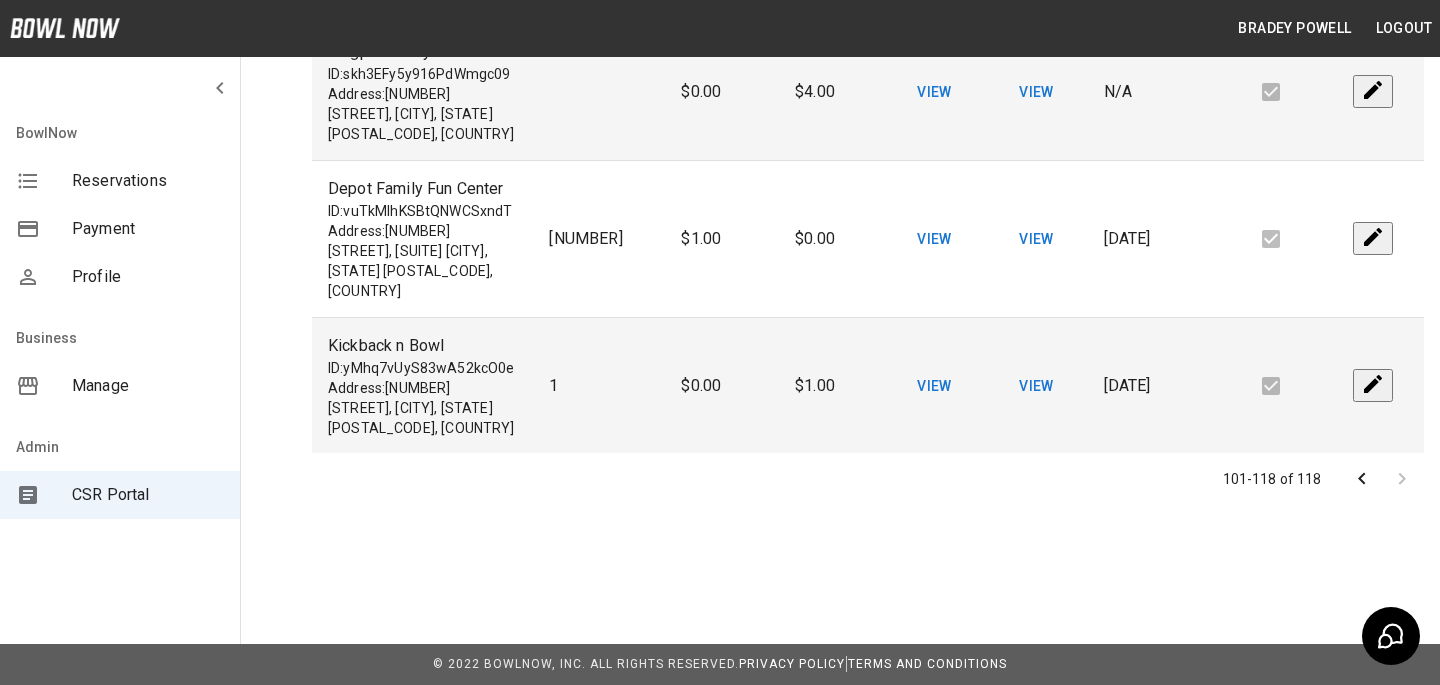 click 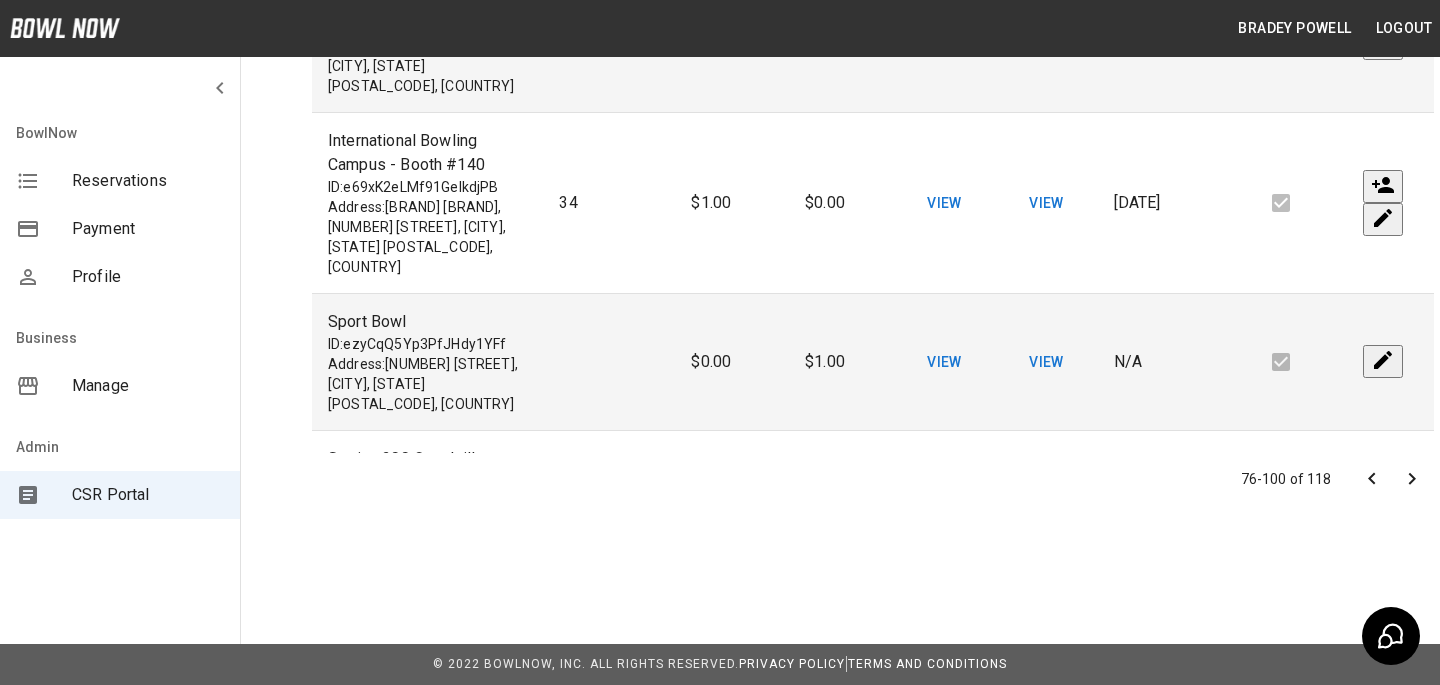click at bounding box center [1372, 479] 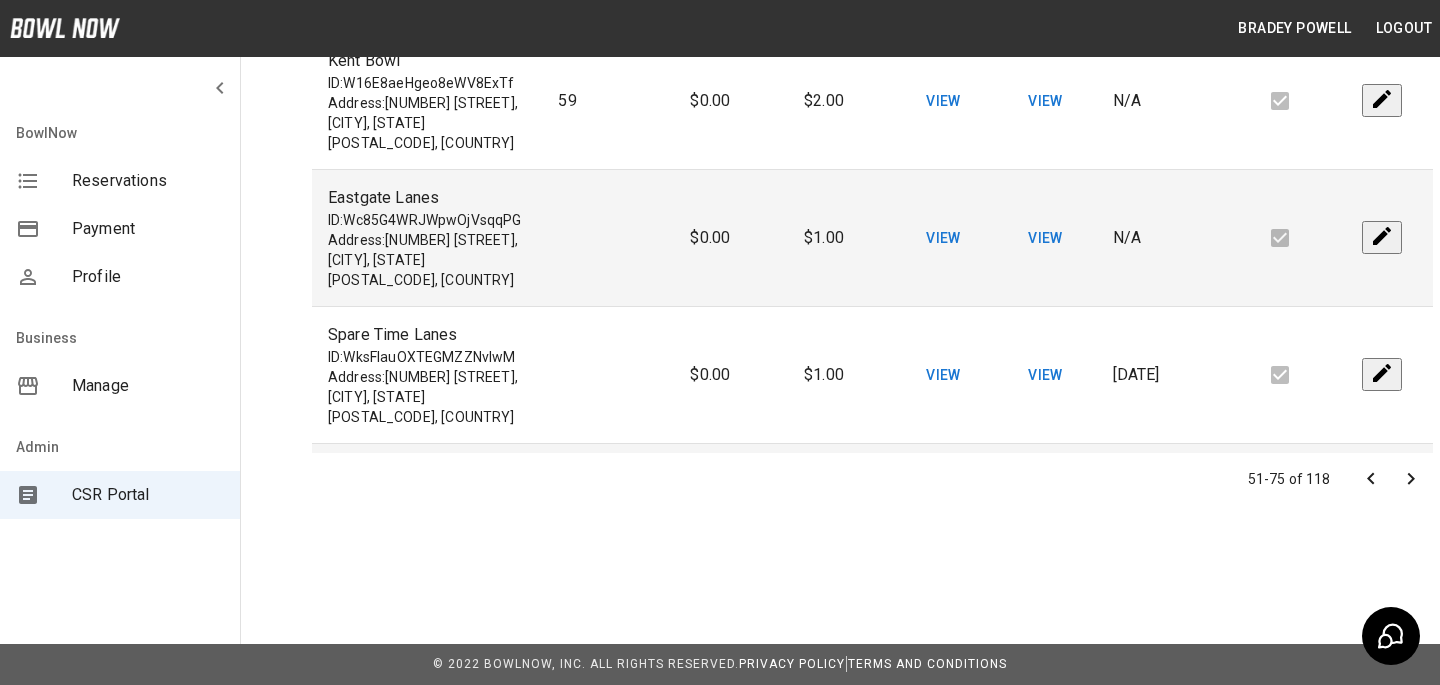 click at bounding box center [1371, 479] 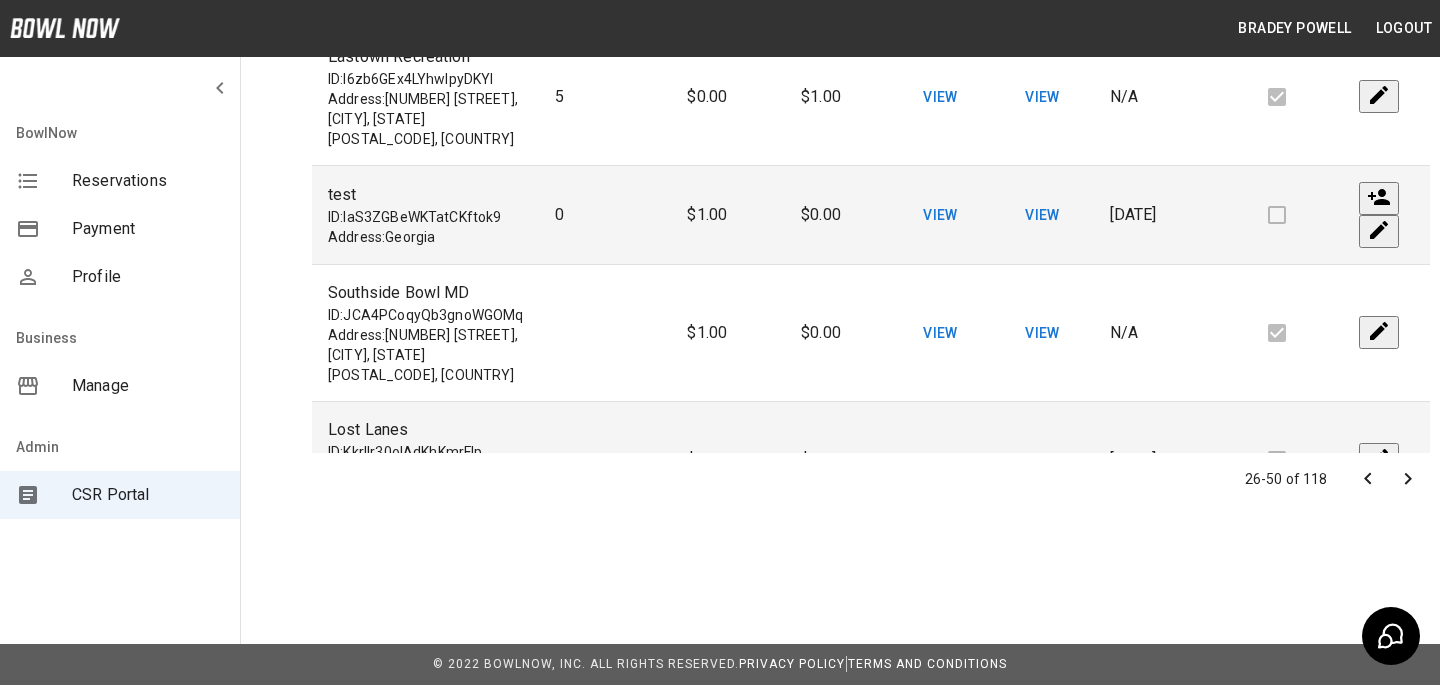click at bounding box center (1368, 479) 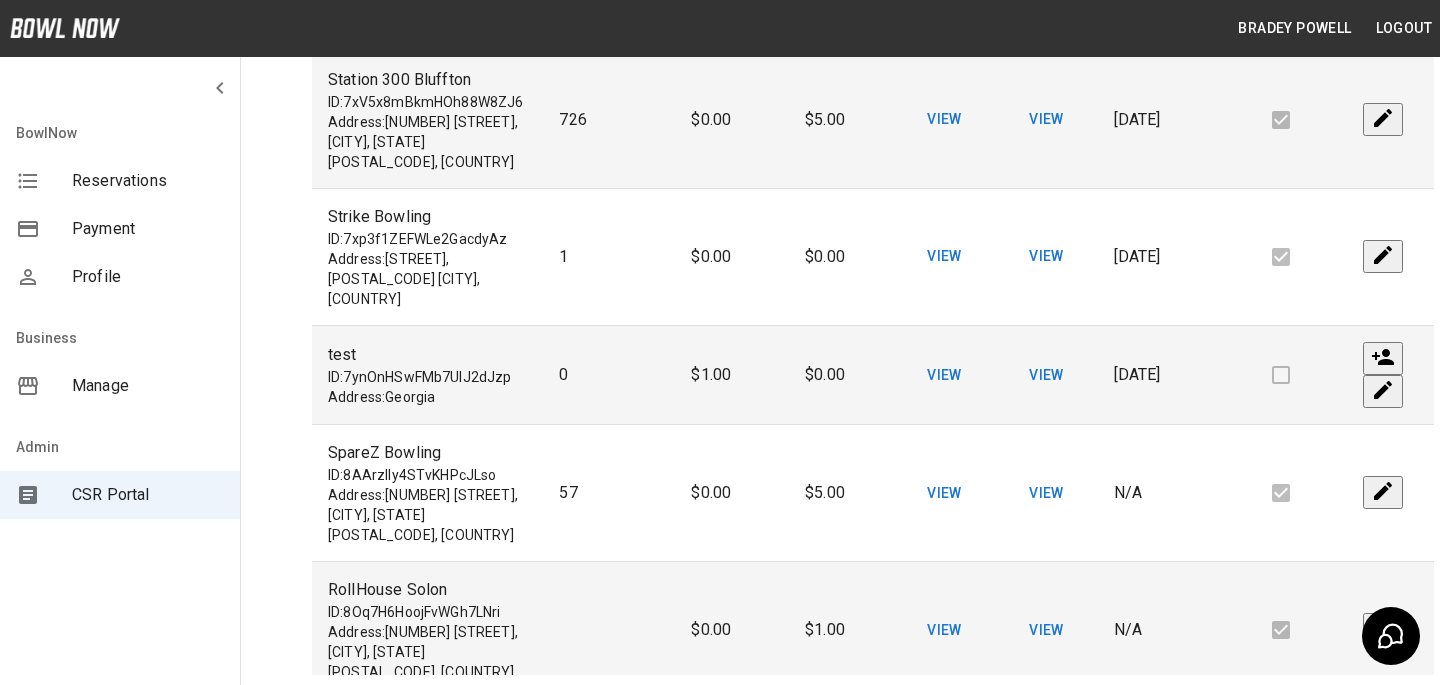 scroll, scrollTop: 271, scrollLeft: 0, axis: vertical 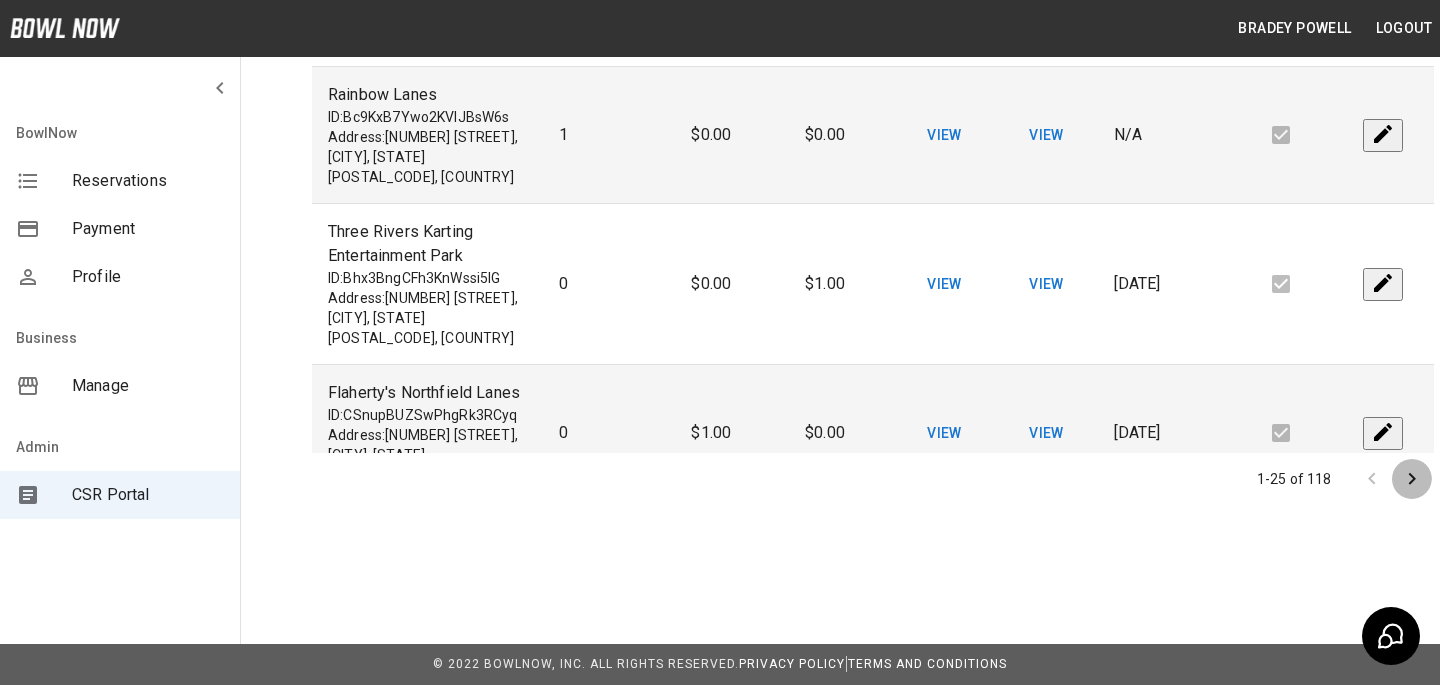 click 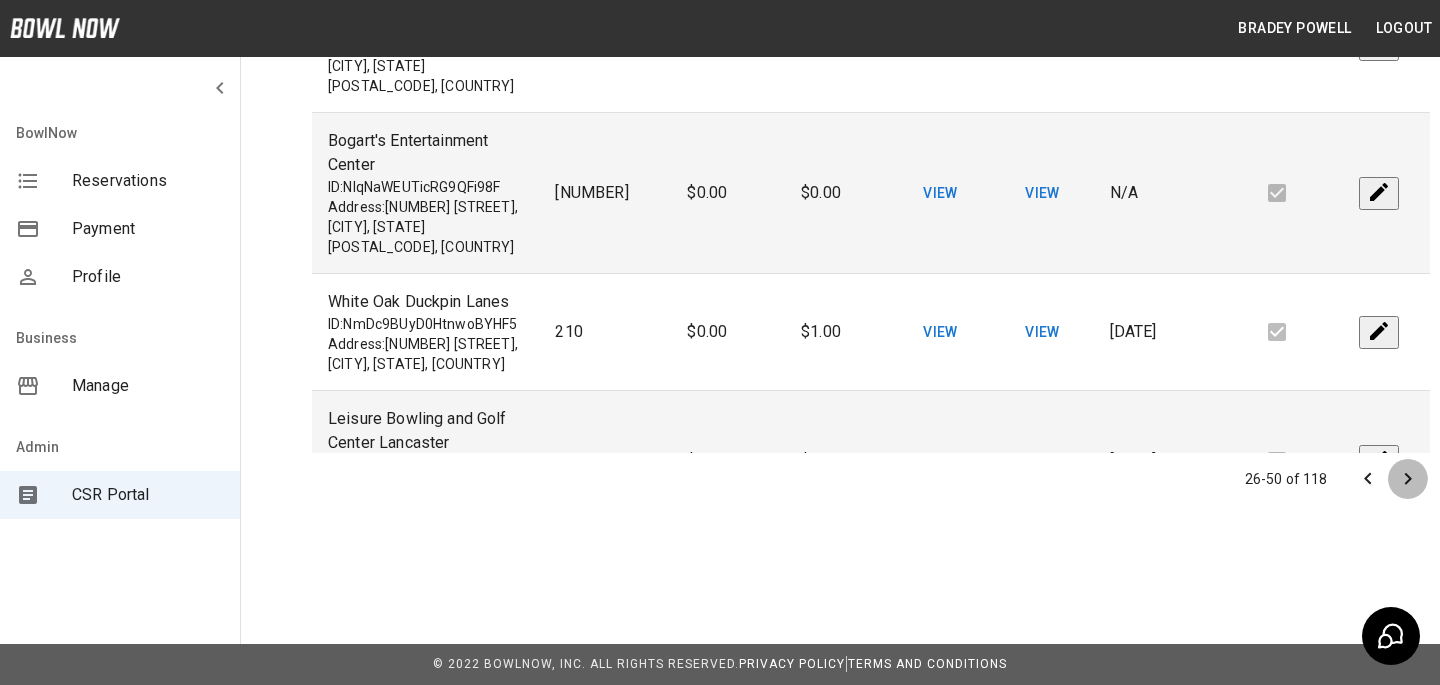 click 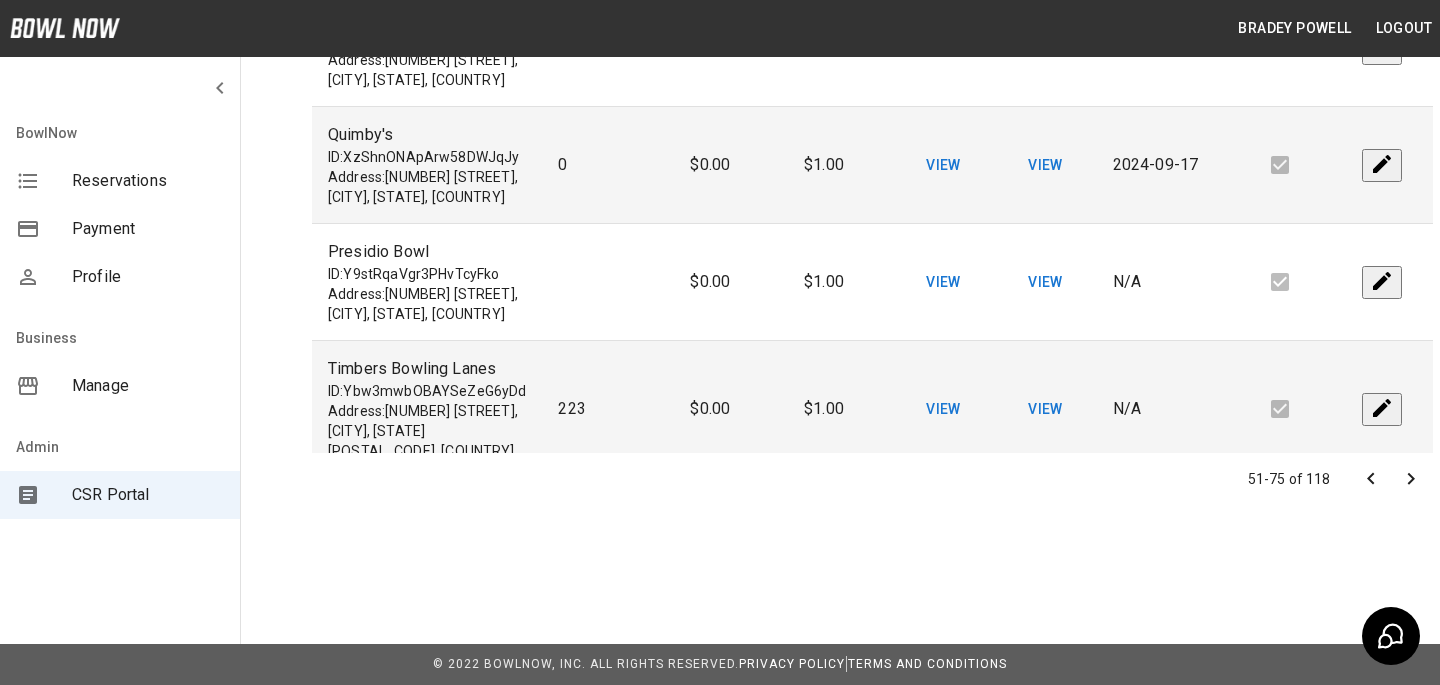 click 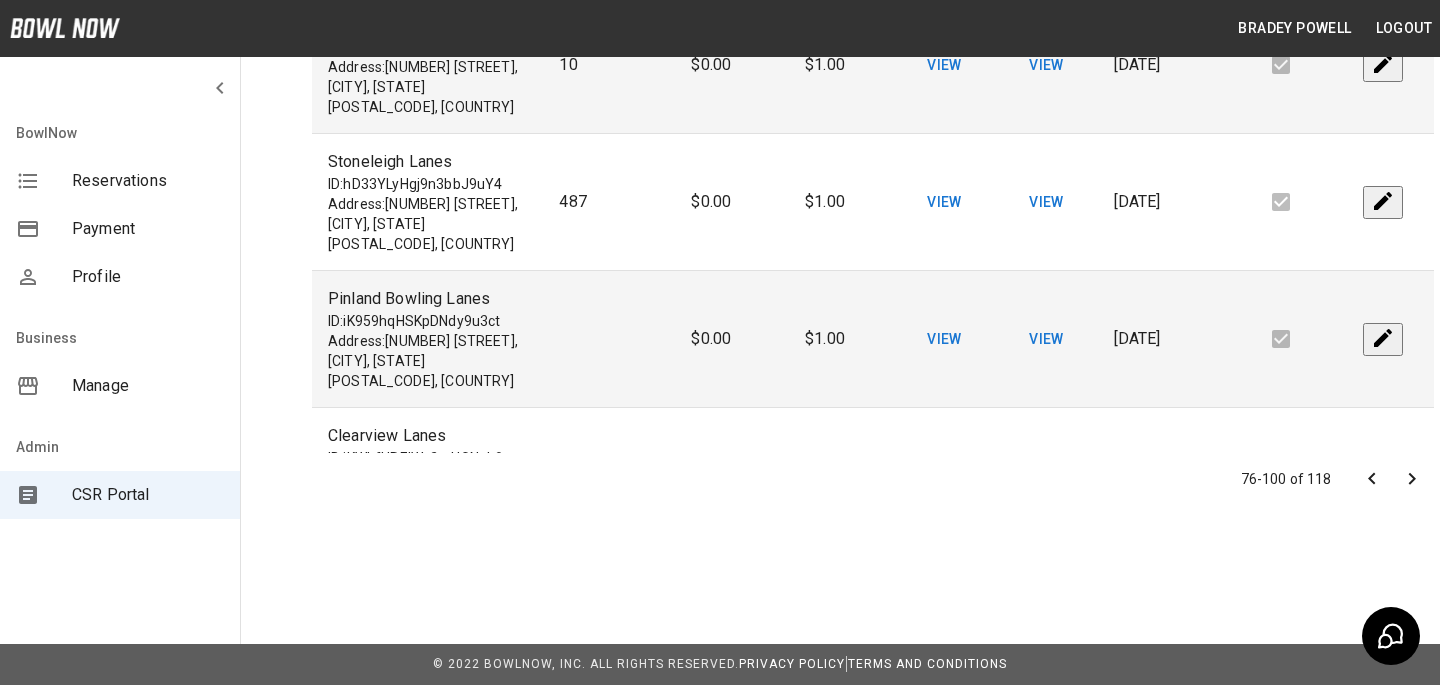 click 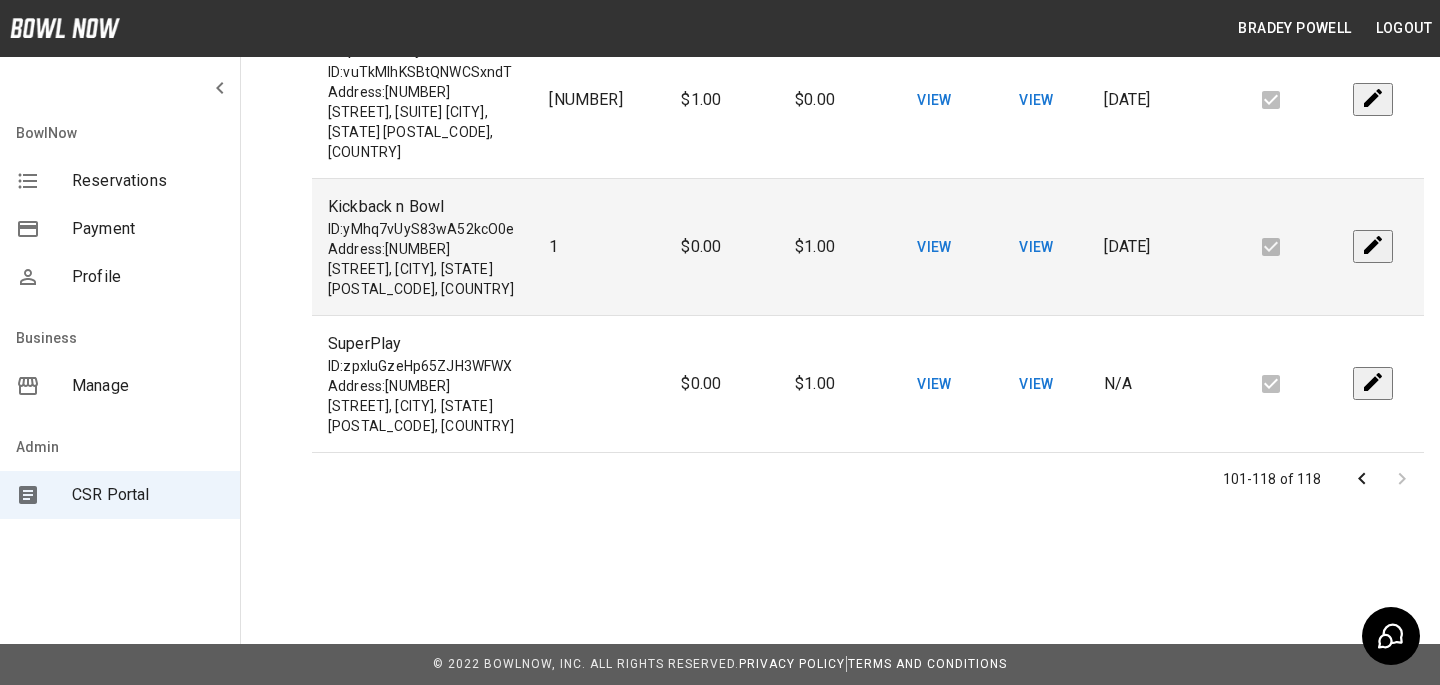 scroll, scrollTop: 1809, scrollLeft: 0, axis: vertical 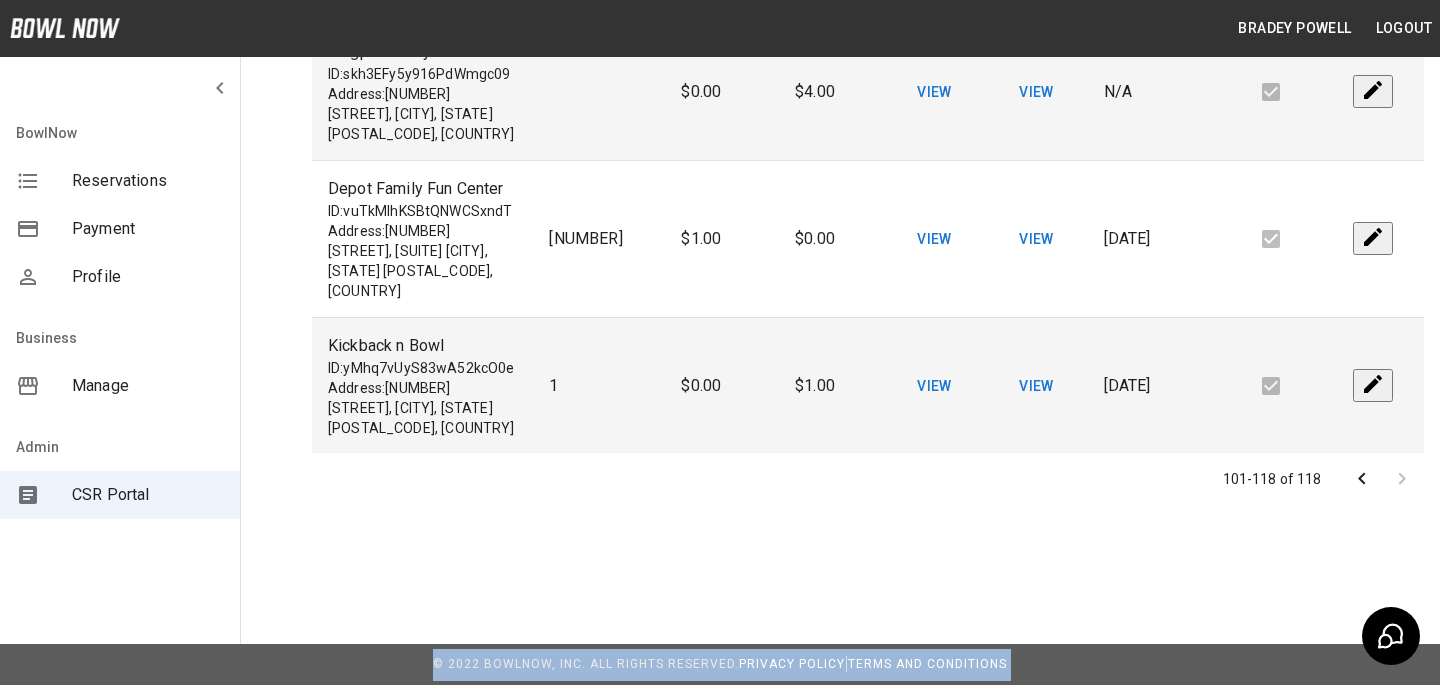 click at bounding box center (1382, 479) 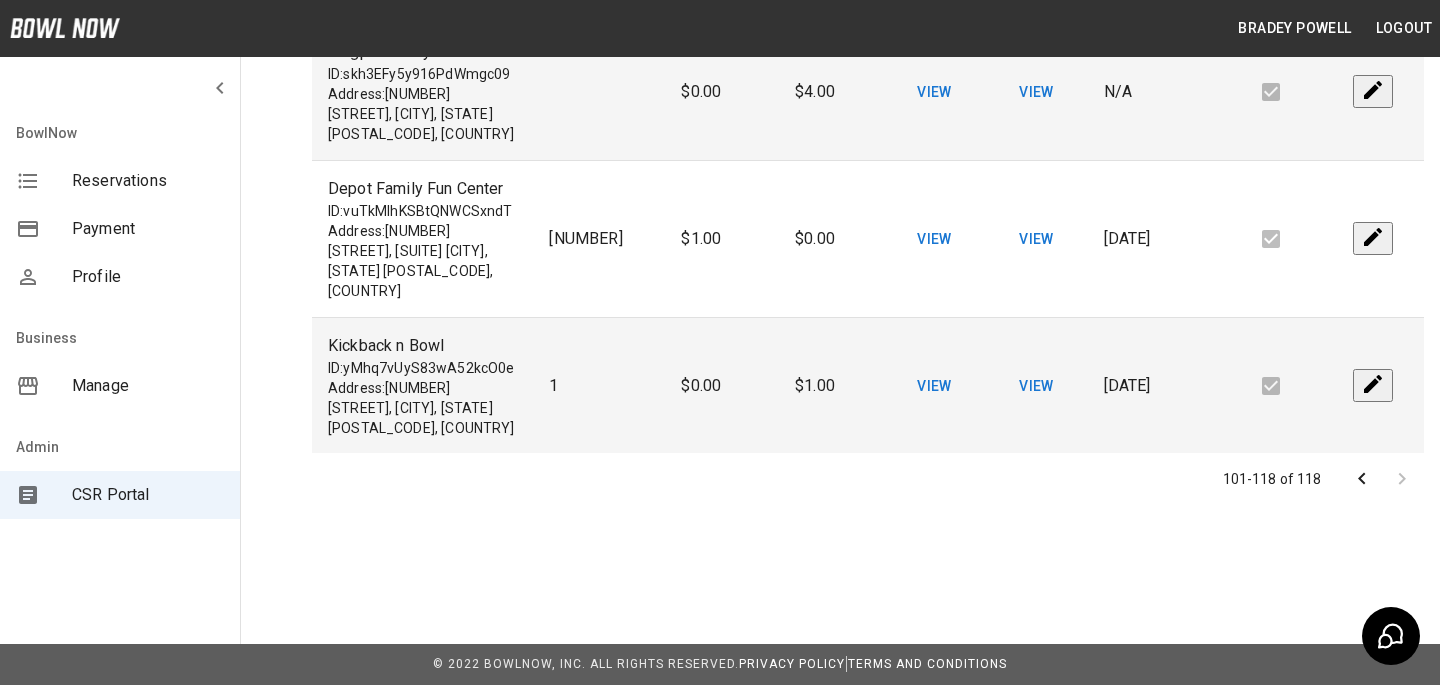 click on "101-118 of 118" at bounding box center [868, 479] 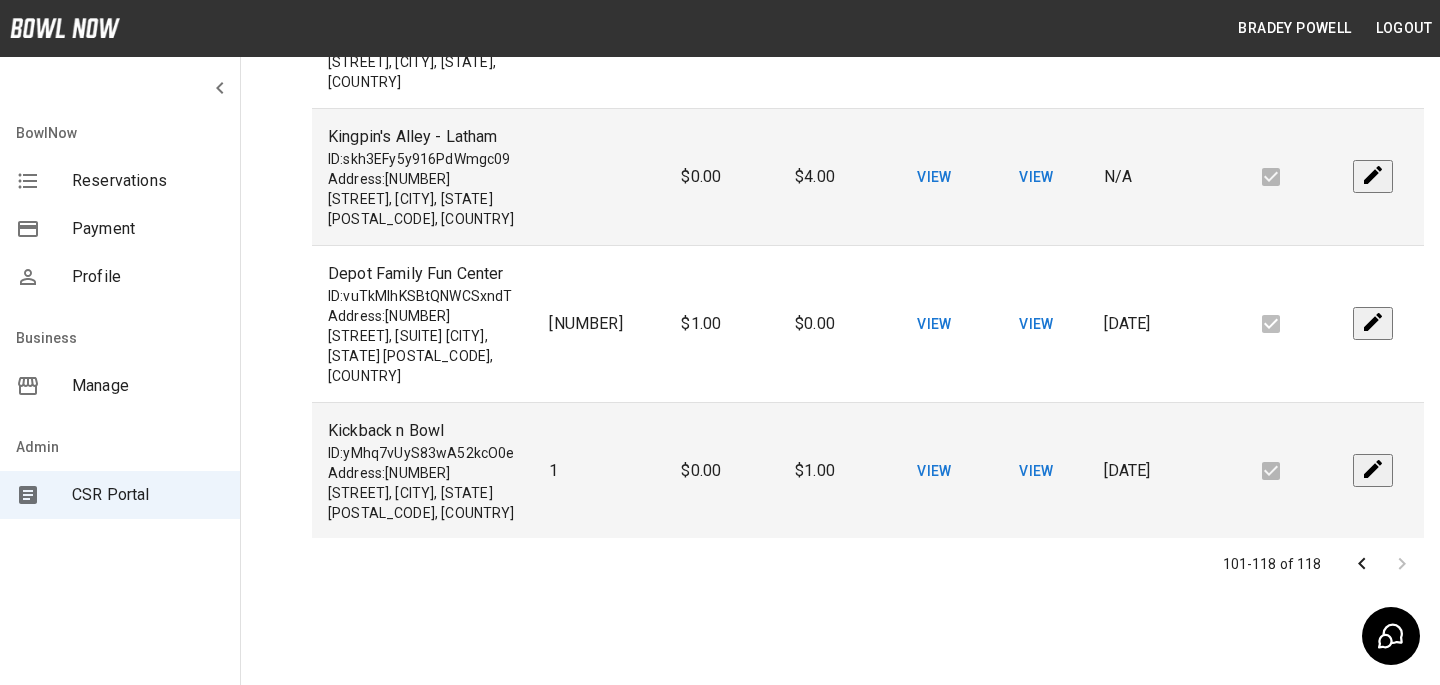 scroll, scrollTop: 415, scrollLeft: 0, axis: vertical 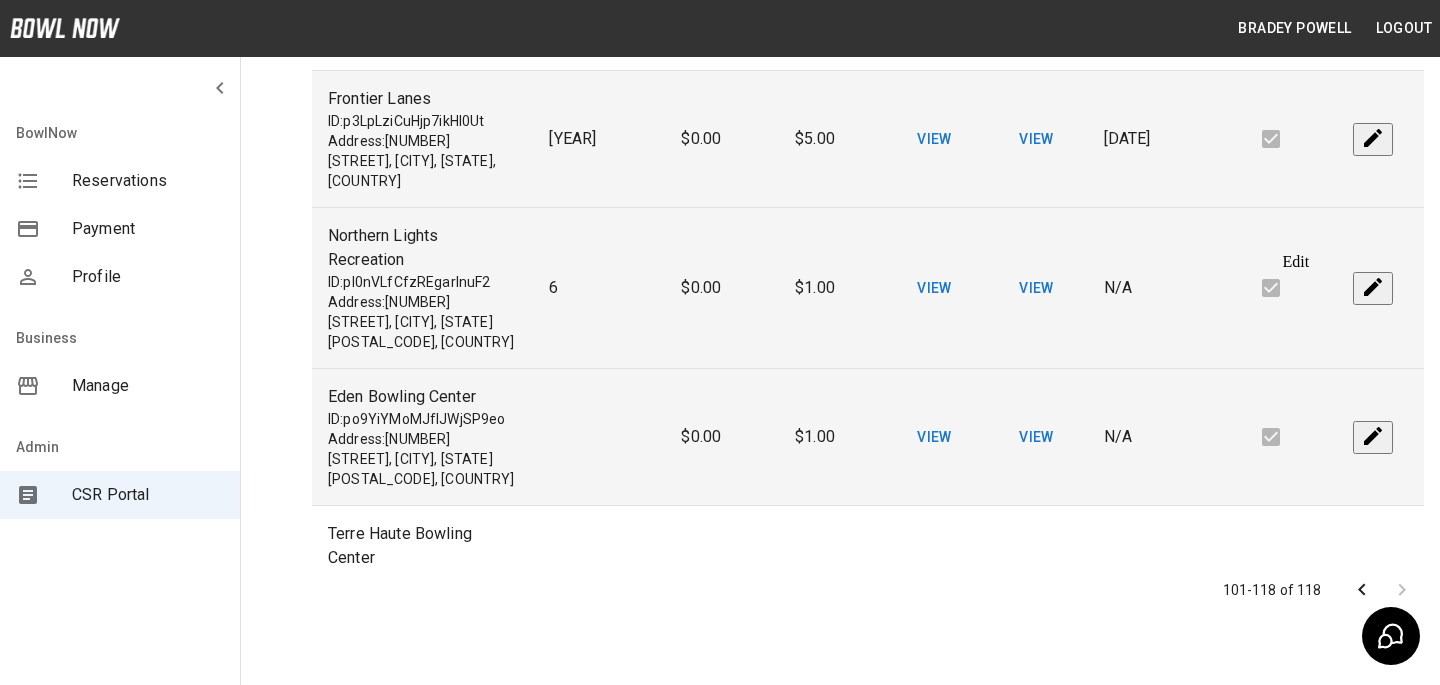 click 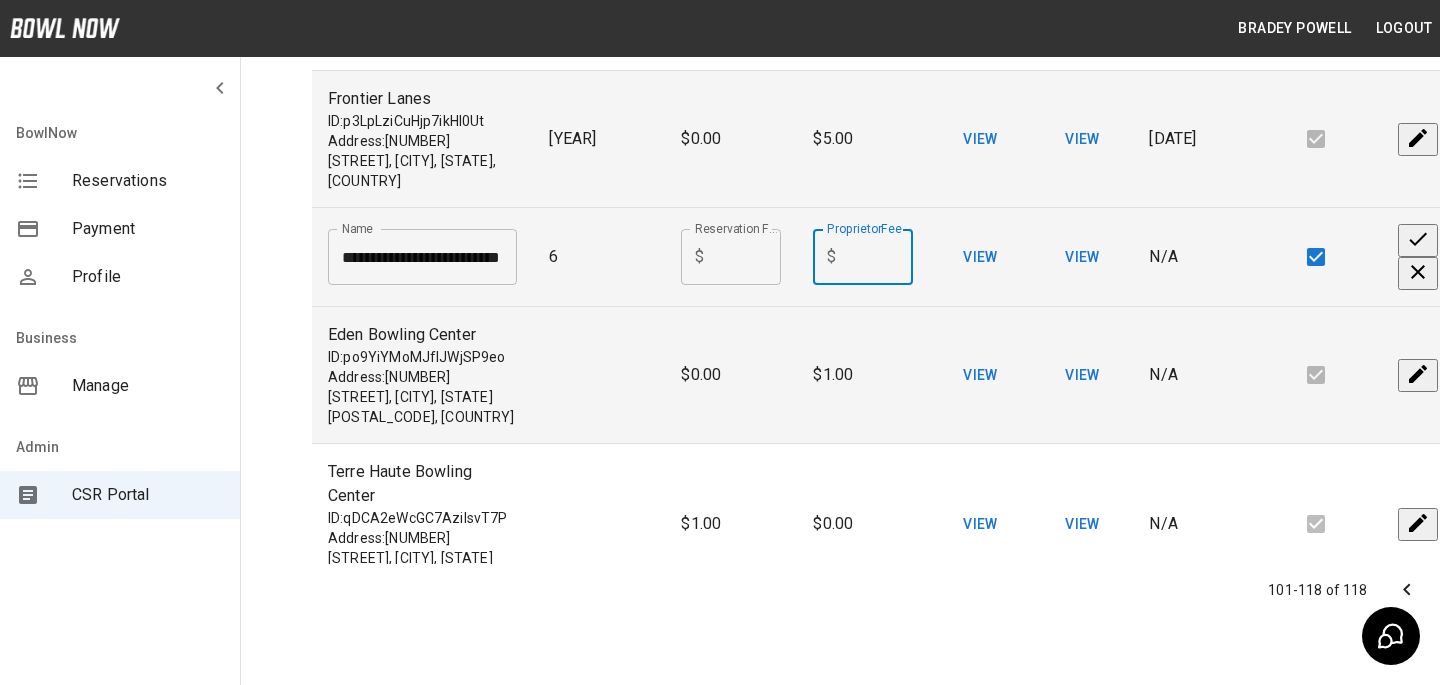 click on "*" at bounding box center [879, 257] 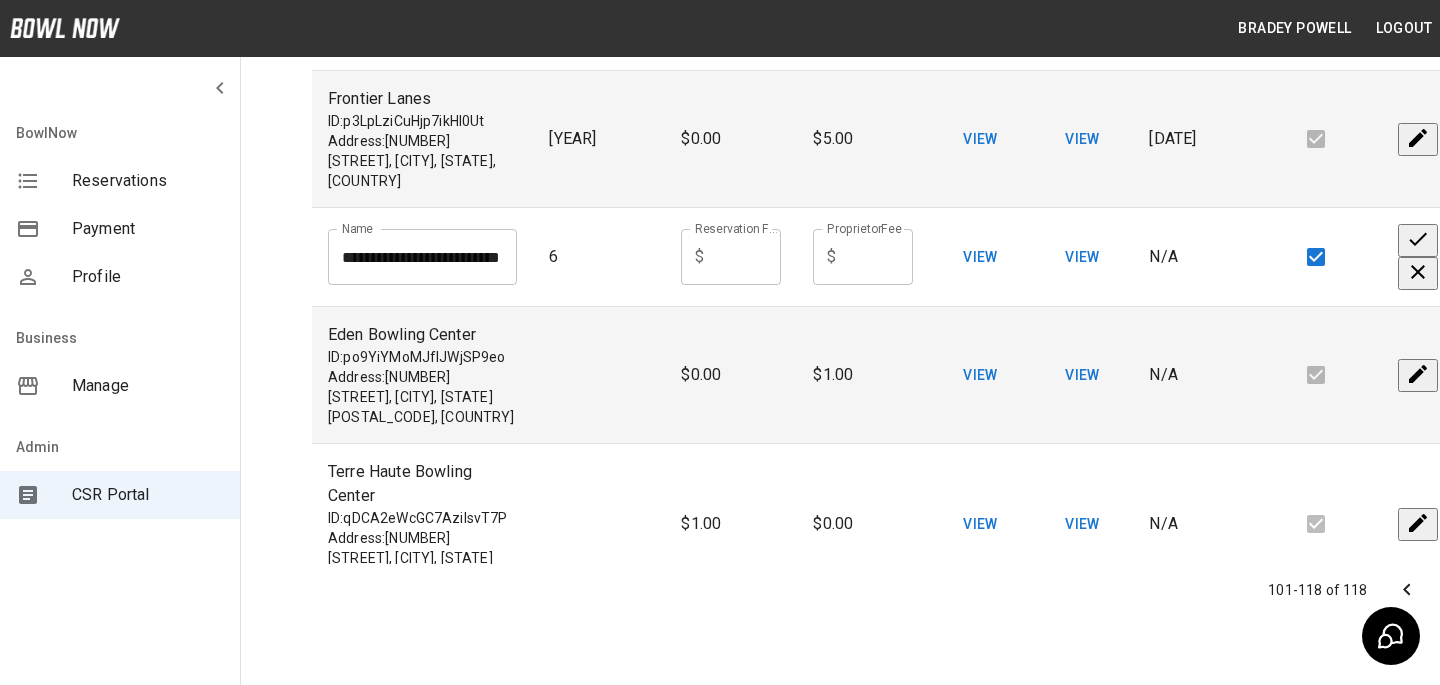scroll, scrollTop: 704, scrollLeft: 202, axis: both 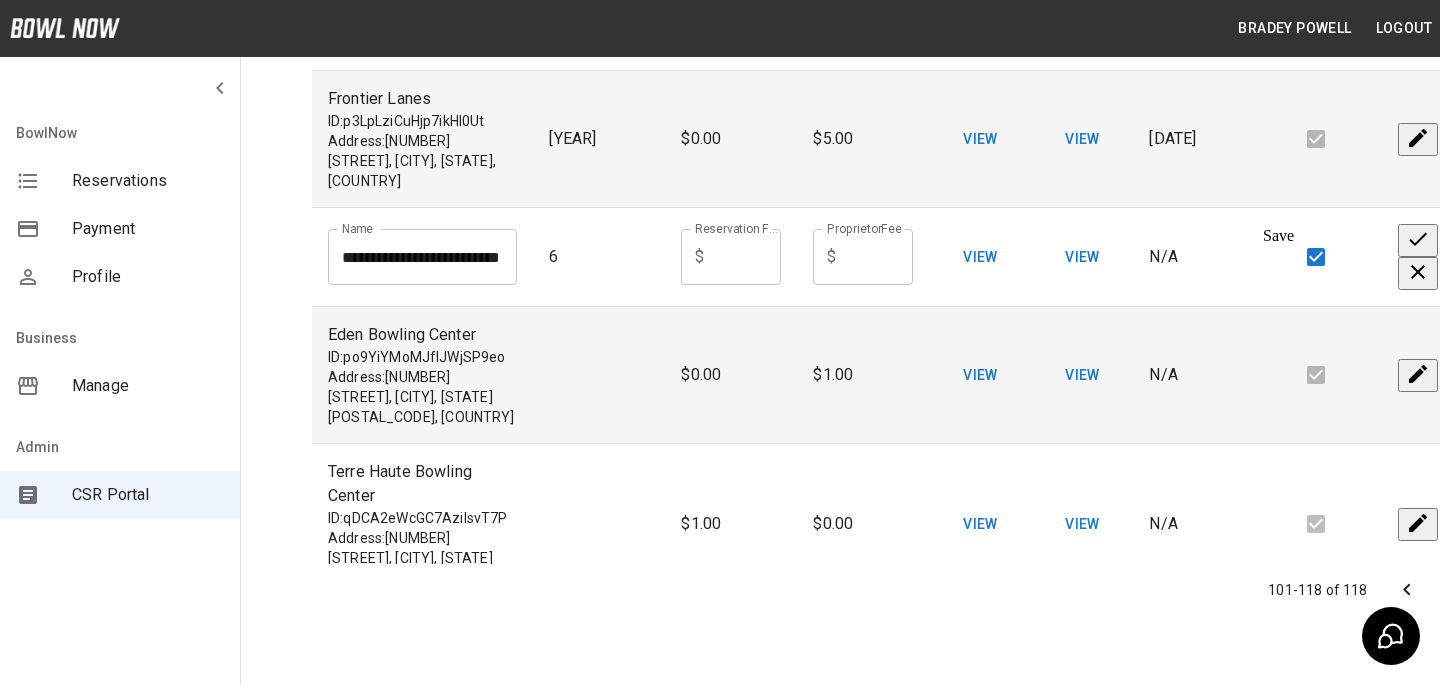 click 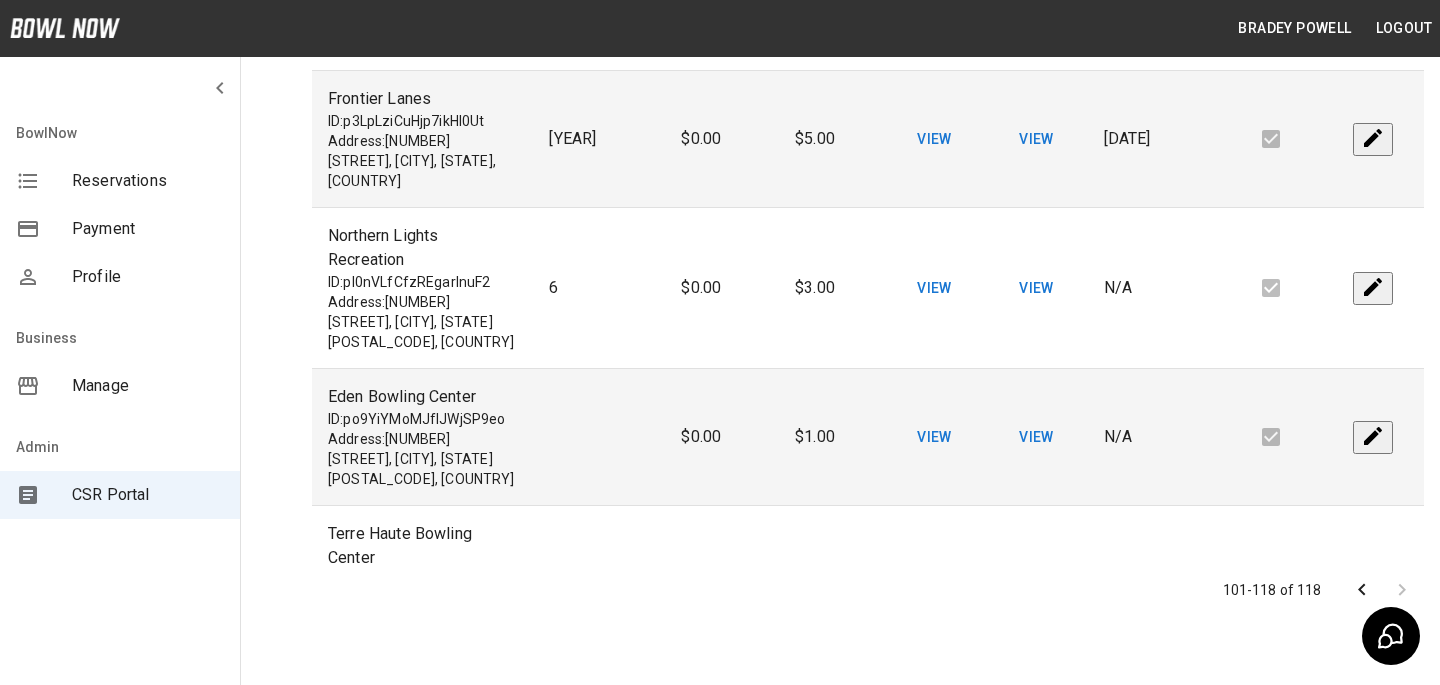 scroll, scrollTop: 222, scrollLeft: 0, axis: vertical 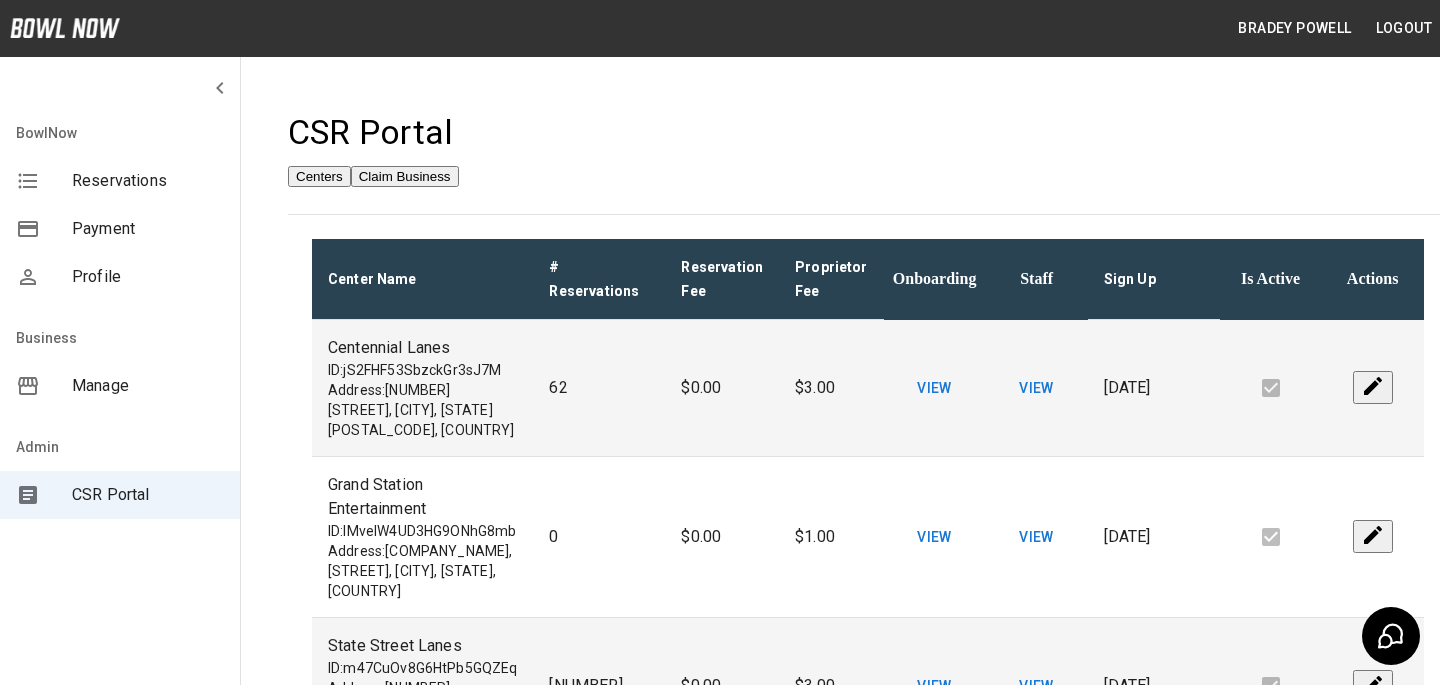 click on "Manage" at bounding box center (148, 386) 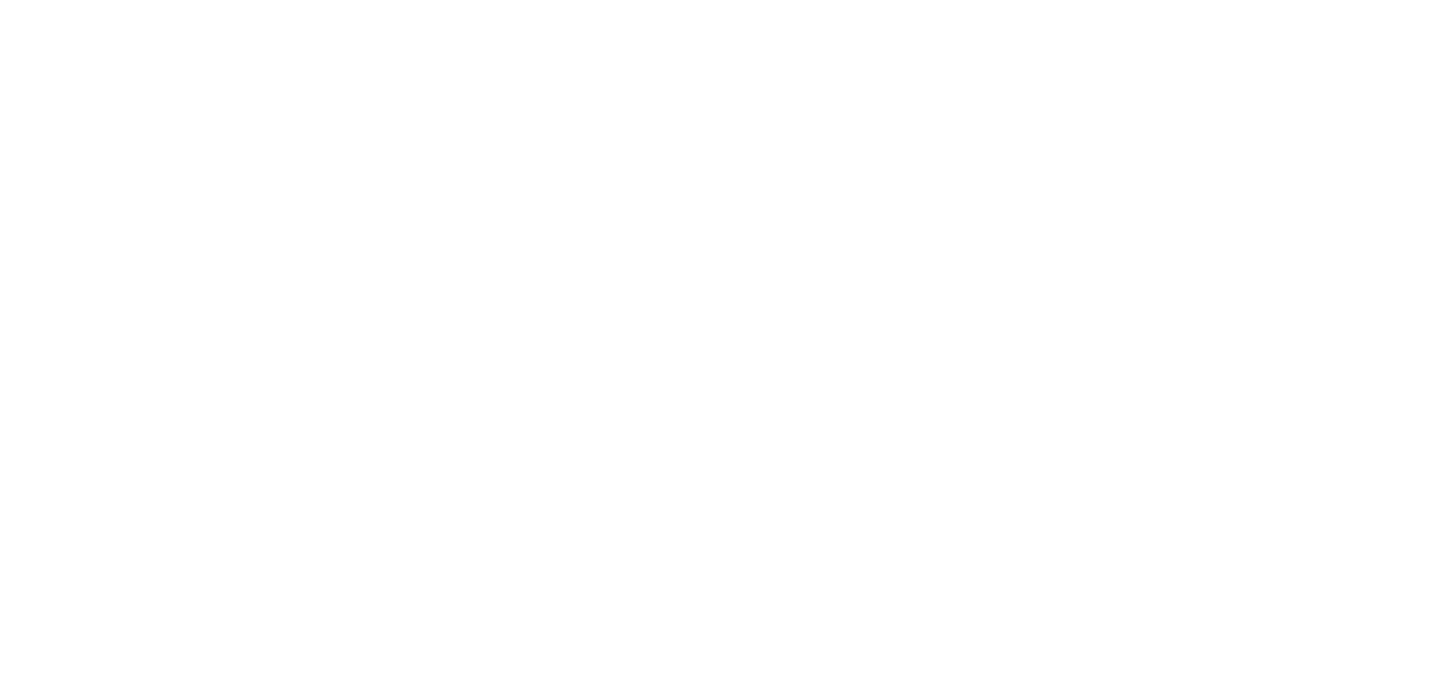 scroll, scrollTop: 0, scrollLeft: 0, axis: both 